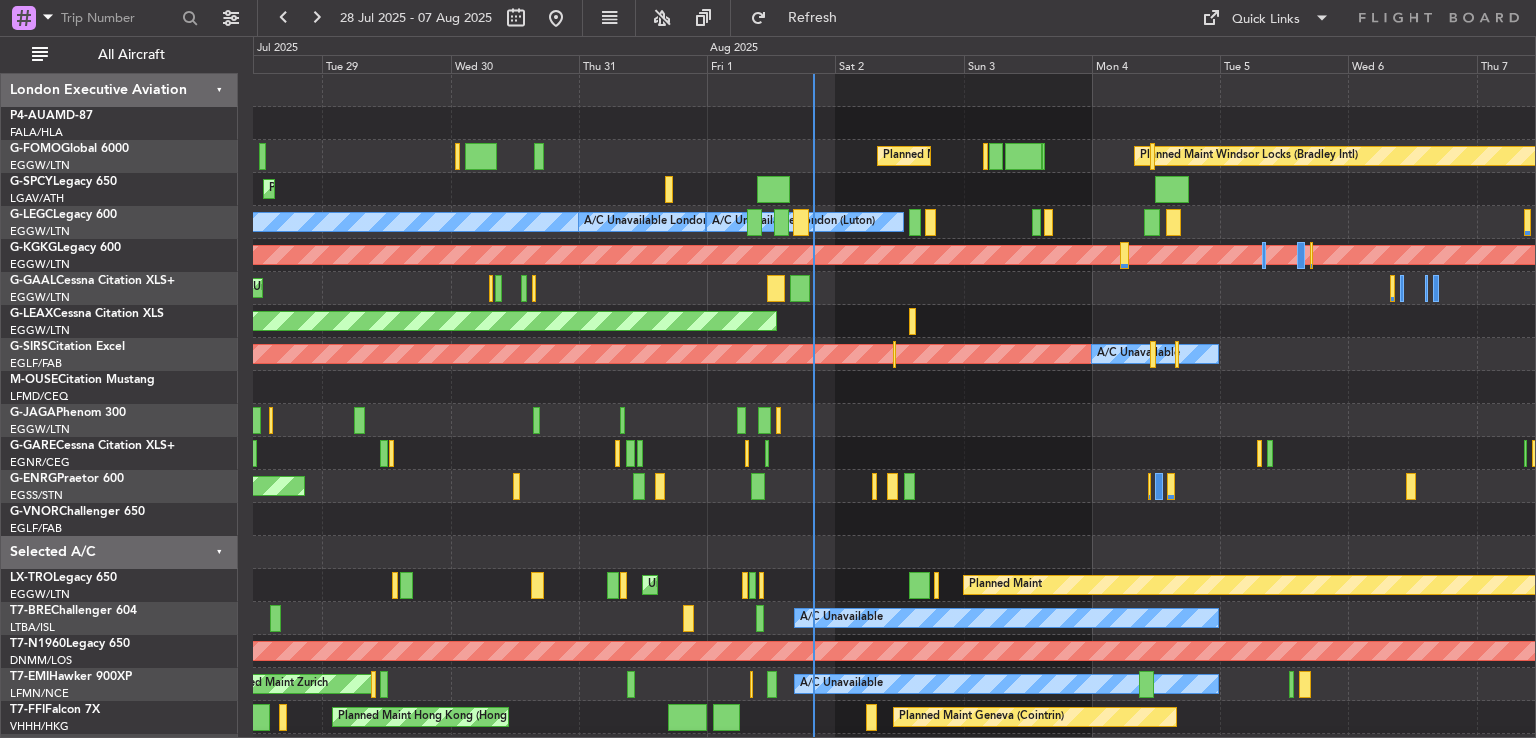 scroll, scrollTop: 0, scrollLeft: 0, axis: both 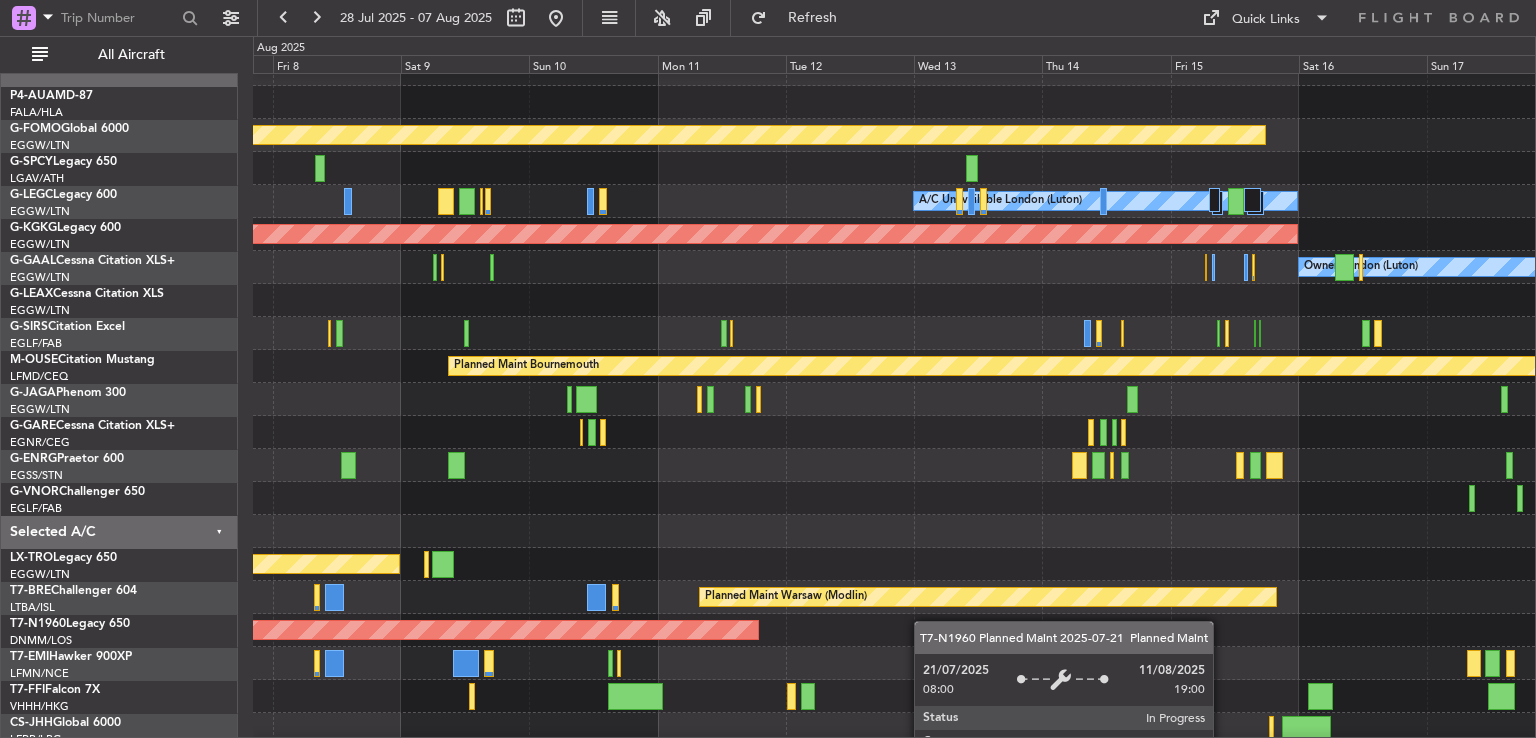 click on "Planned Maint London (Stansted)" at bounding box center [-135, 630] 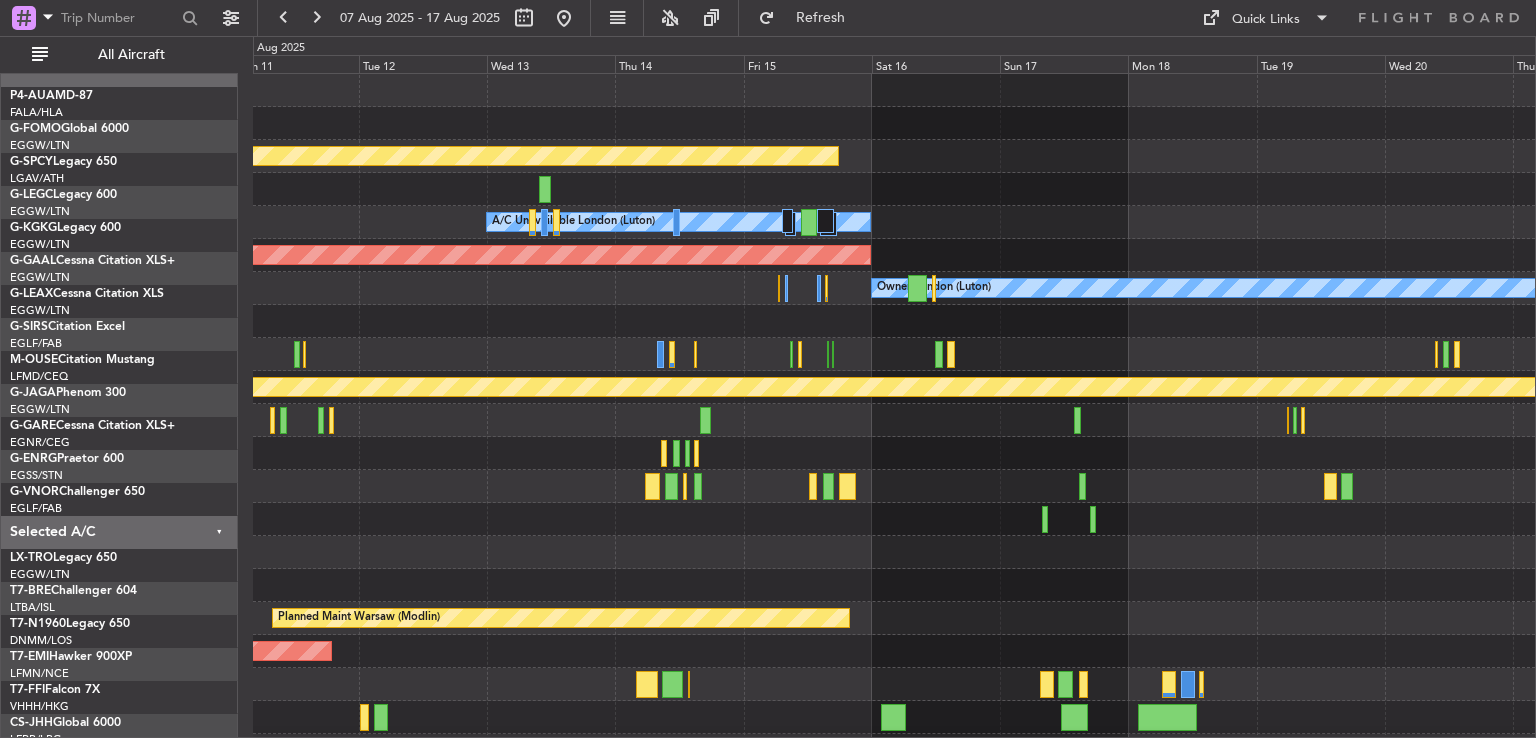 scroll, scrollTop: 0, scrollLeft: 0, axis: both 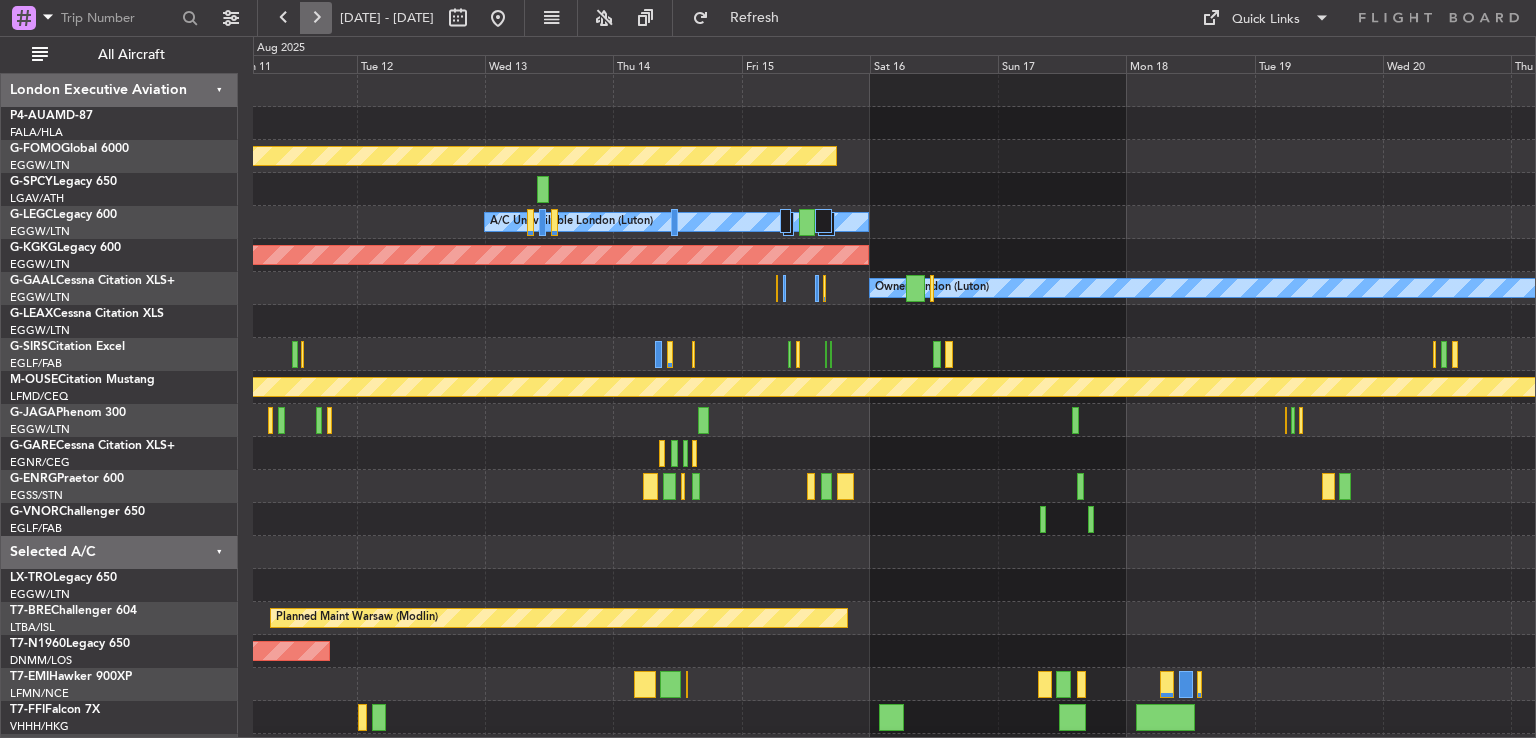 click at bounding box center [316, 18] 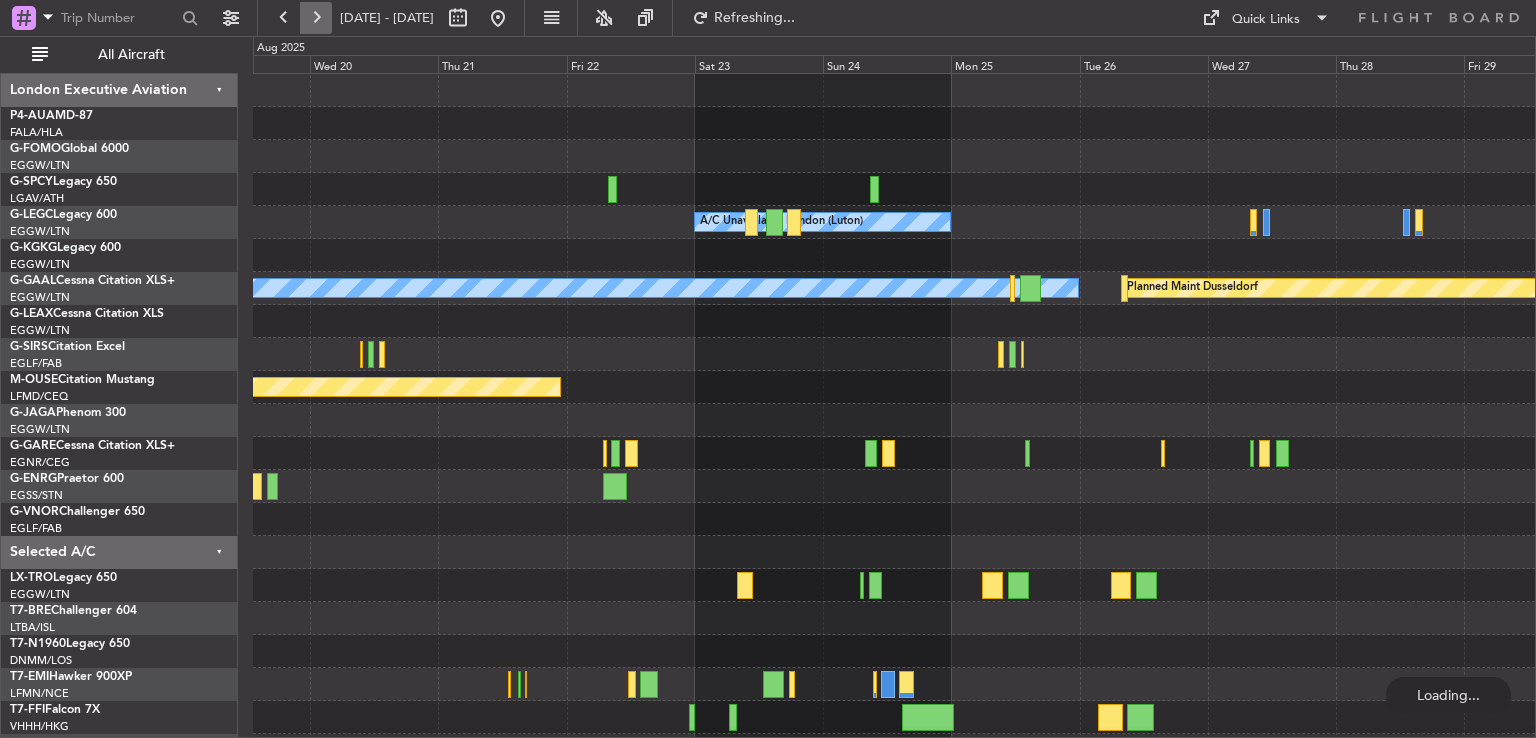 click at bounding box center [316, 18] 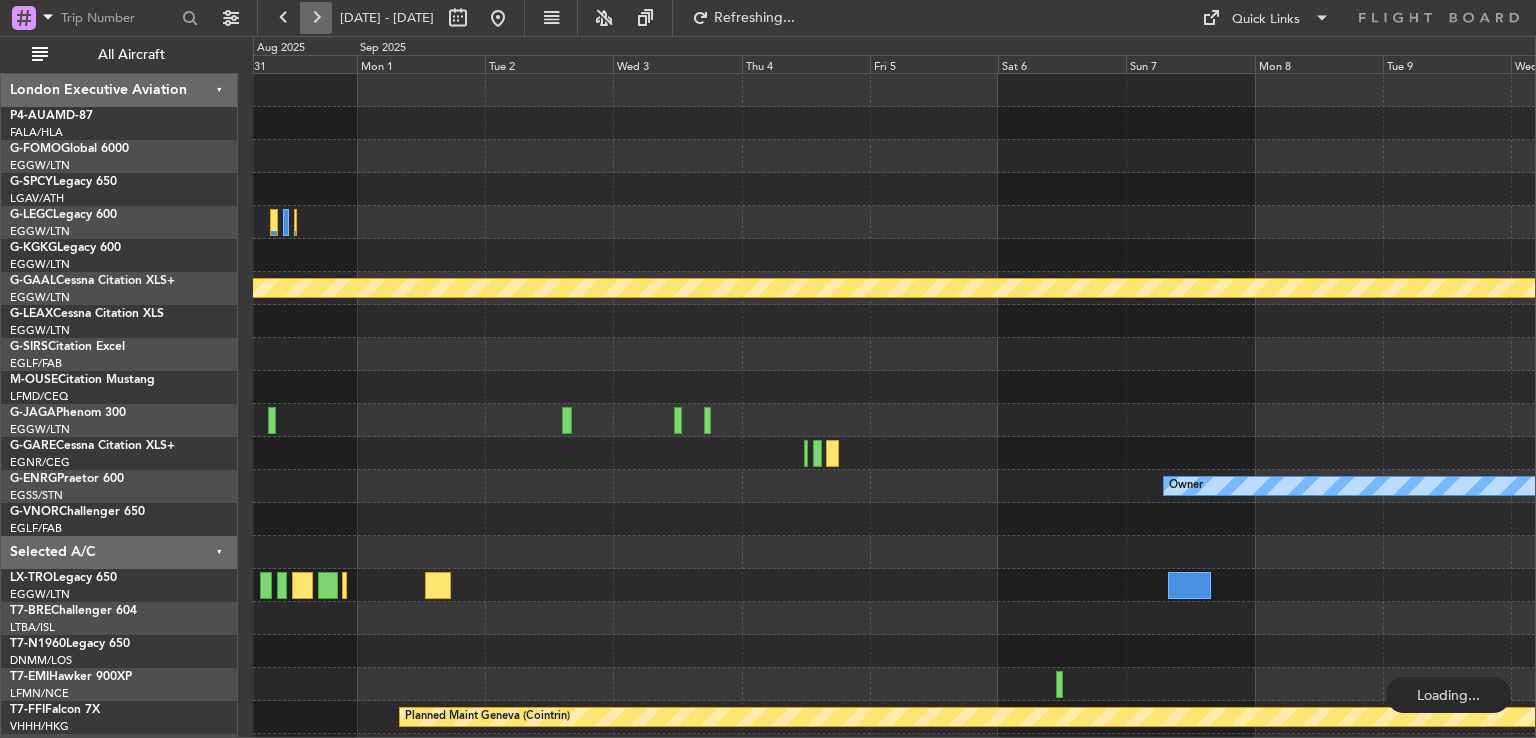 click at bounding box center [316, 18] 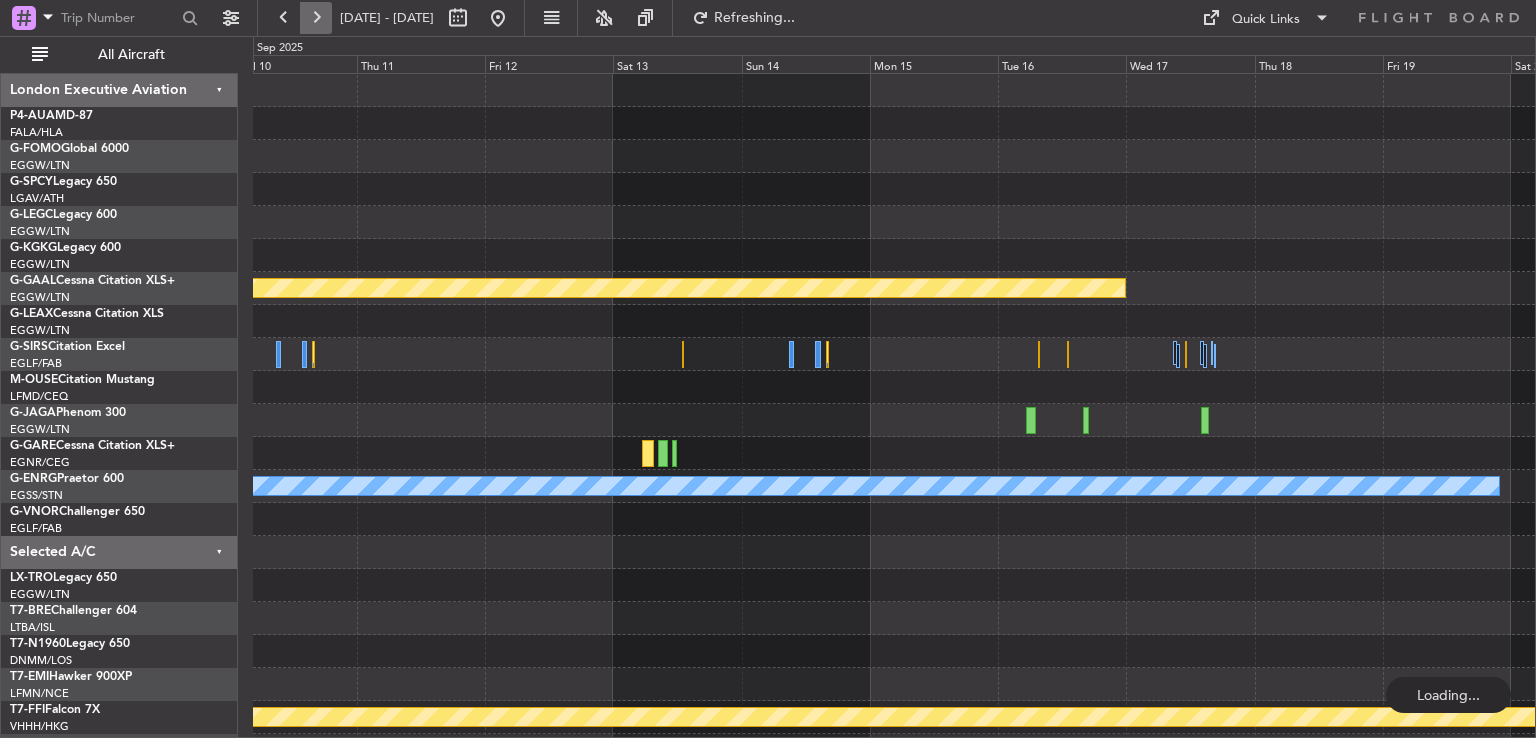 click at bounding box center [316, 18] 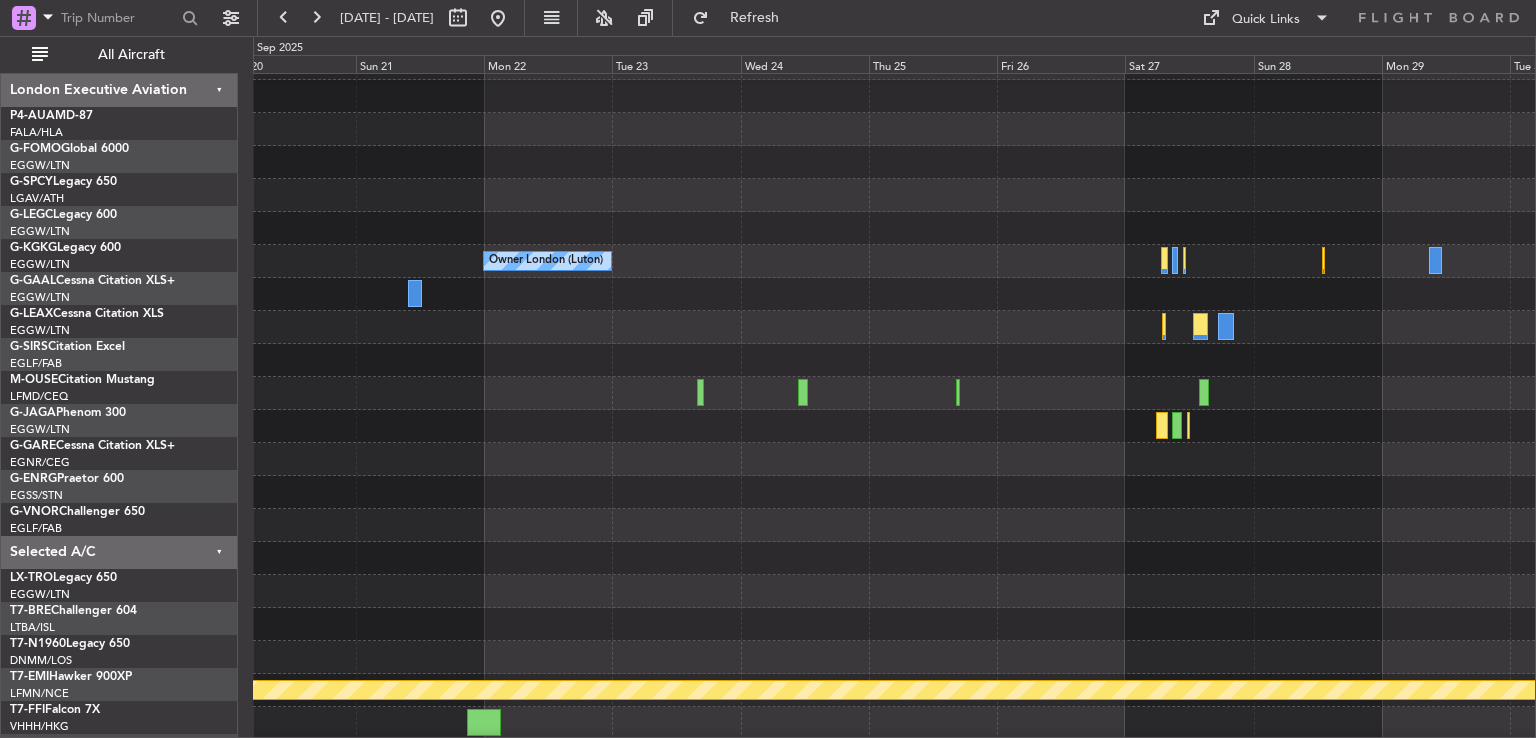 scroll, scrollTop: 60, scrollLeft: 0, axis: vertical 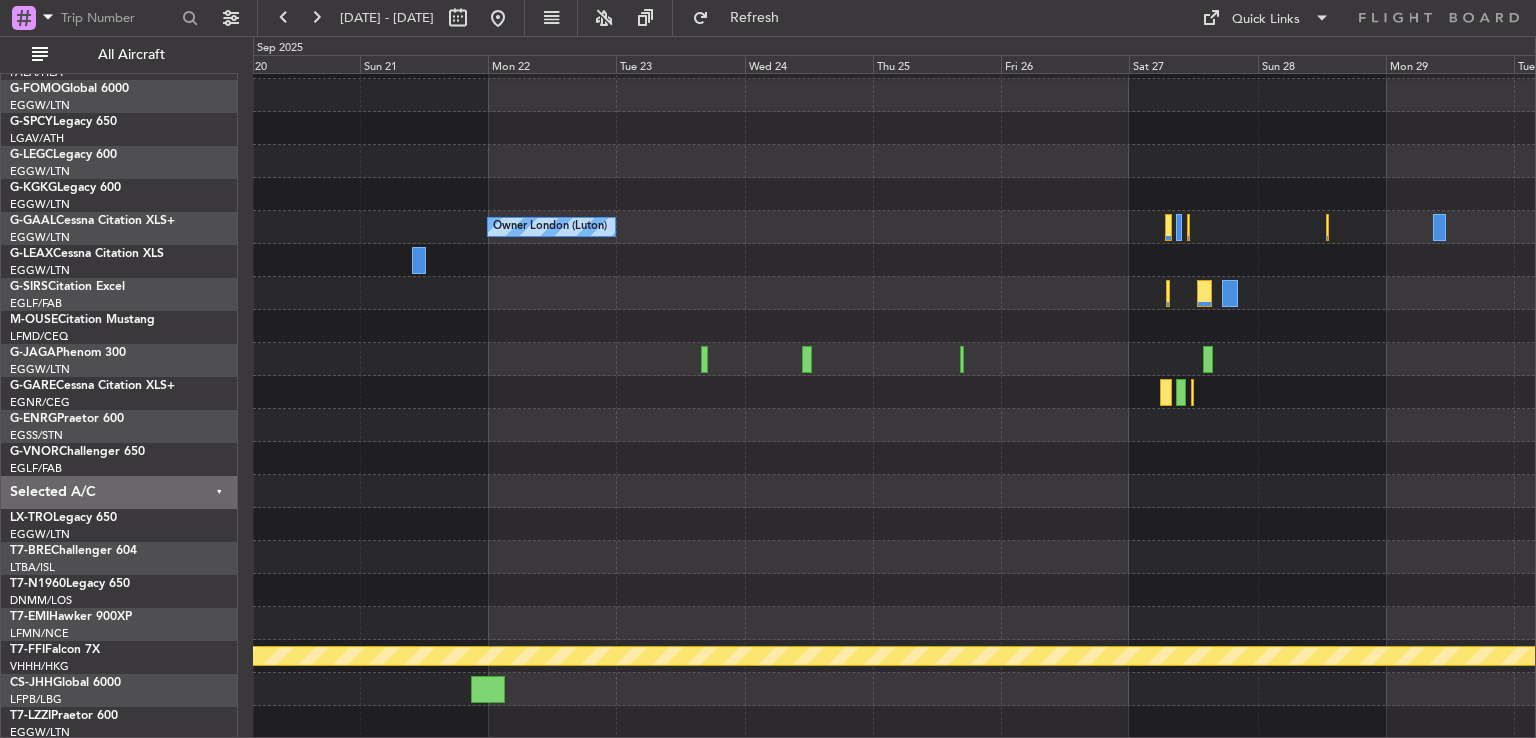 click on "Owner [CITY] ([AIRPORT])
Owner
Planned Maint [CITY] ([AIRPORT])" 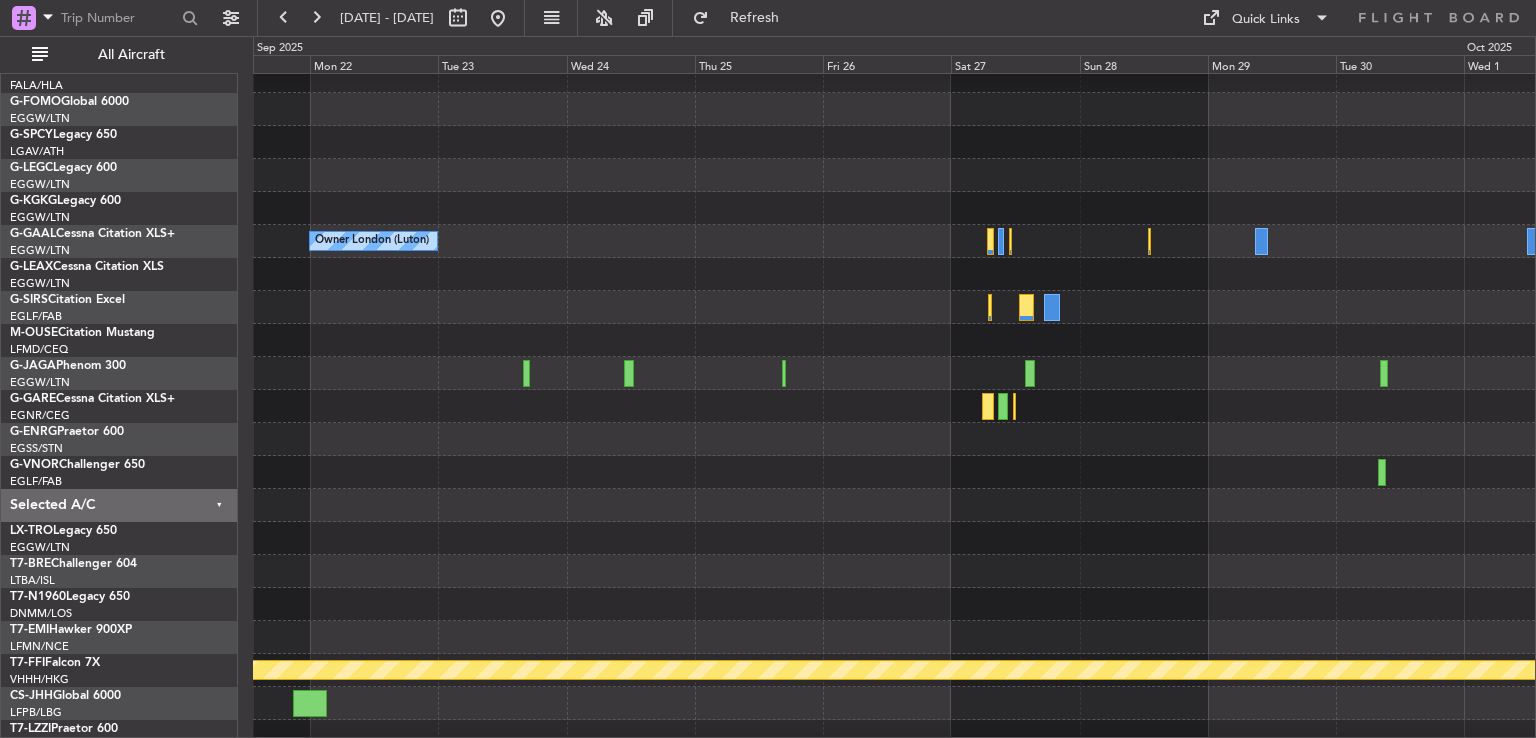 scroll, scrollTop: 48, scrollLeft: 0, axis: vertical 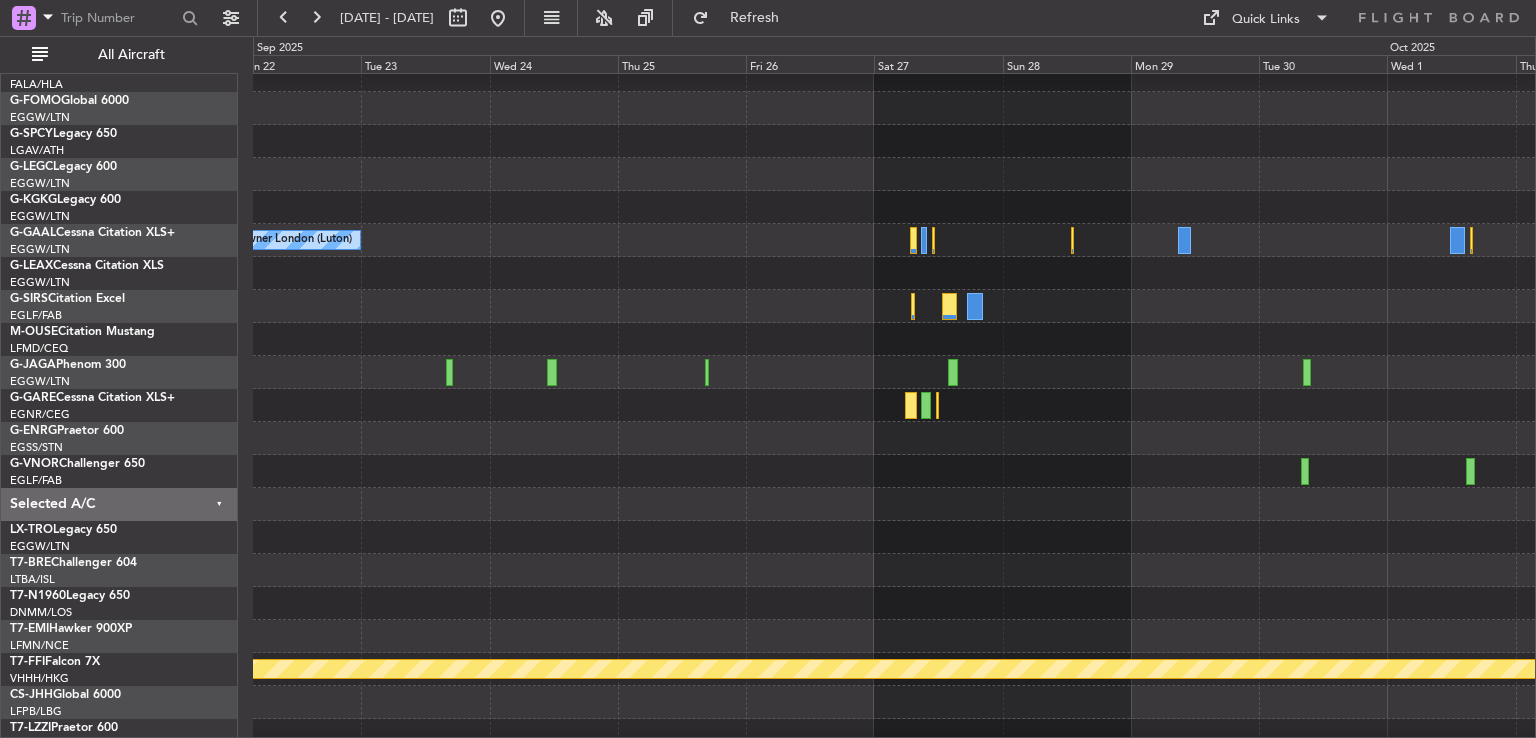 click 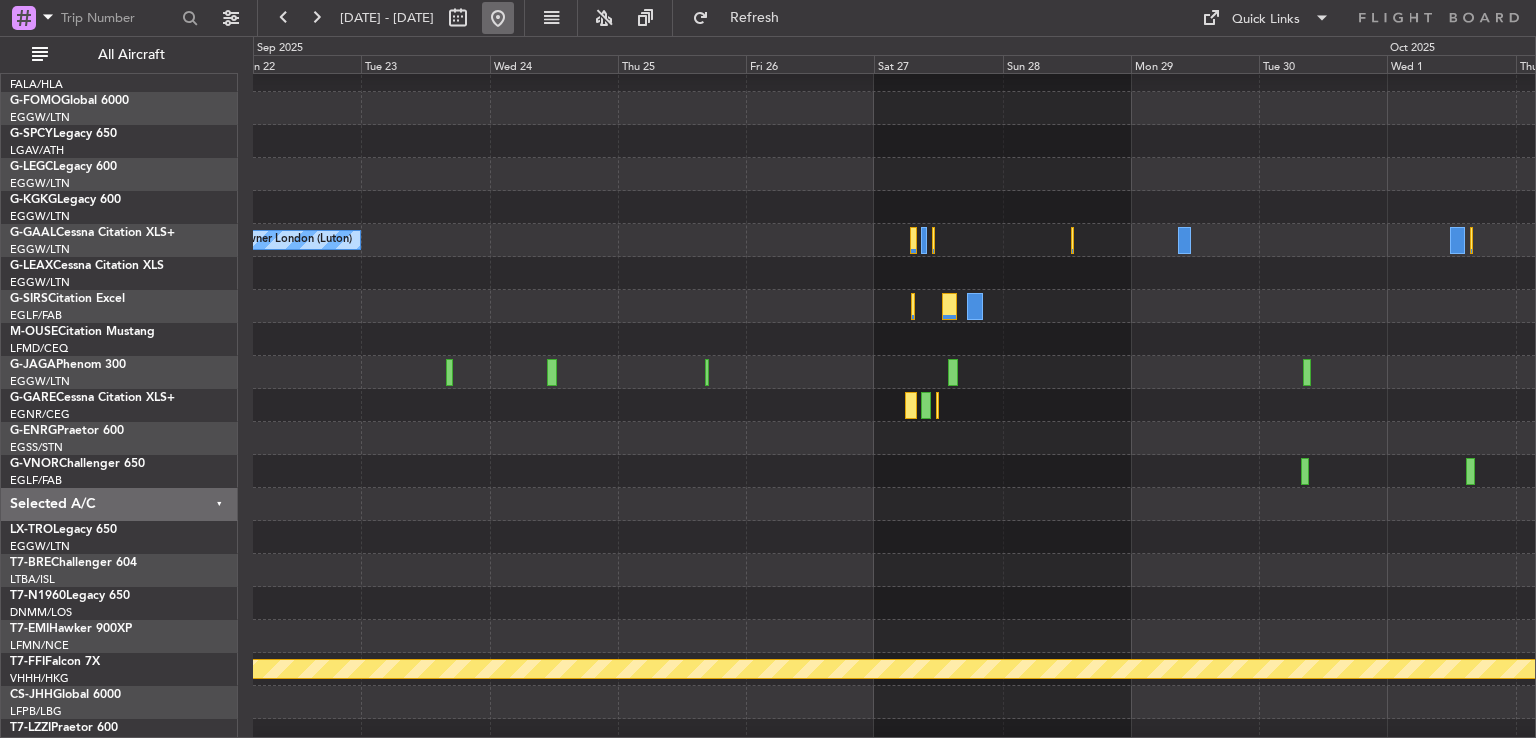 click at bounding box center (498, 18) 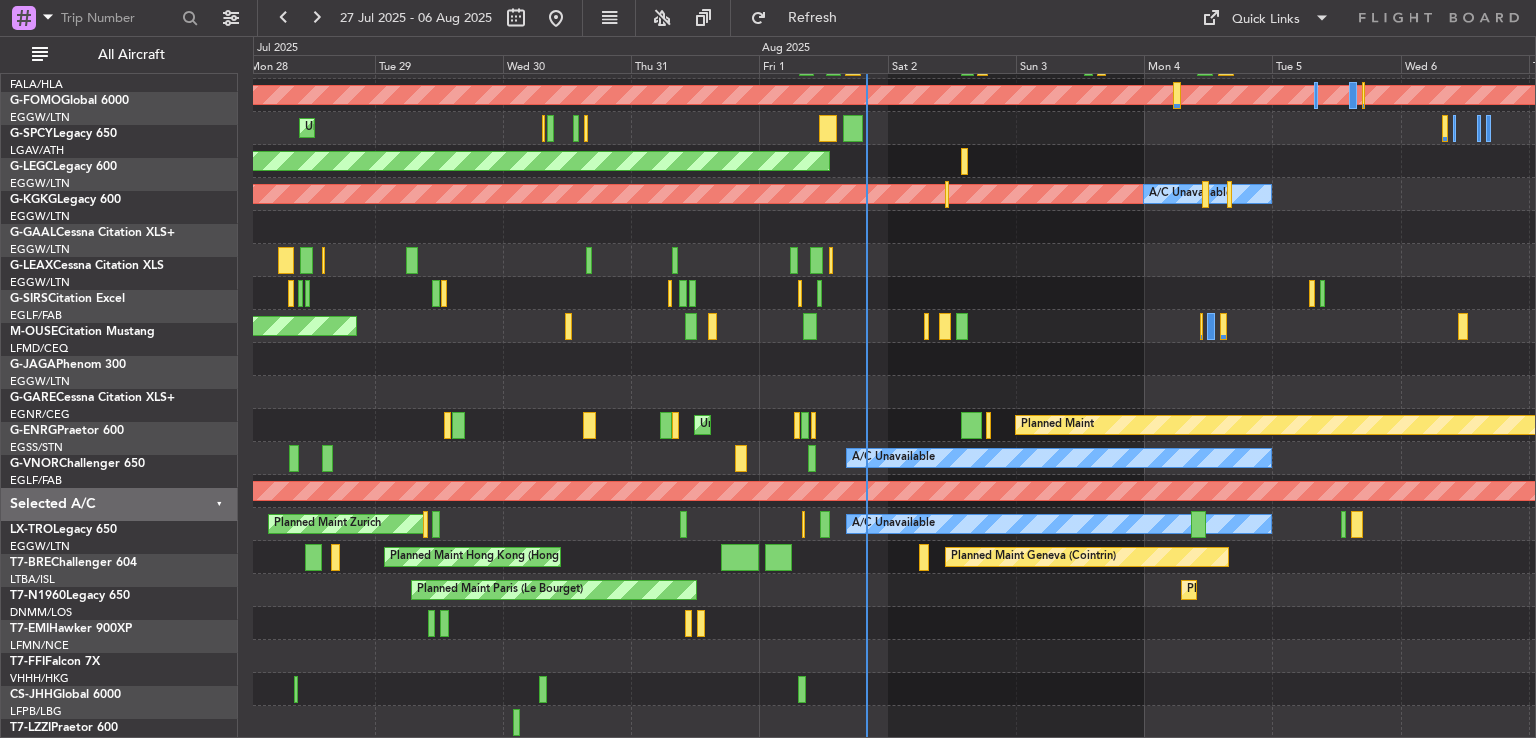scroll, scrollTop: 160, scrollLeft: 0, axis: vertical 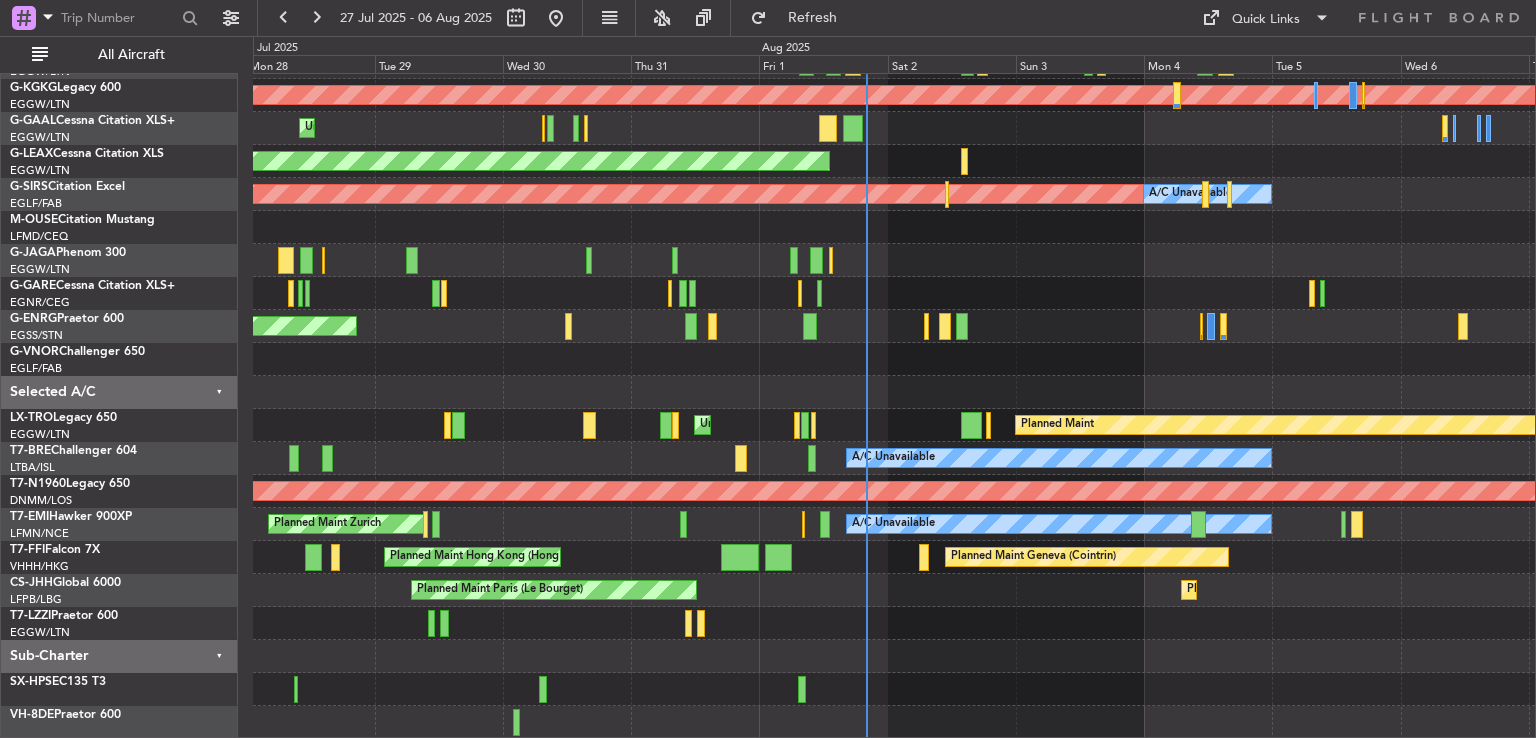 click on "A/C Unavailable [CITY] ([AIRPORT])
A/C Unavailable [CITY] ([AIRPORT])
A/C Unavailable [CITY] ([AIRPORT])
AOG Maint [CITY] ([AIRPORT])
Unplanned Maint [CITY] ([AIRPORT])
A/C Unavailable
Planned Maint [CITY]
Planned Maint [CITY] ([AIRPORT])
A/C Unavailable
Planned Maint [CITY]
A/C Unavailable
AOG Maint [CITY] ([AIRPORT])
Planned Maint
Unplanned Maint [CITY] ([AIRPORT])
Planned Maint [CITY] ([AIRPORT])
A/C Unavailable
Cleaning
MEL [CITY] ([AIRPORT])
Planned Maint [CITY] ([AIRPORT])
Planned Maint [CITY]
A/C Unavailable
Planned Maint [CITY] ([AIRPORT])
Planned Maint [CITY] ([AIRPORT])" 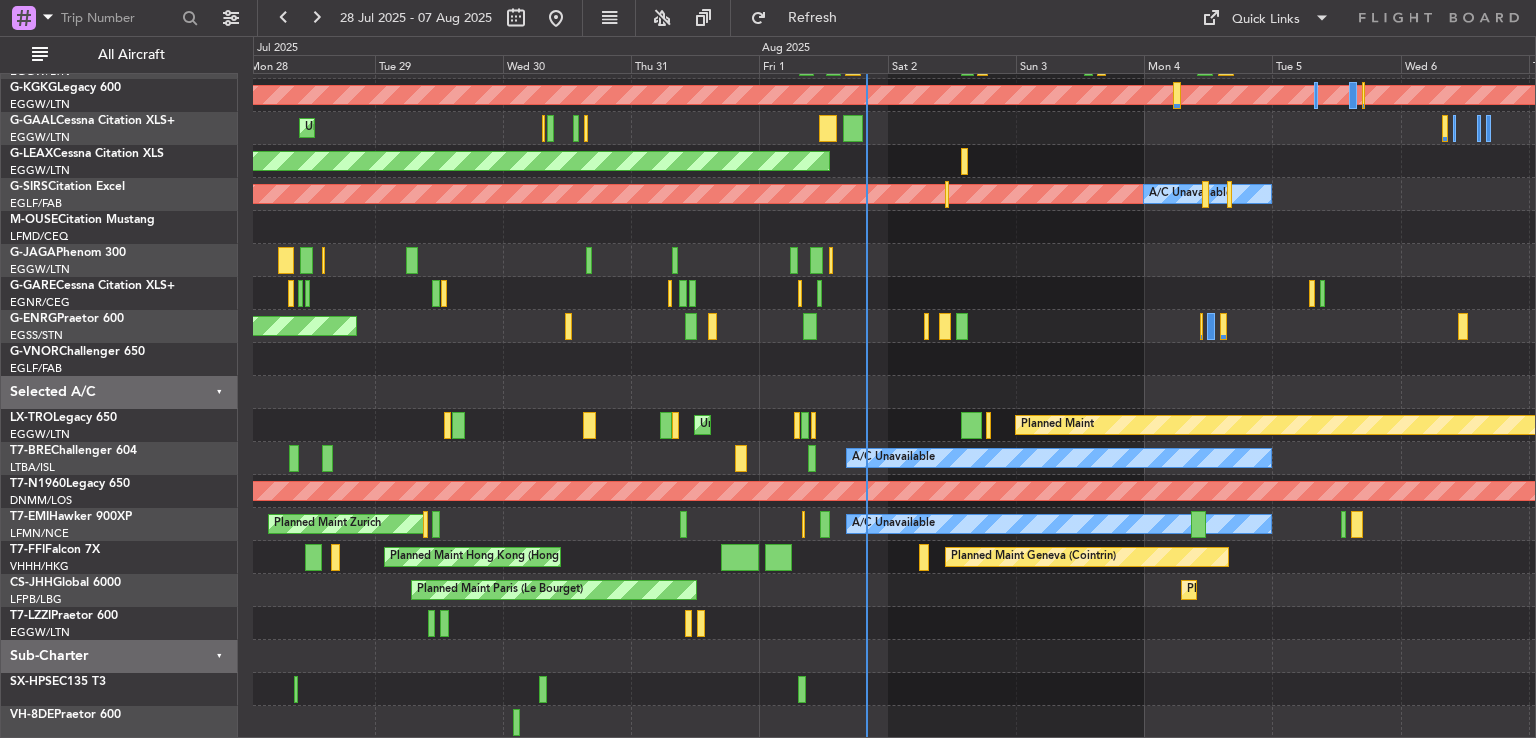 scroll, scrollTop: 0, scrollLeft: 0, axis: both 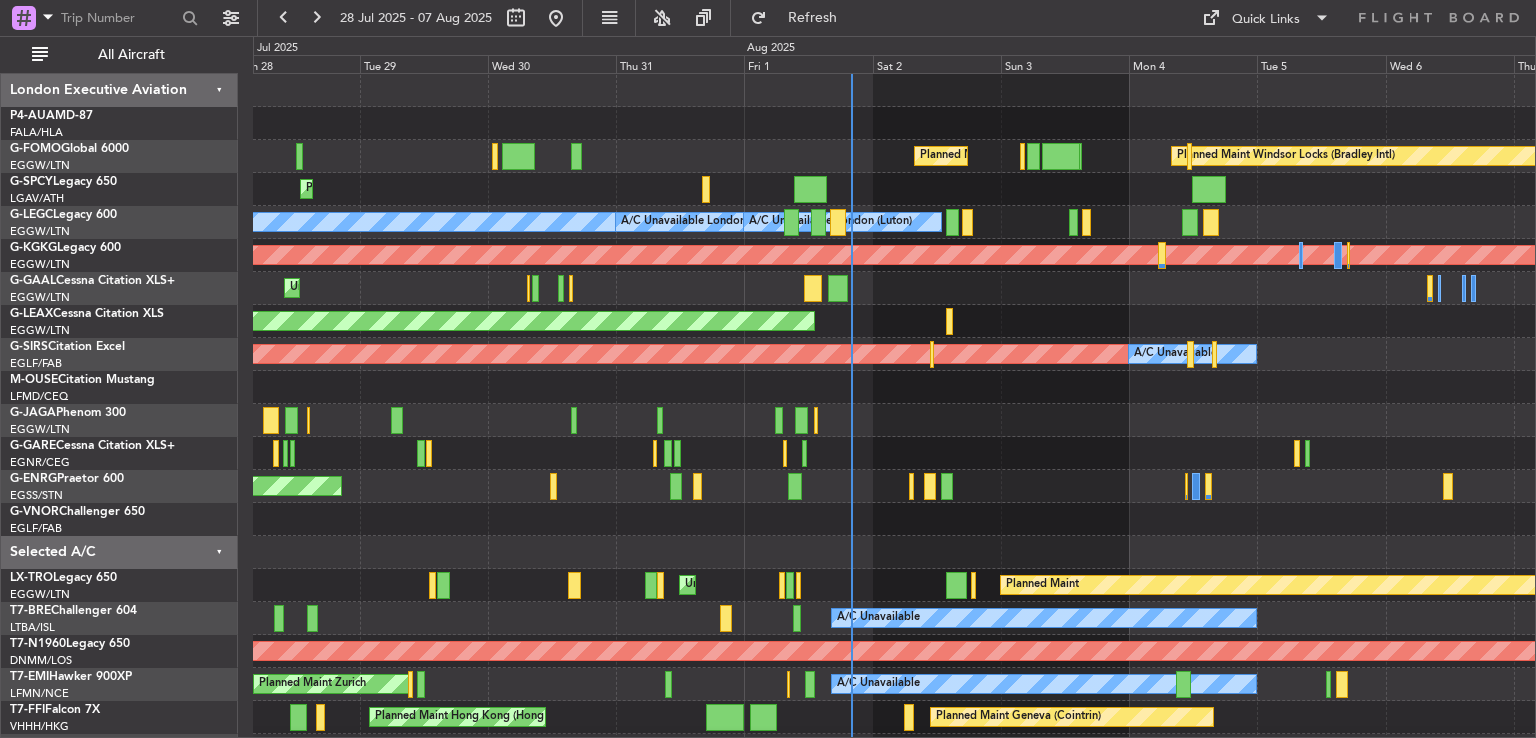 click on "Planned Maint [CITY] ([AIRPORT])
Planned Maint [CITY] ([AIRPORT])
A/C Unavailable [CITY] ([AIRPORT])
A/C Unavailable [CITY] ([AIRPORT])
A/C Unavailable [CITY] ([AIRPORT])
A/C Unavailable [CITY] ([AIRPORT])
AOG Maint [CITY] ([AIRPORT])
Unplanned Maint [CITY] ([AIRPORT])
A/C Unavailable
Planned Maint [CITY]
Planned Maint [CITY] ([AIRPORT])
A/C Unavailable
Planned Maint [CITY]
Planned Maint
Unplanned Maint [CITY] ([AIRPORT])
Planned Maint [CITY] ([AIRPORT])
A/C Unavailable
Cleaning
Planned Maint [CITY] ([AIRPORT])
Planned Maint [CITY]
A/C Unavailable" 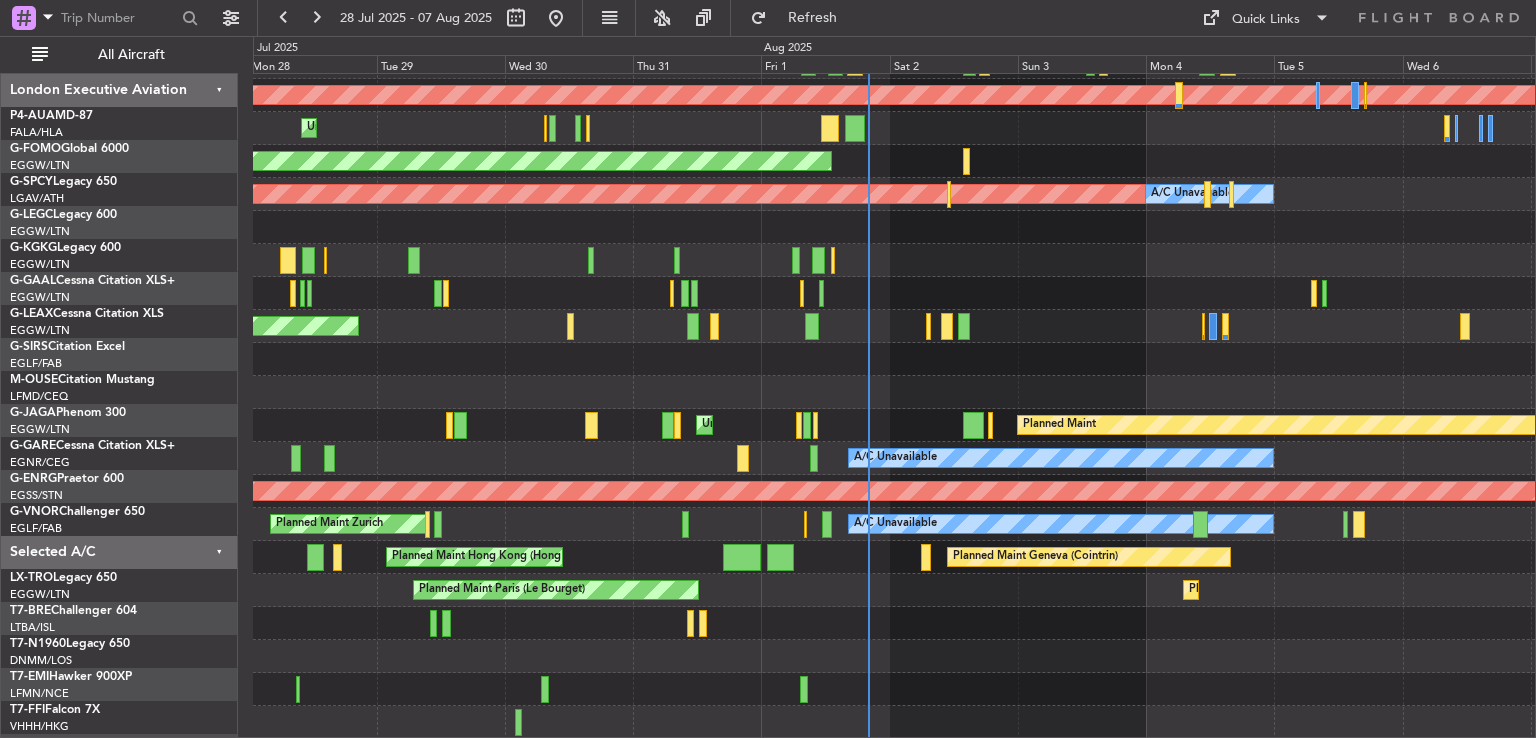 scroll, scrollTop: 160, scrollLeft: 0, axis: vertical 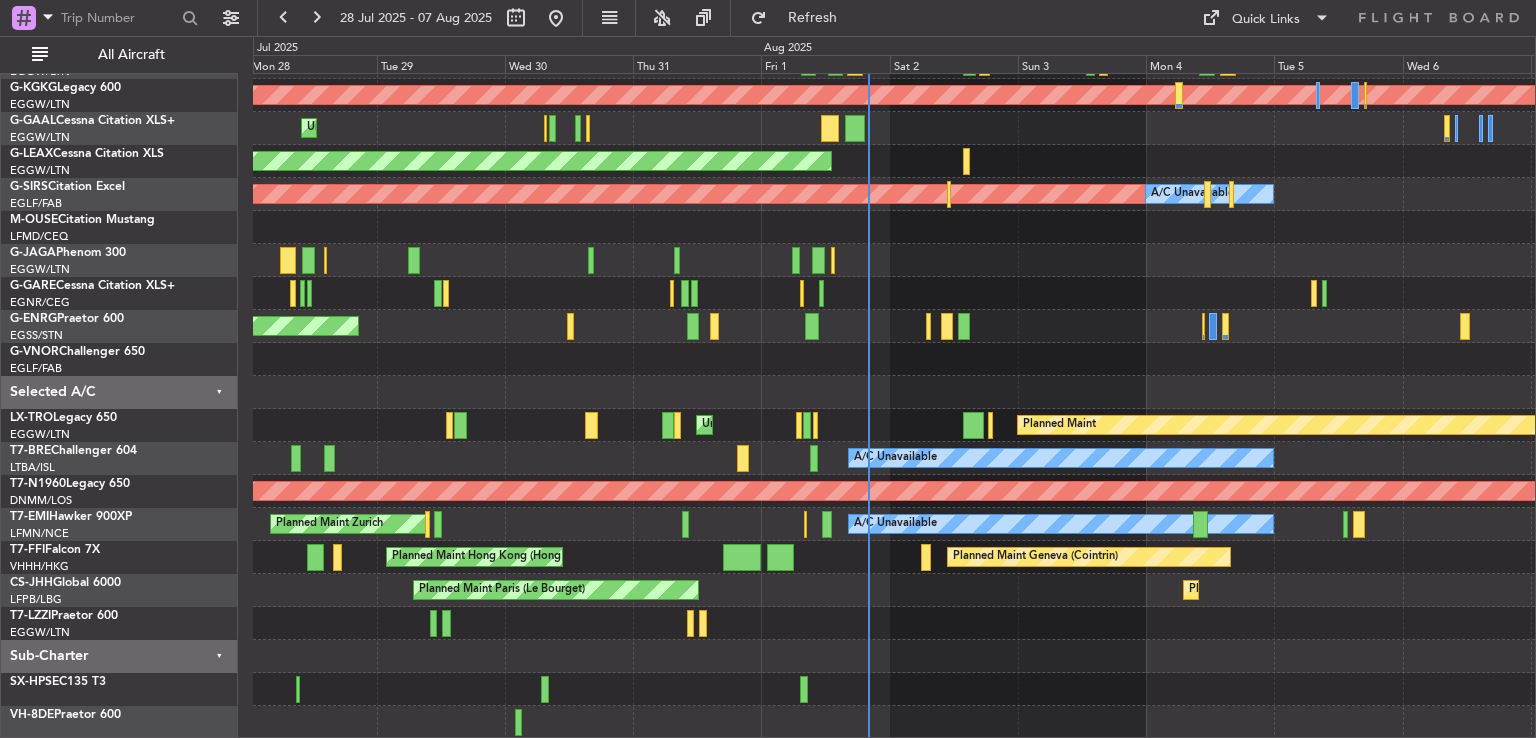 click on "A/C Unavailable [CITY] ([AIRPORT])
A/C Unavailable [CITY] ([AIRPORT])
A/C Unavailable [CITY] ([AIRPORT])
AOG Maint [CITY] ([AIRPORT])
Unplanned Maint [CITY] ([AIRPORT])
A/C Unavailable
Planned Maint [CITY]
Planned Maint [CITY] ([AIRPORT])
A/C Unavailable
Planned Maint [CITY]
A/C Unavailable
AOG Maint [CITY] ([AIRPORT])
Planned Maint
Unplanned Maint [CITY] ([AIRPORT])
Planned Maint [CITY] ([AIRPORT])
A/C Unavailable
Cleaning
MEL [CITY] ([AIRPORT])
Planned Maint [CITY] ([AIRPORT])
Planned Maint [CITY]
A/C Unavailable
Planned Maint [CITY] ([AIRPORT])
Planned Maint [CITY] ([AIRPORT])" 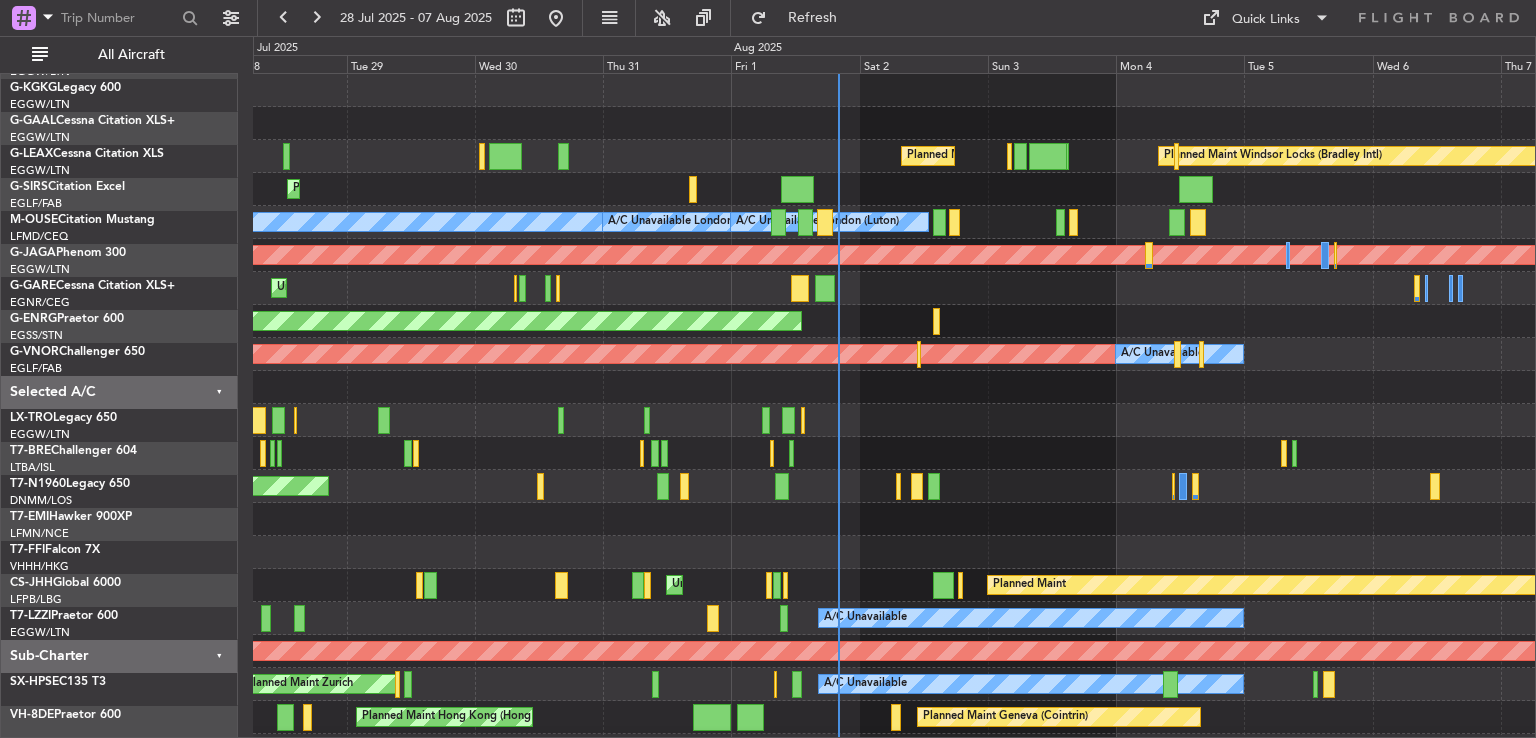 scroll, scrollTop: 0, scrollLeft: 0, axis: both 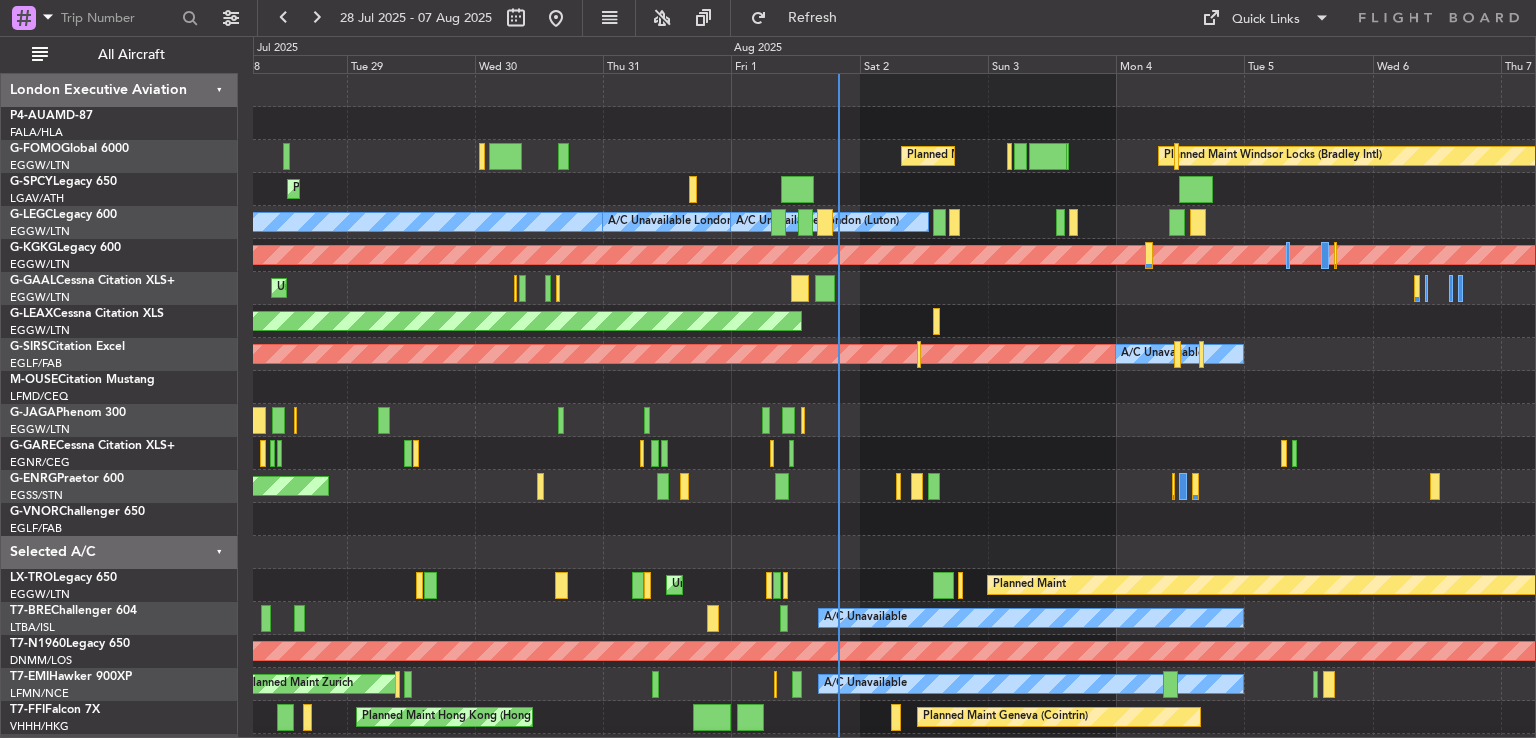 click on "Planned Maint [CITY] ([AIRPORT])
Planned Maint [CITY] ([AIRPORT])
Planned Maint [CITY] ([AIRPORT])
A/C Unavailable [CITY] ([AIRPORT])
A/C Unavailable [CITY] ([AIRPORT])
A/C Unavailable [CITY] ([AIRPORT])
AOG Maint [CITY] ([AIRPORT])
Unplanned Maint [CITY] ([AIRPORT])
A/C Unavailable
Planned Maint [CITY] ([AIRPORT])
Planned Maint [CITY] ([AIRPORT])
A/C Unavailable
Planned Maint [CITY] ([AIRPORT])
Planned Maint
A/C Unavailable
Cleaning
Planned Maint [CITY] ([AIRPORT])
Planned Maint [CITY]
A/C Unavailable
Planned Maint [CITY] ([AIRPORT])" 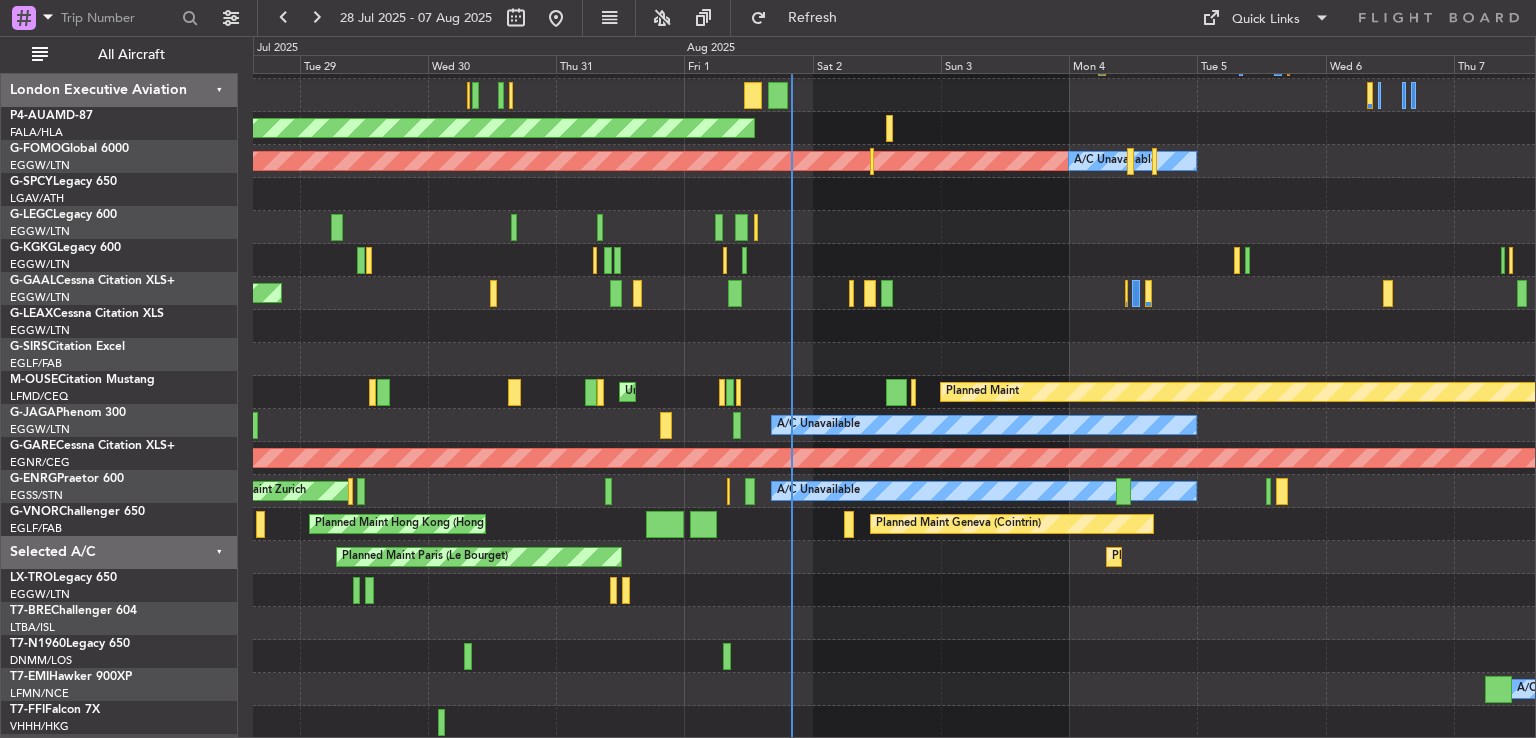 scroll, scrollTop: 192, scrollLeft: 0, axis: vertical 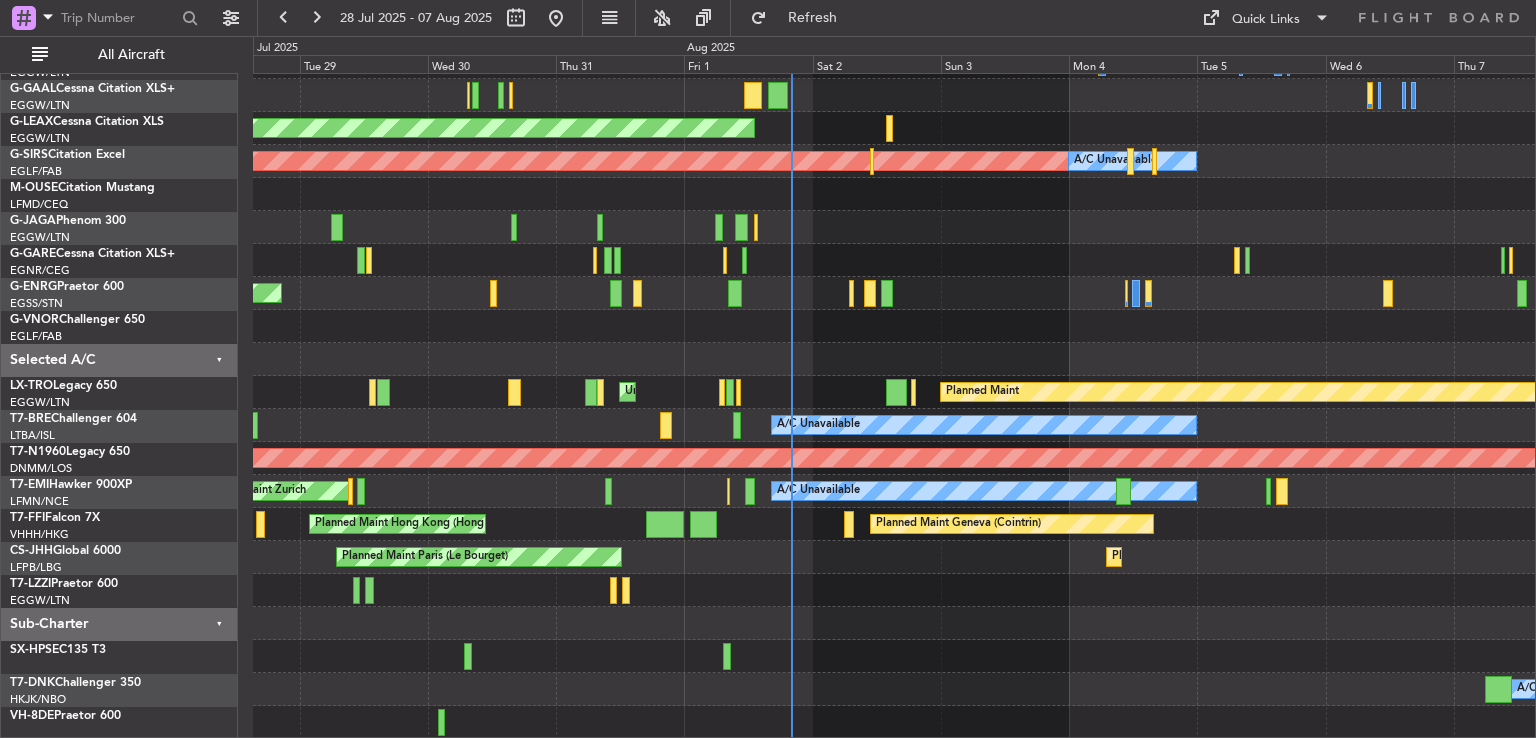 click on "Chapeau Holding Ltd
Unplanned Maint [CITY] ([AIRPORT])
A/C Unavailable
Planned Maint [CITY]
Planned Maint [CITY] ([AIRPORT])
A/C Unavailable
Planned Maint [CITY]
A/C Unavailable
AOG Maint [CITY] ([AIRPORT])
Planned Maint
Unplanned Maint [CITY] ([AIRPORT])
A/C Unavailable
Cleaning
Planned Maint [CITY] ([AIRPORT])
Planned Maint [CITY]
Planned Maint [CITY] ([AIRPORT])
Planned Maint [CITY]
Planned Maint [CITY] ([AIRPORT])
Planned Maint [CITY] ([AIRPORT])" 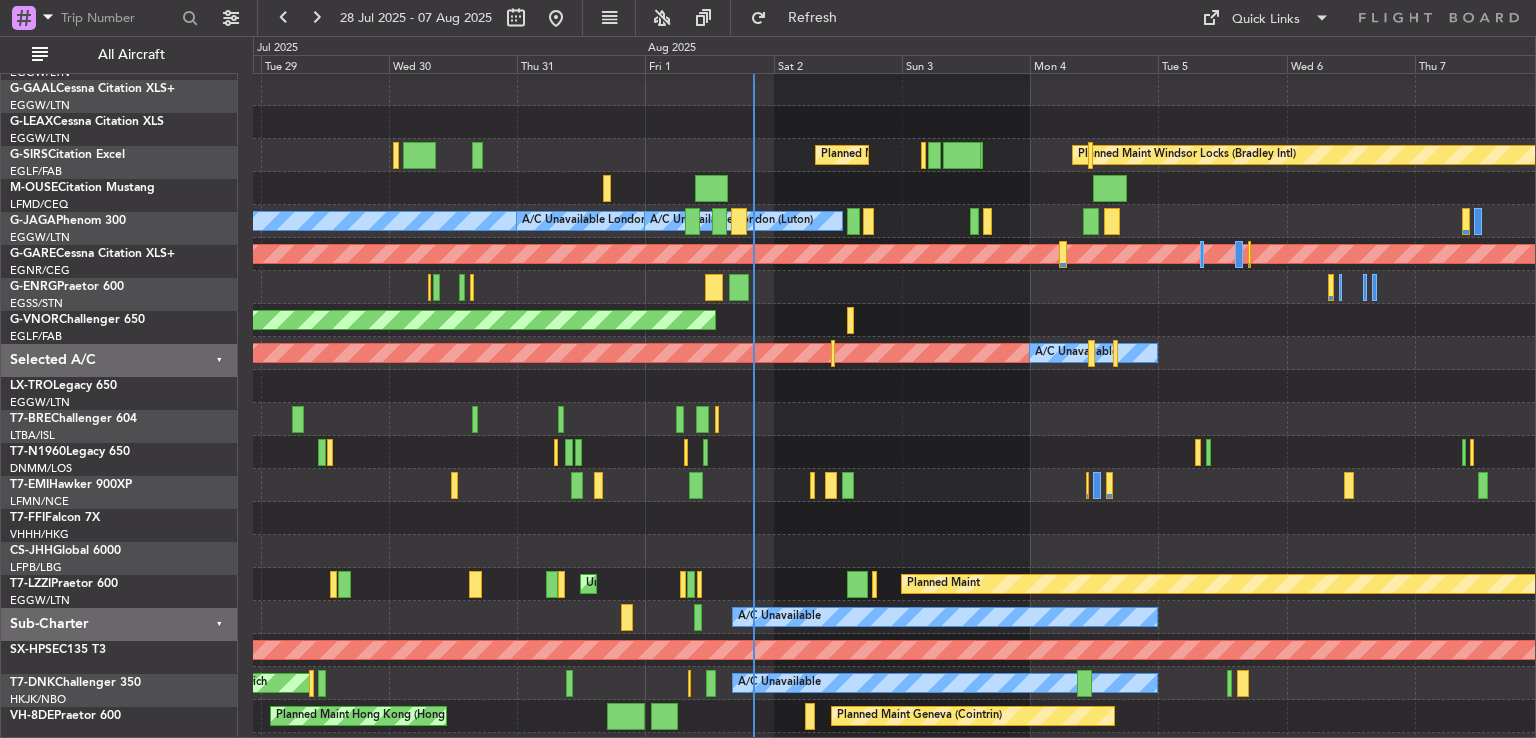 scroll, scrollTop: 0, scrollLeft: 0, axis: both 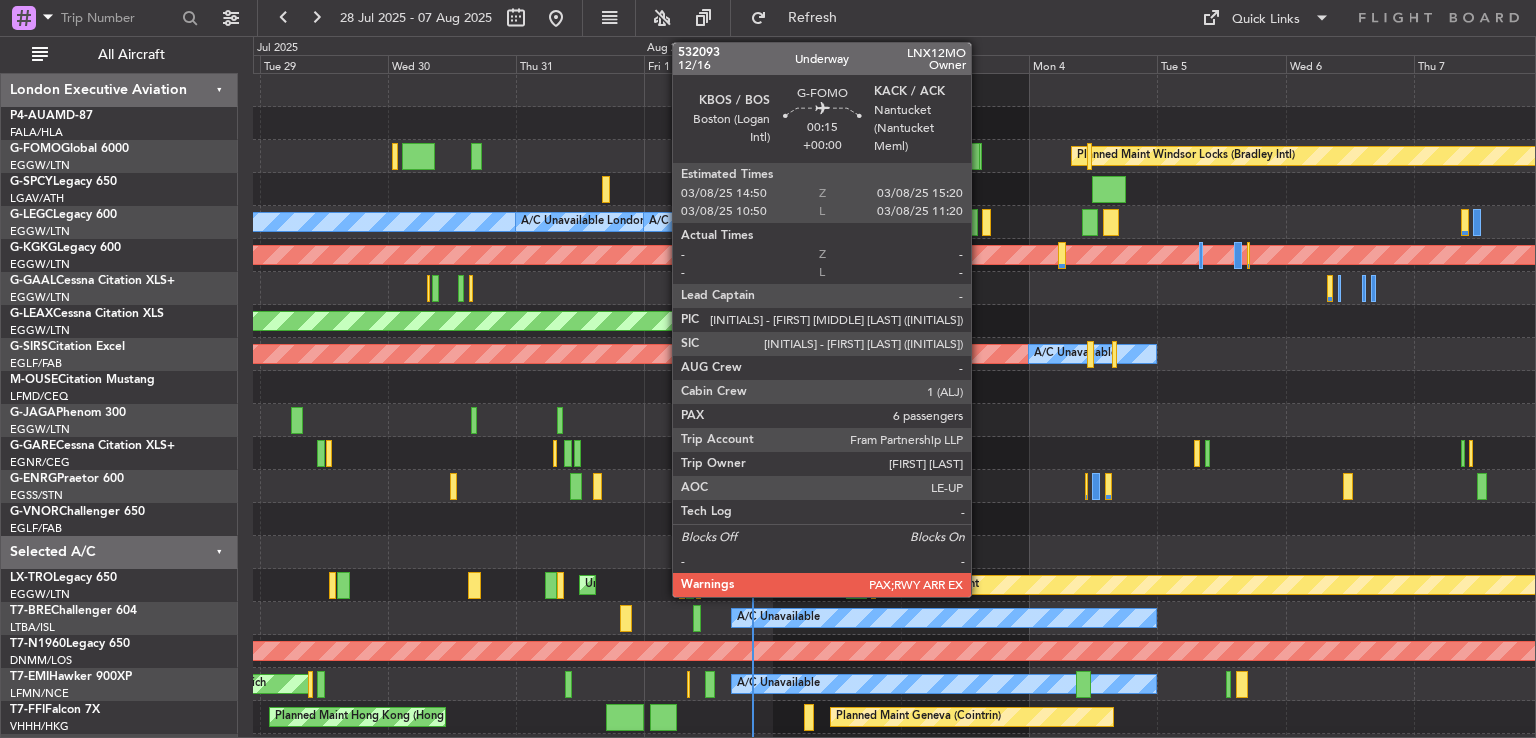 click 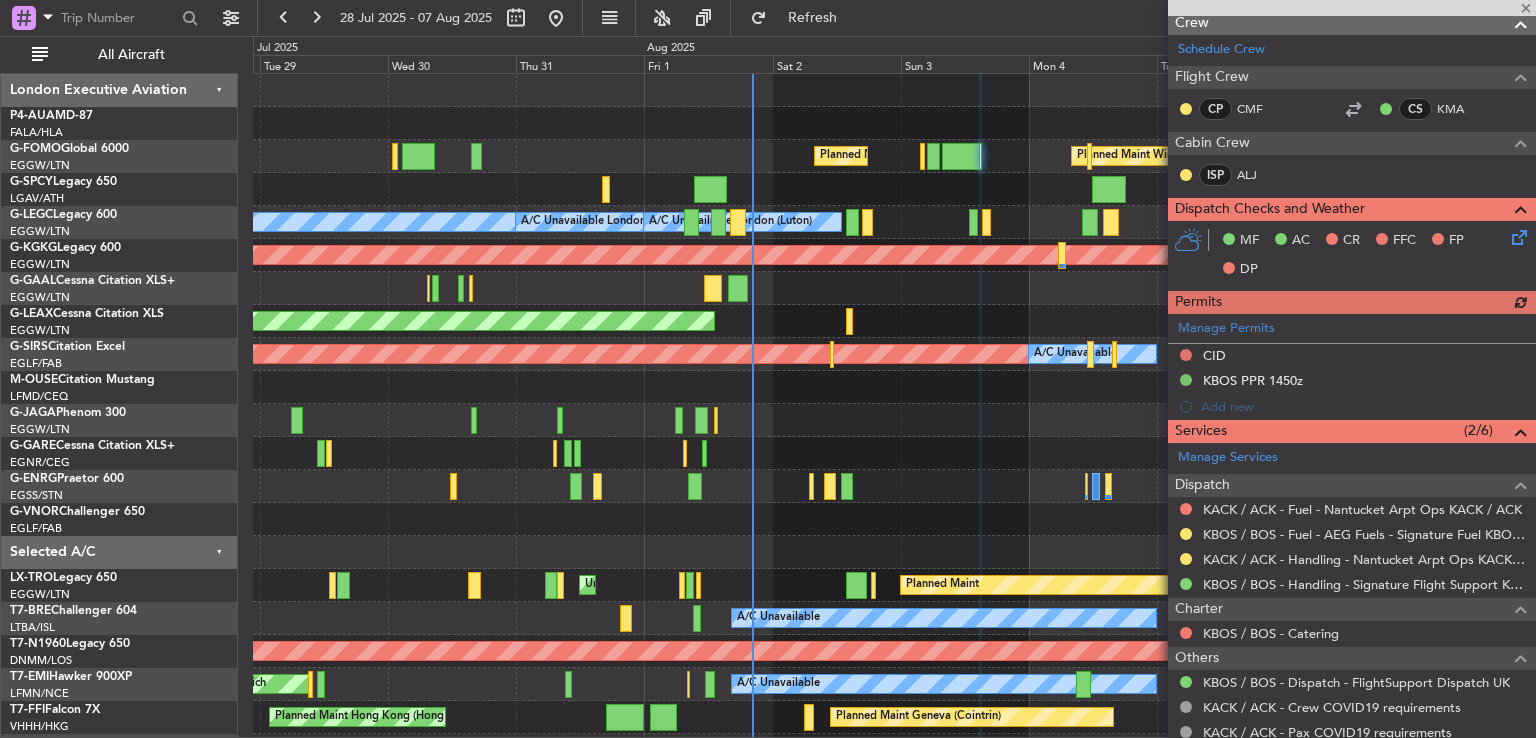 scroll, scrollTop: 450, scrollLeft: 0, axis: vertical 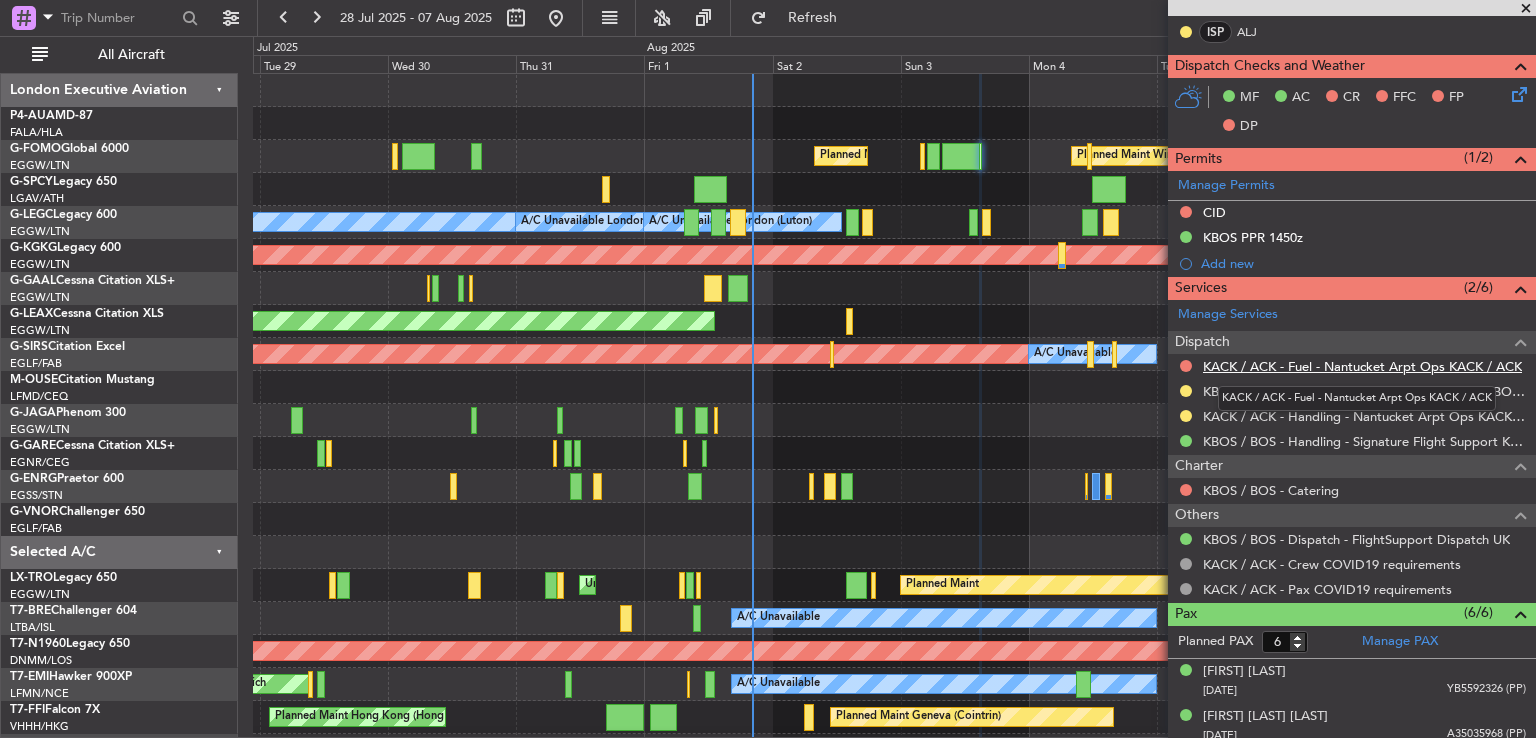 click on "KACK / ACK - Fuel - Nantucket Arpt Ops KACK / ACK" at bounding box center [1362, 366] 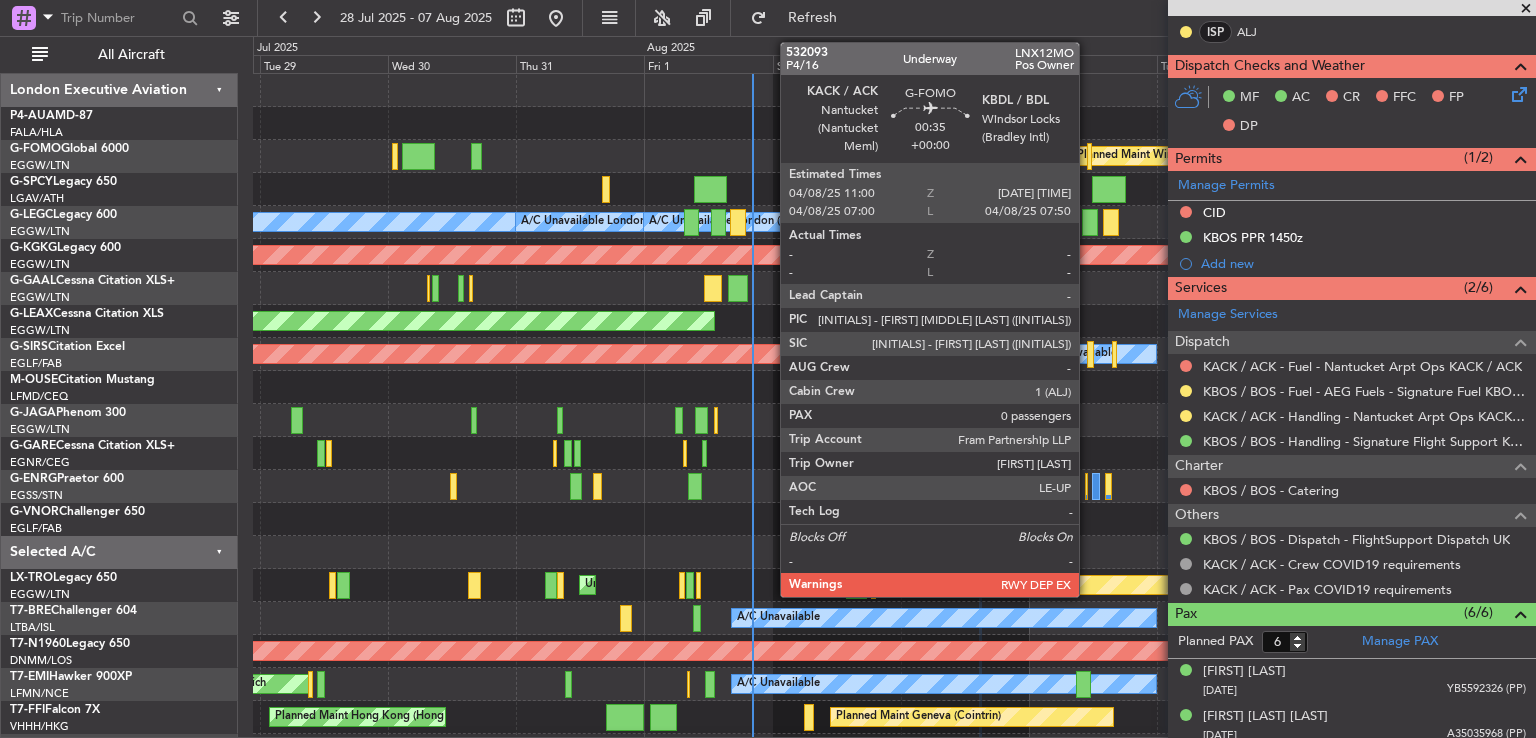 click 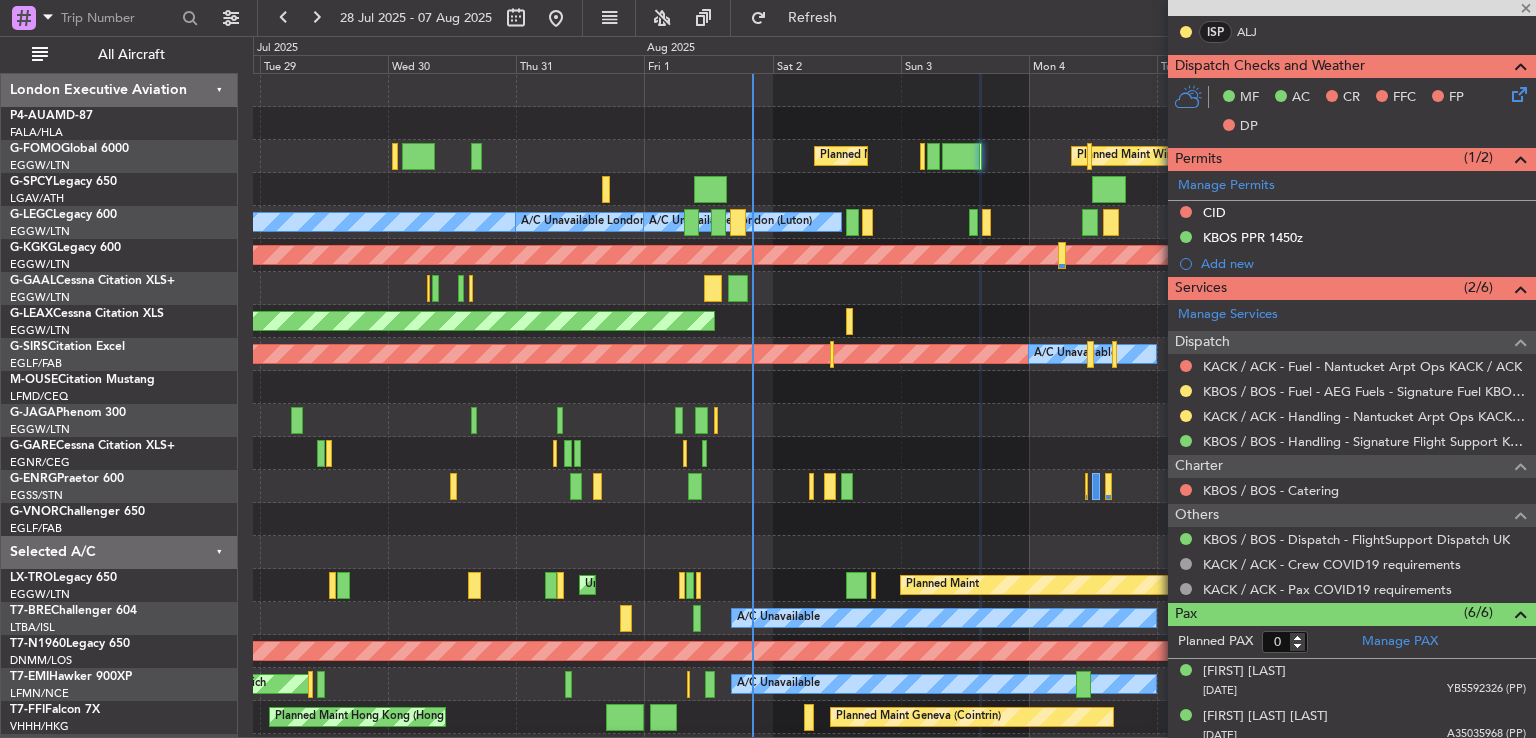 scroll, scrollTop: 0, scrollLeft: 0, axis: both 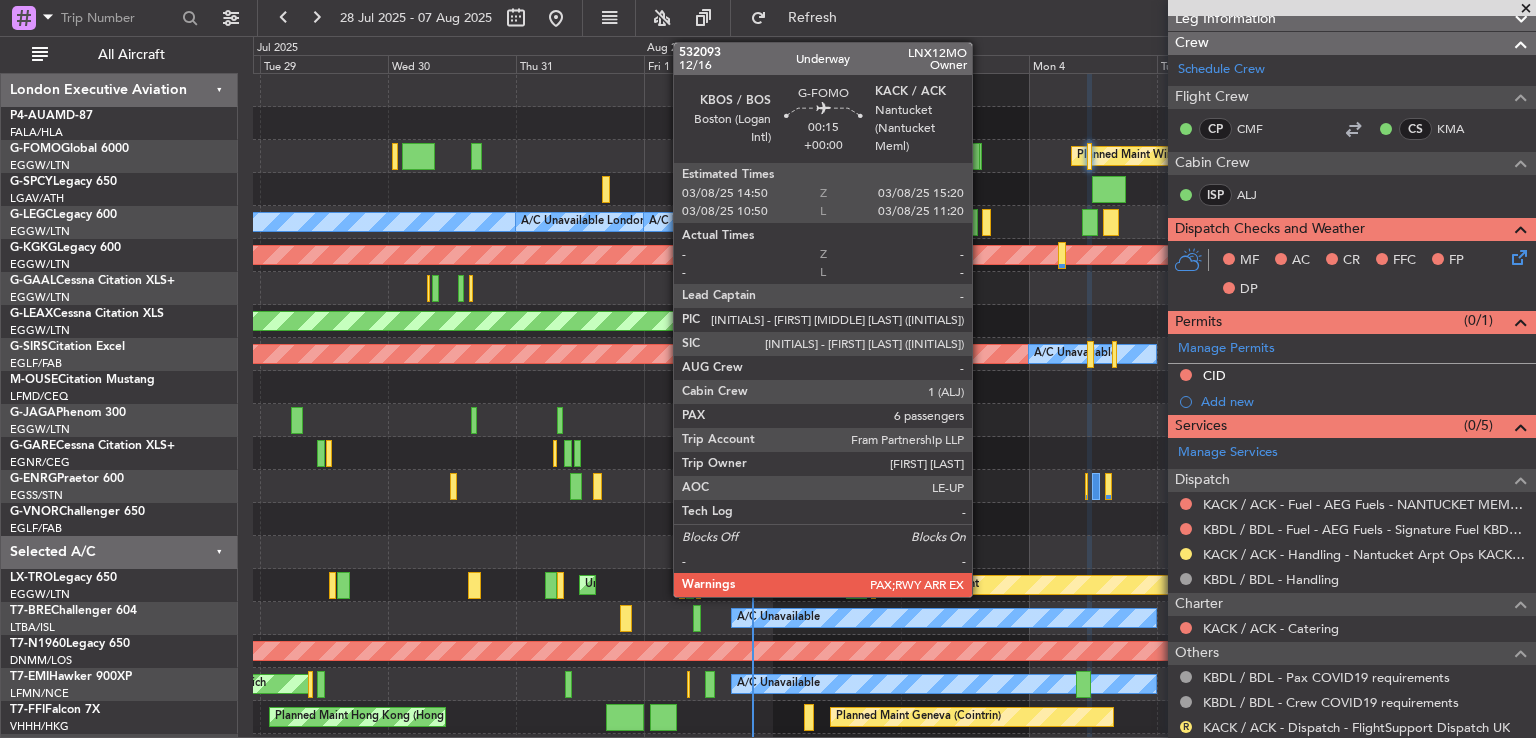 click 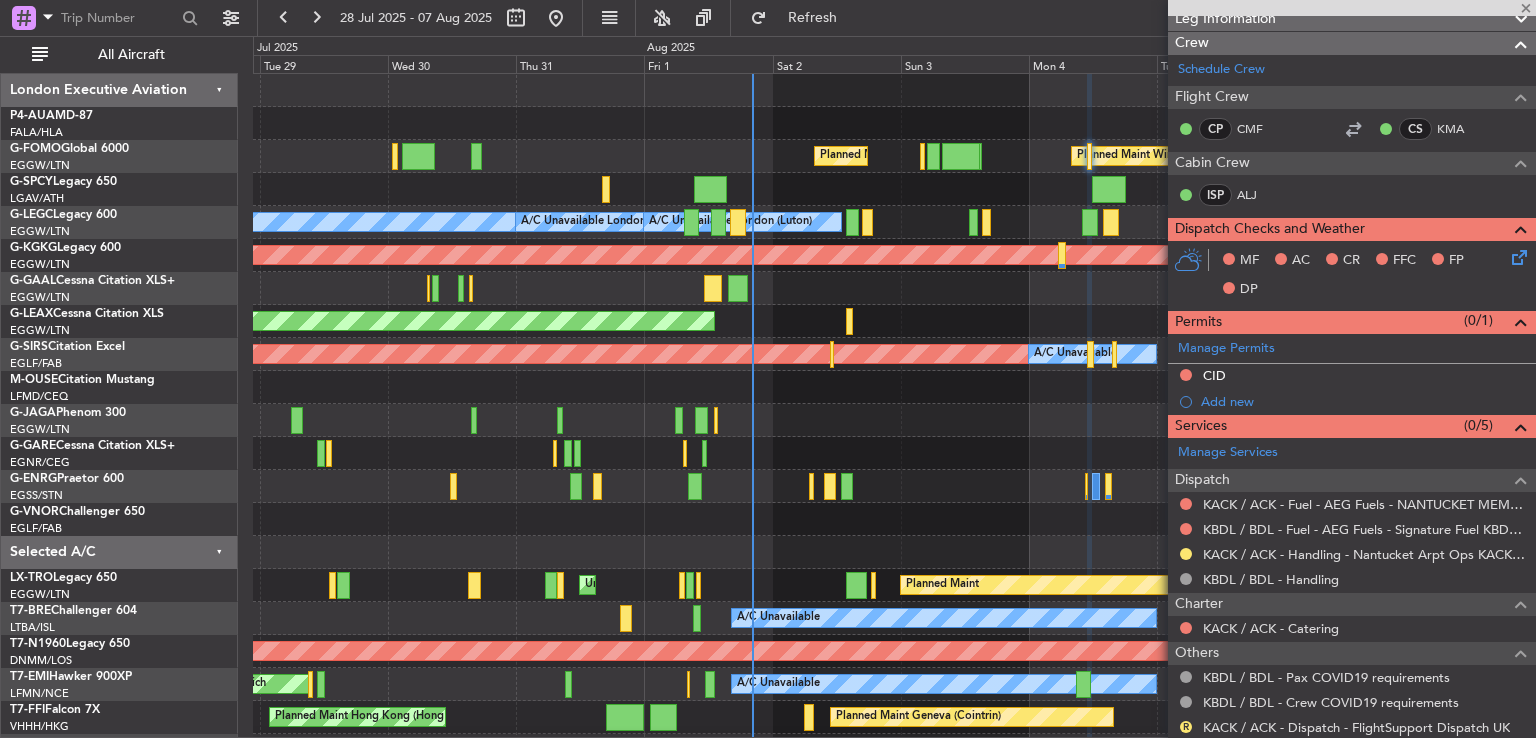 scroll, scrollTop: 0, scrollLeft: 0, axis: both 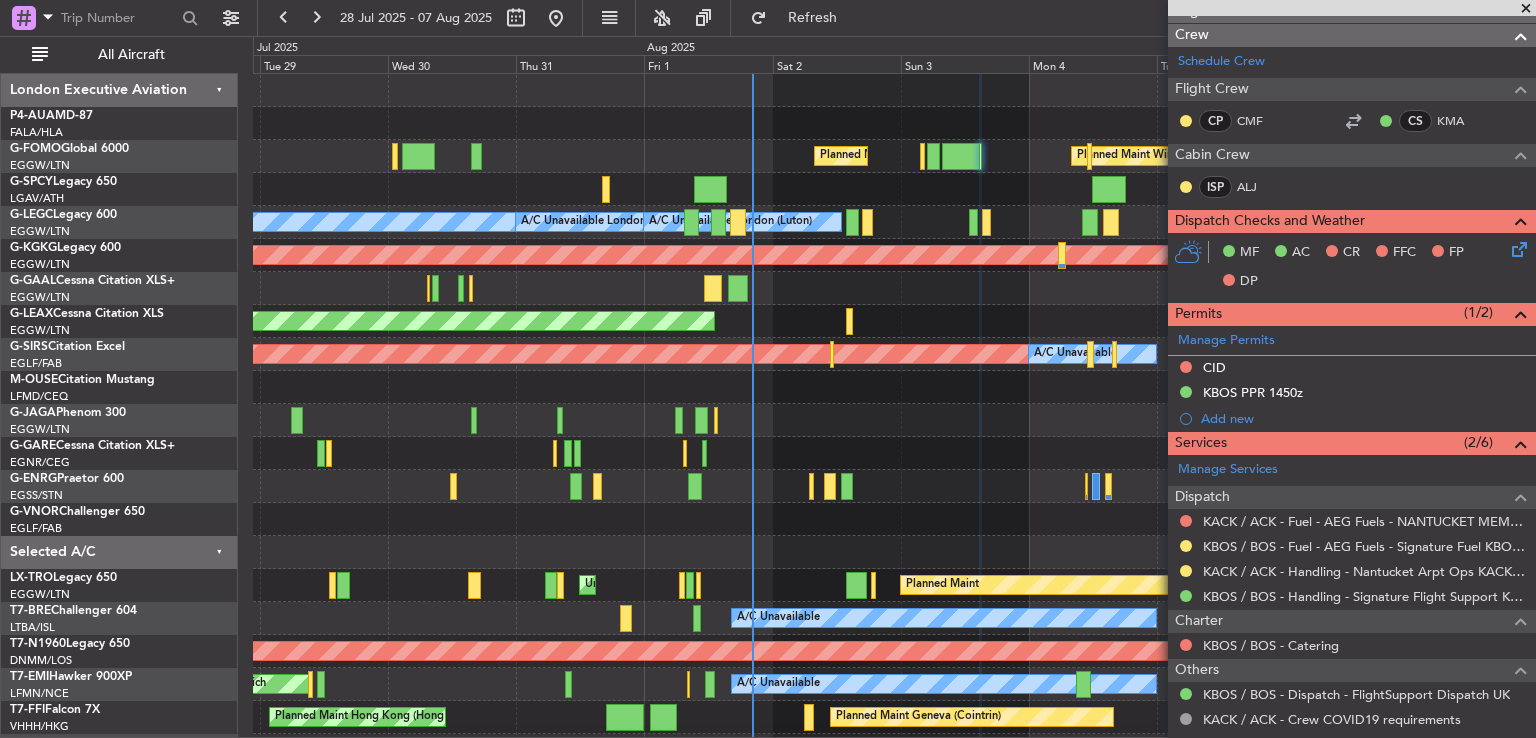 click at bounding box center [1526, 9] 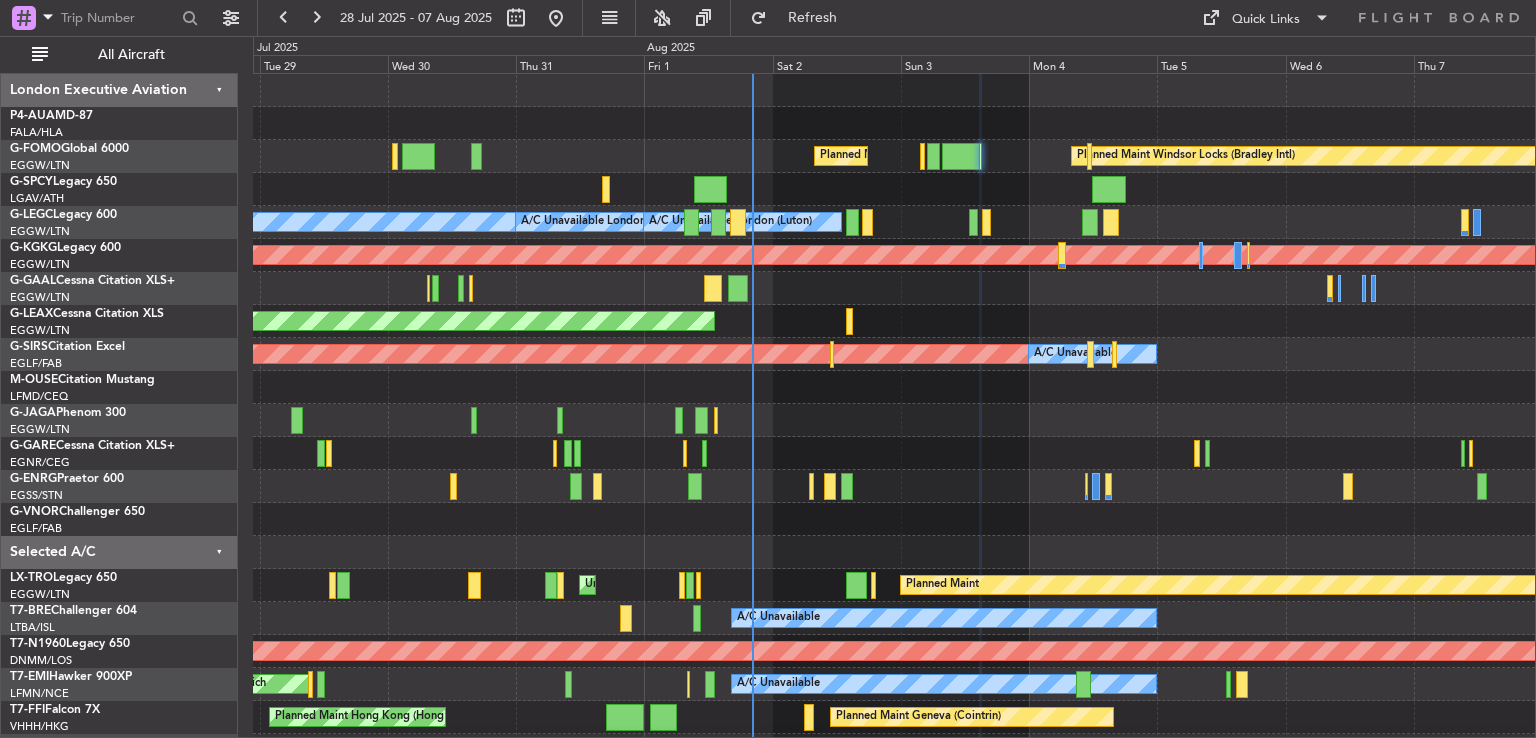 type on "0" 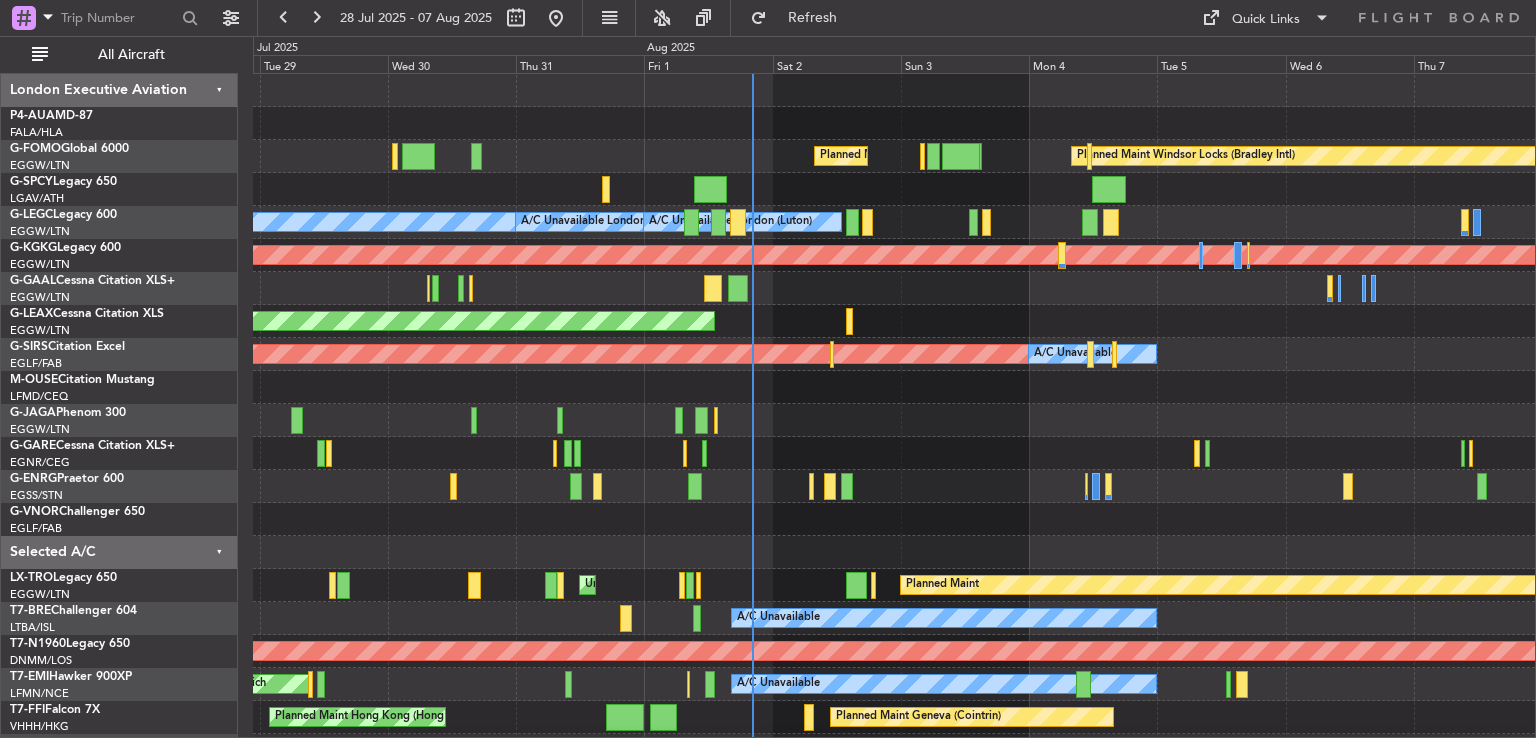 scroll, scrollTop: 0, scrollLeft: 0, axis: both 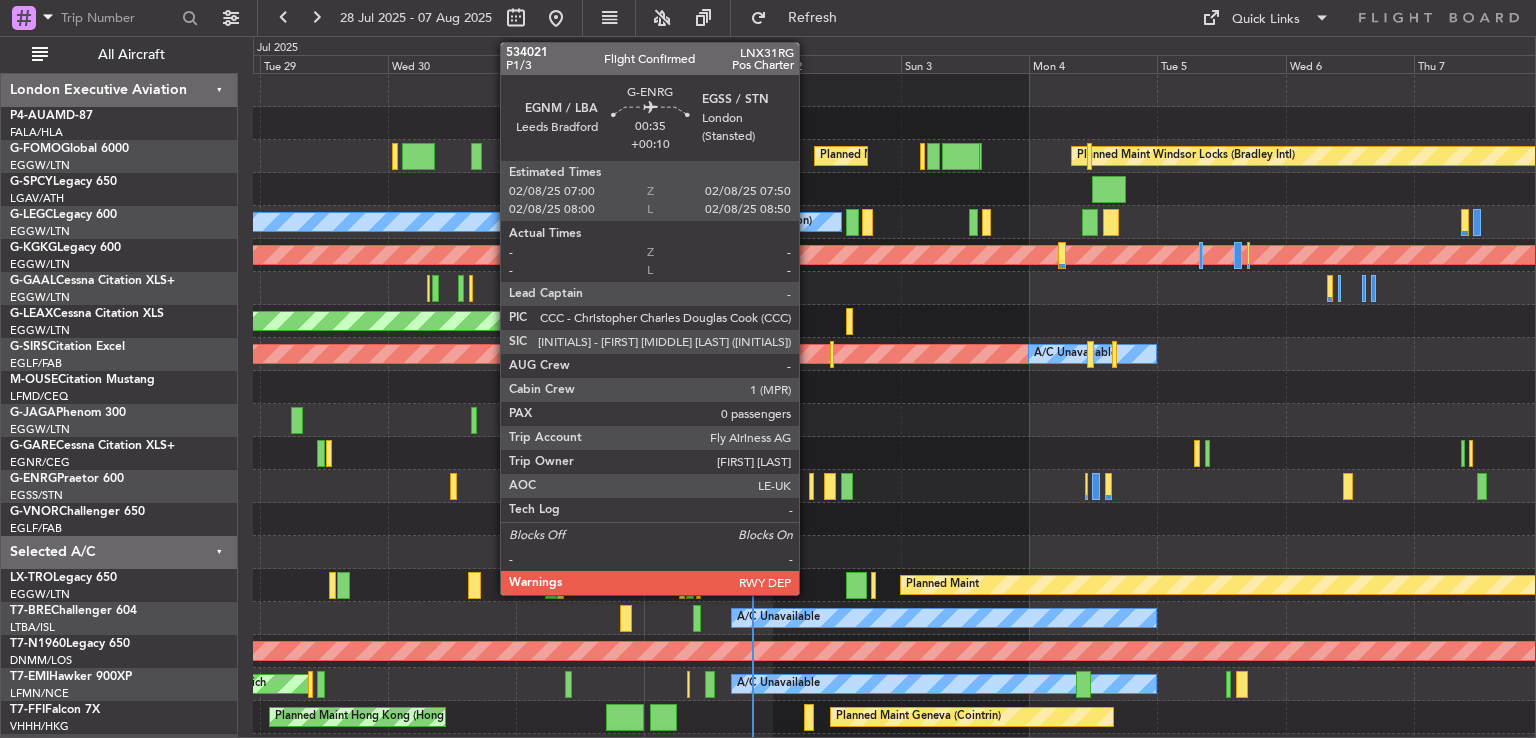 click 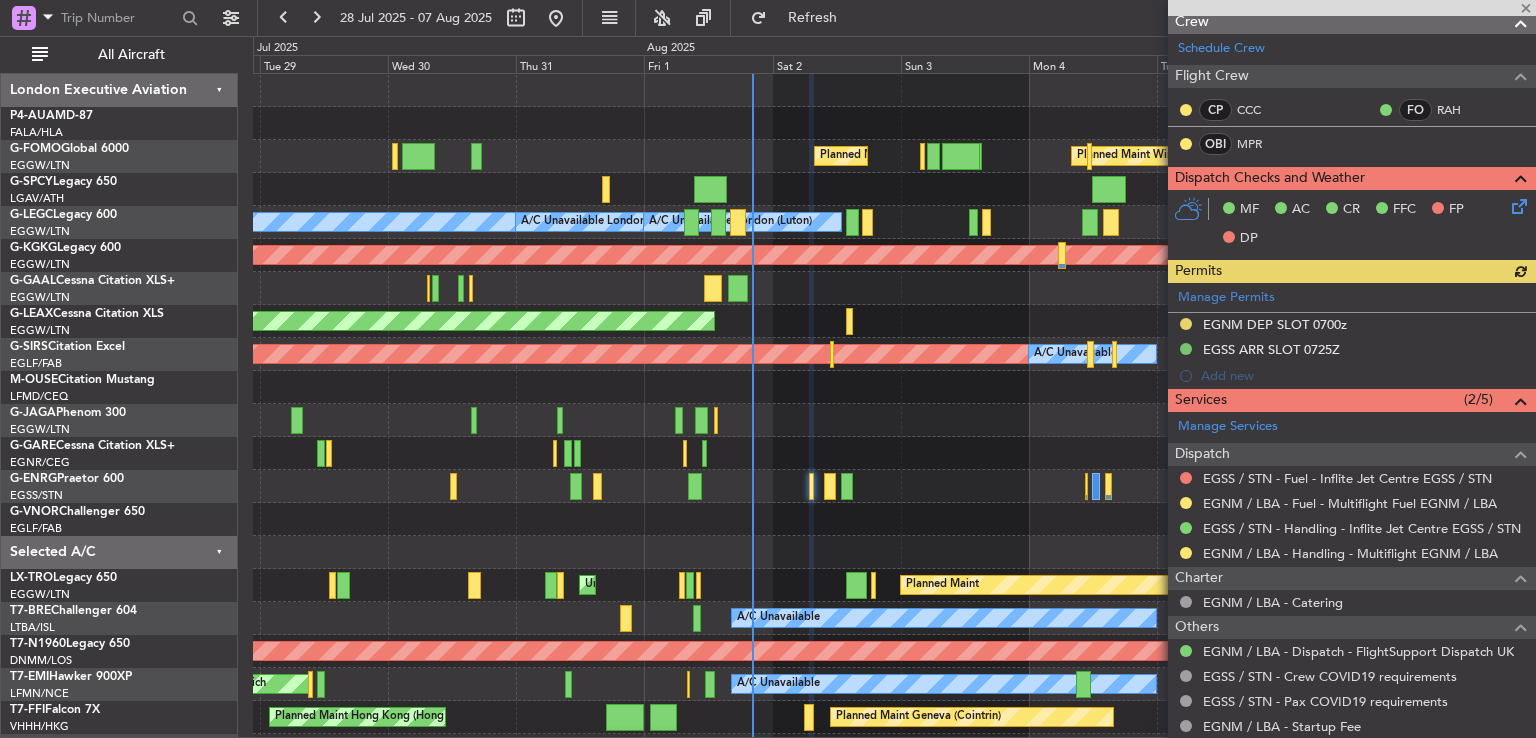 scroll, scrollTop: 362, scrollLeft: 0, axis: vertical 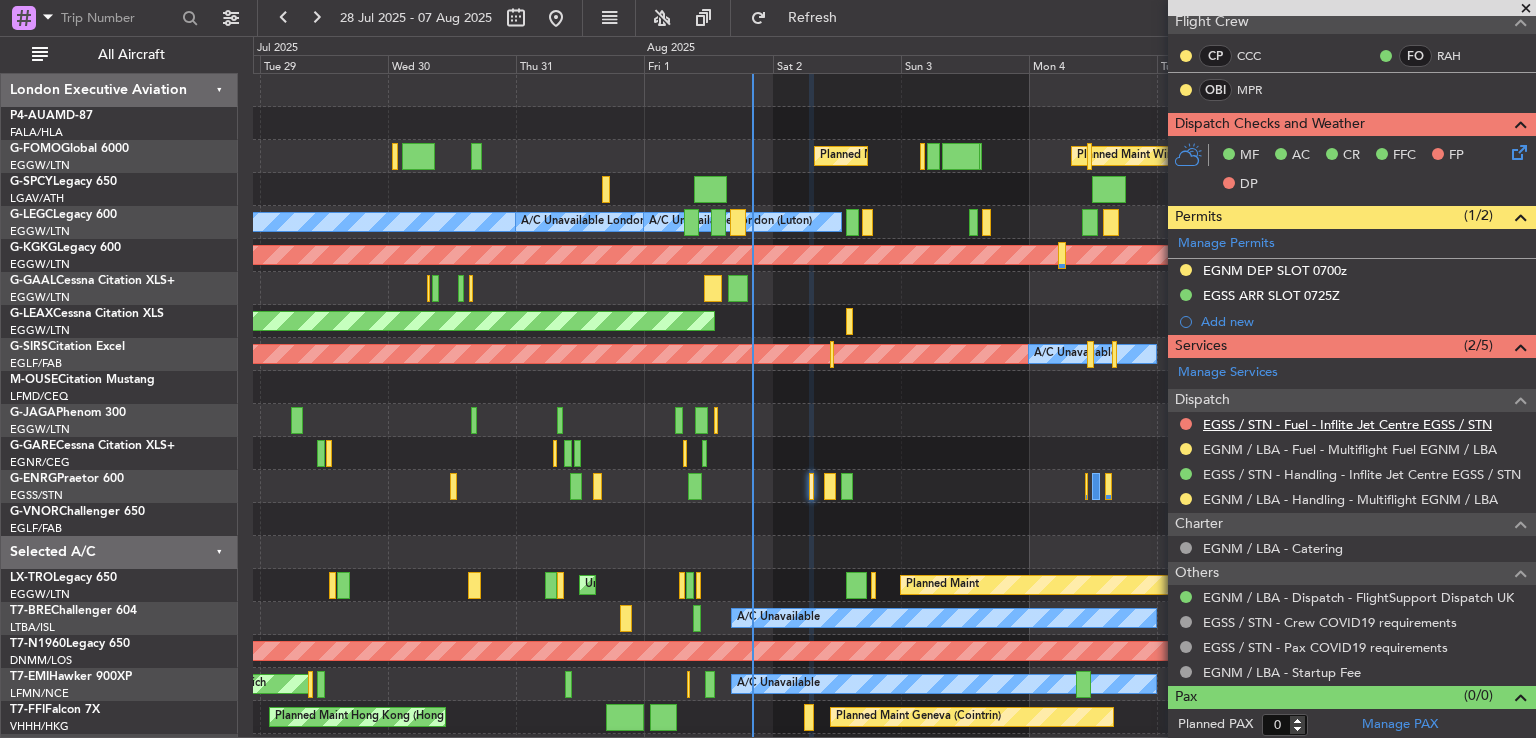 click on "EGSS / STN - Fuel - Inflite Jet Centre EGSS / STN" at bounding box center (1347, 424) 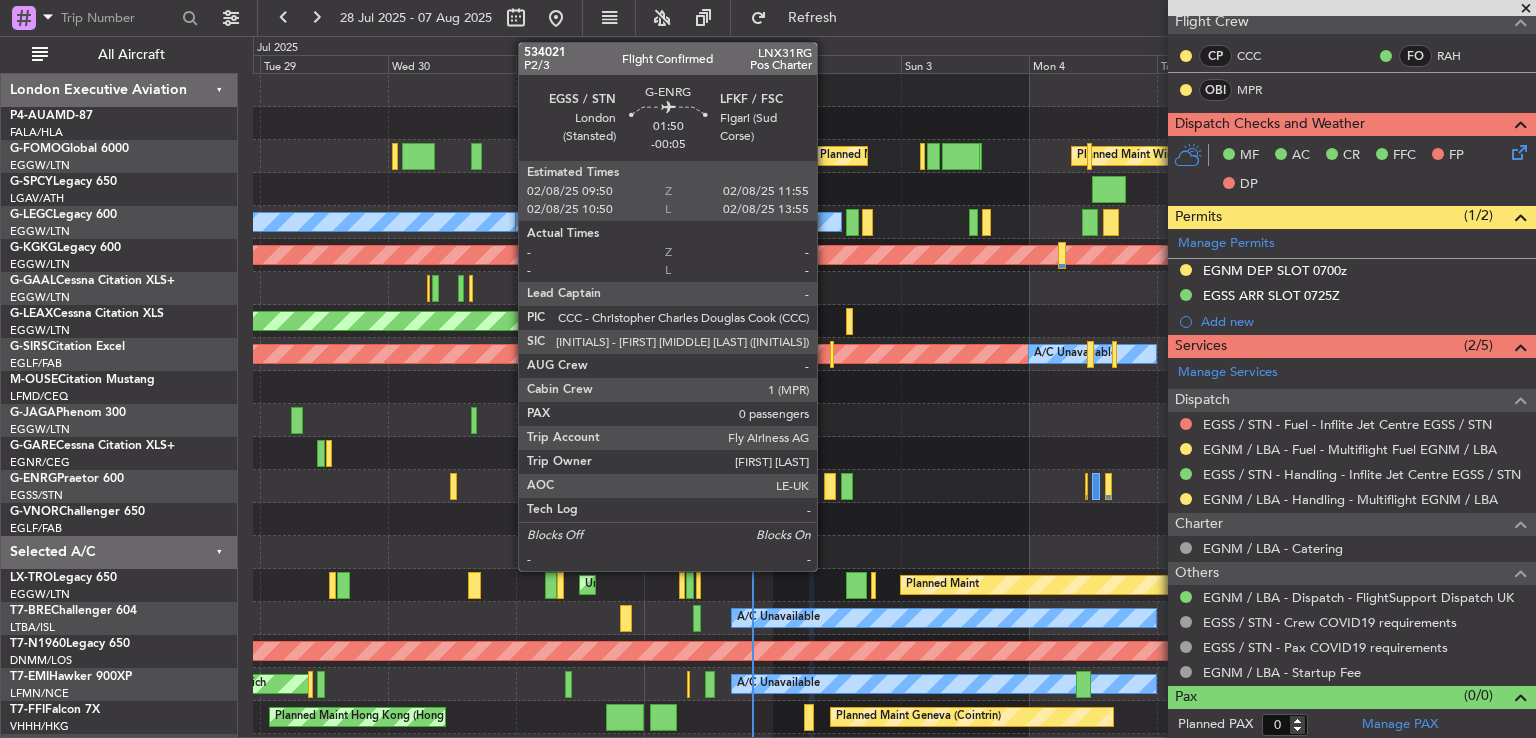 click 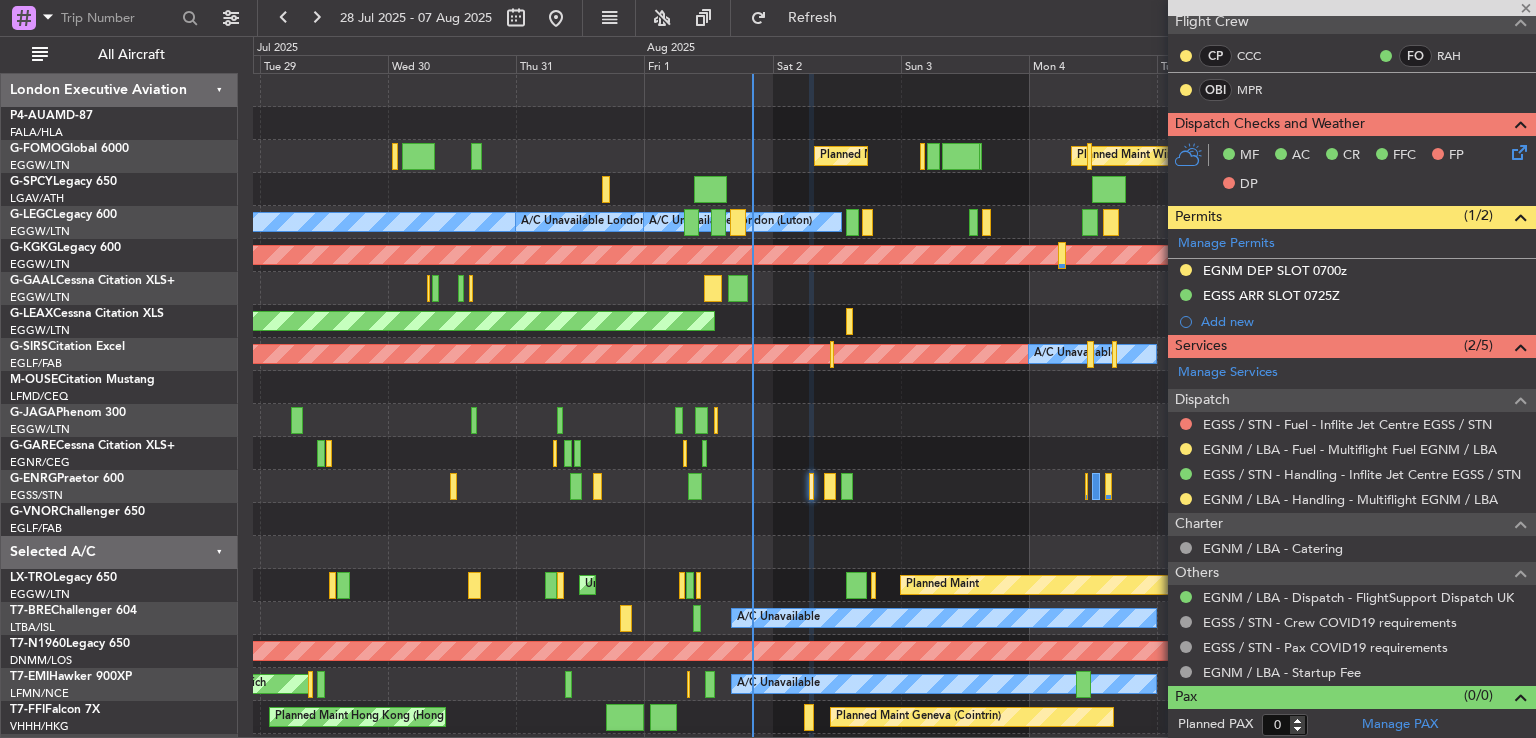 type on "-00:05" 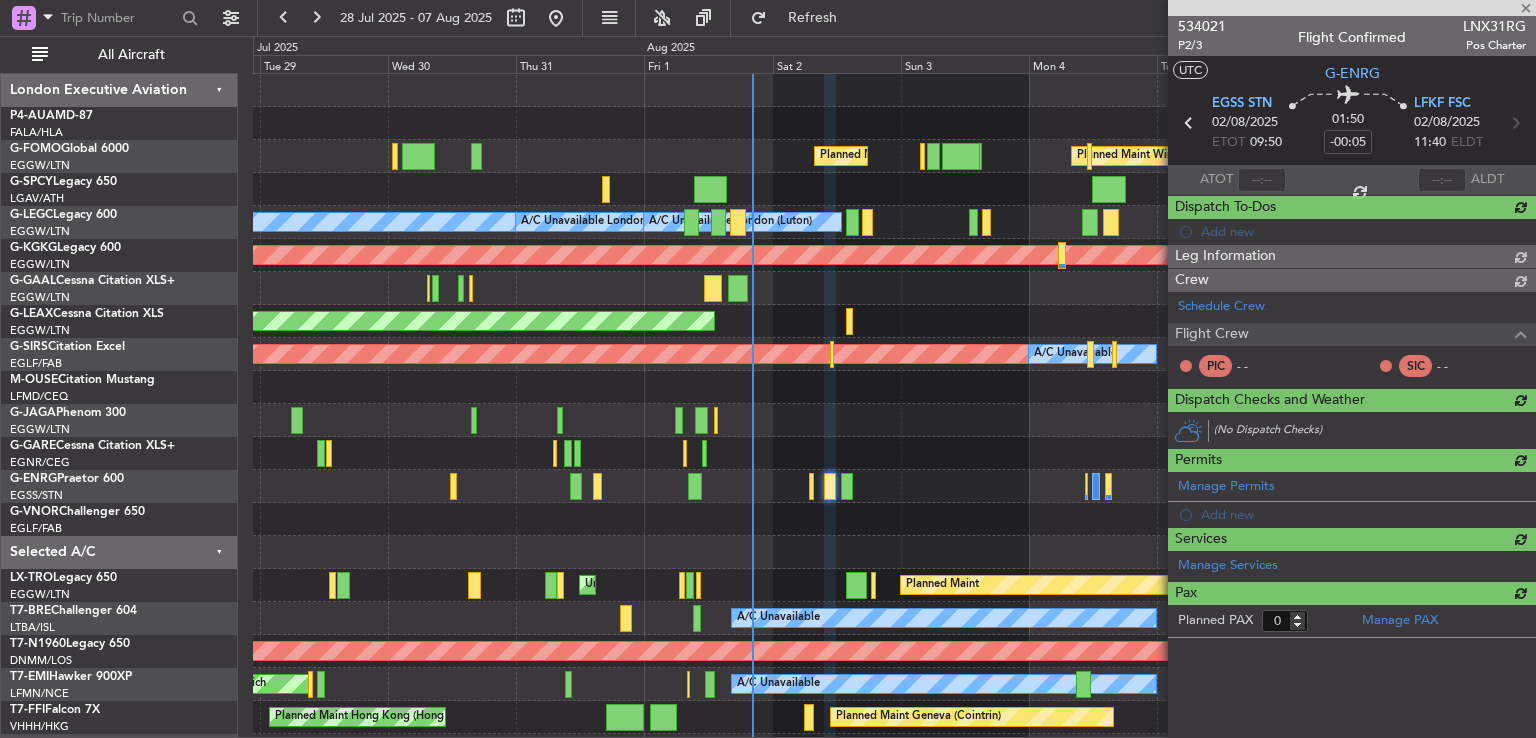 scroll, scrollTop: 0, scrollLeft: 0, axis: both 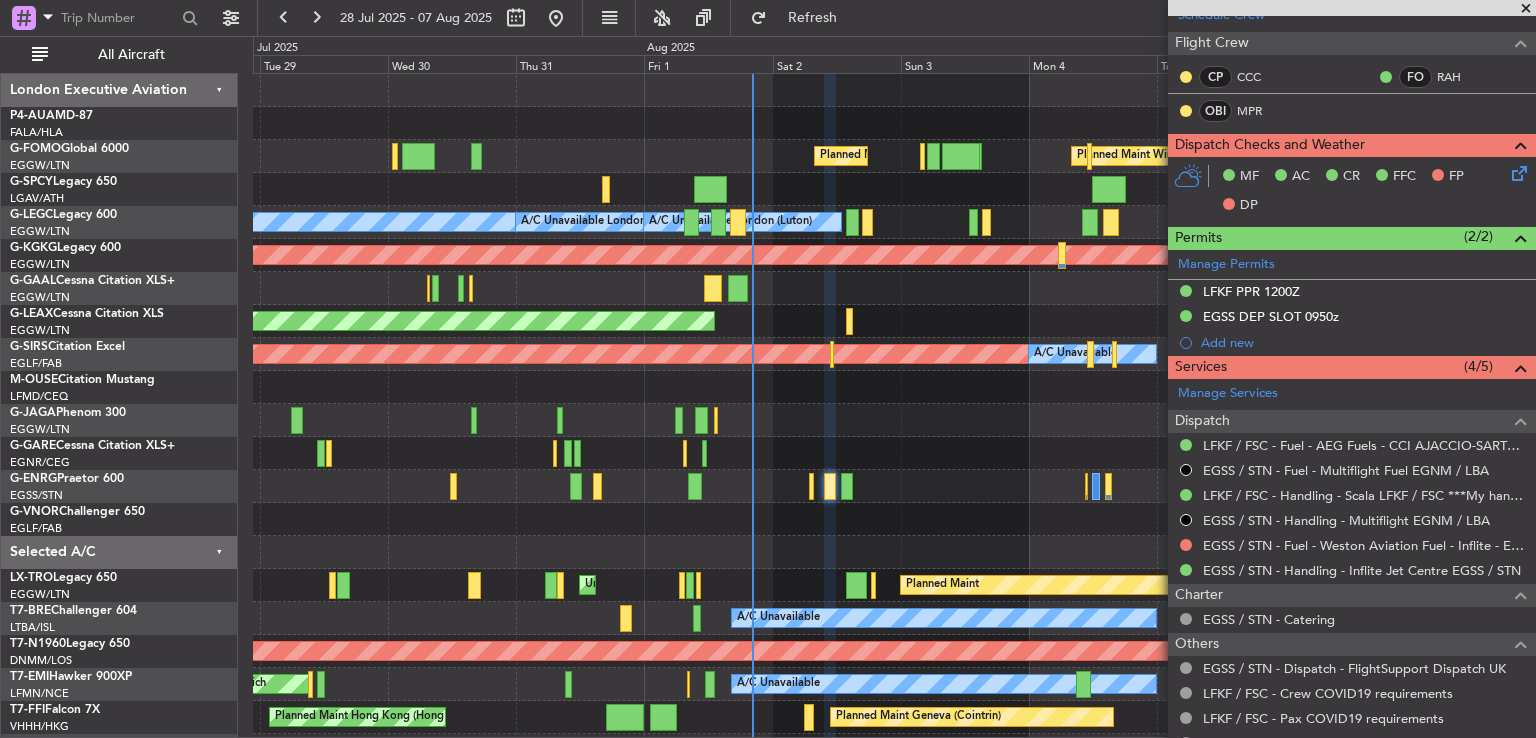 click at bounding box center [1526, 9] 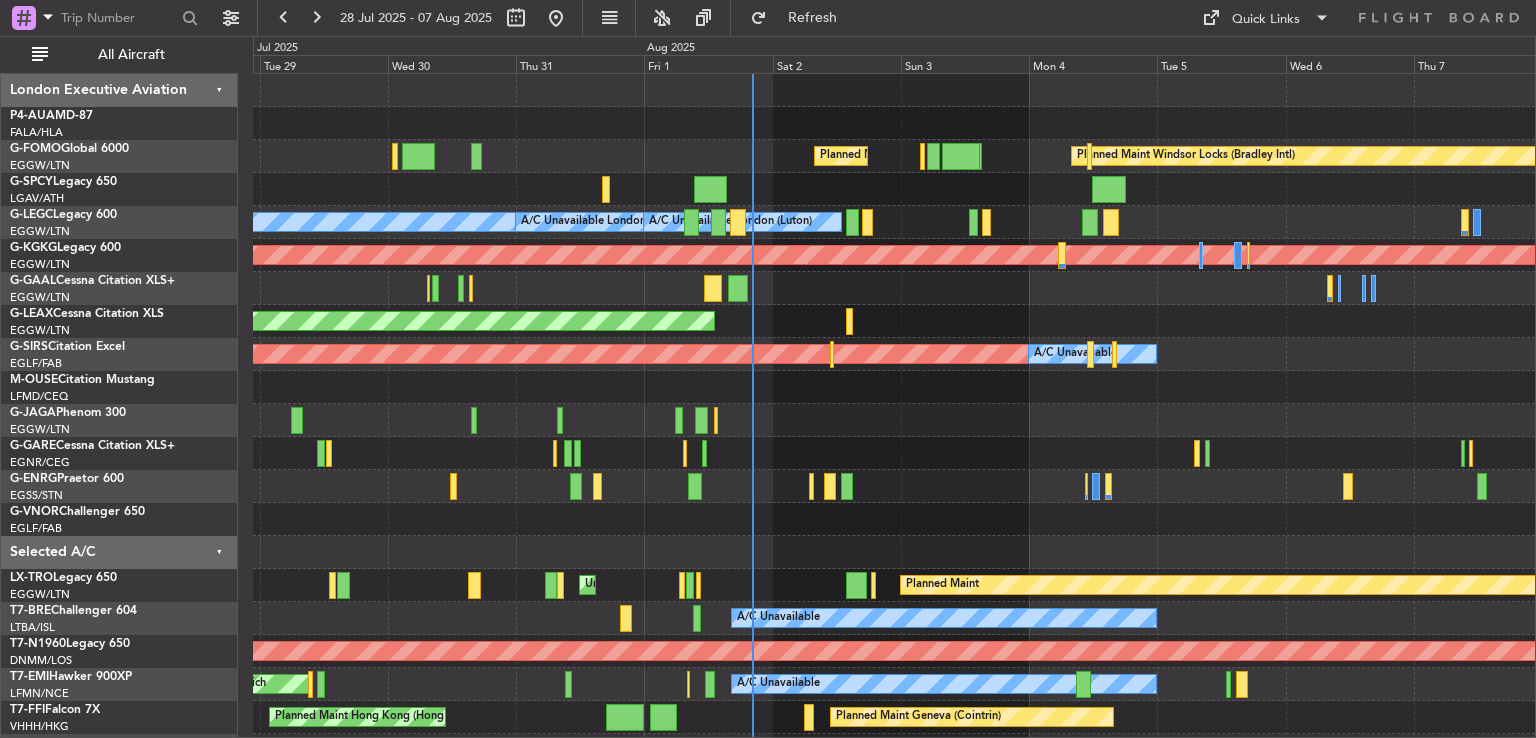 scroll, scrollTop: 0, scrollLeft: 0, axis: both 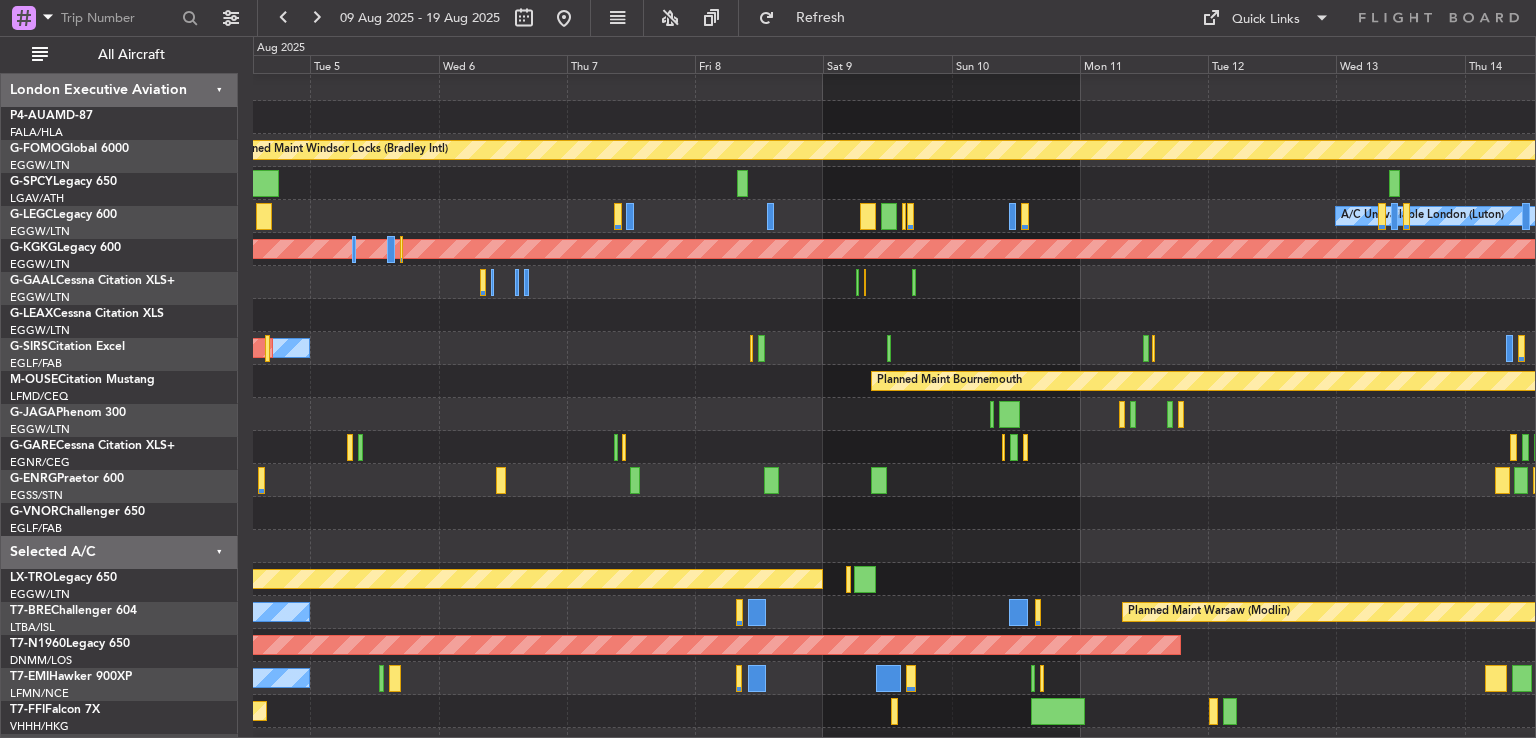 click 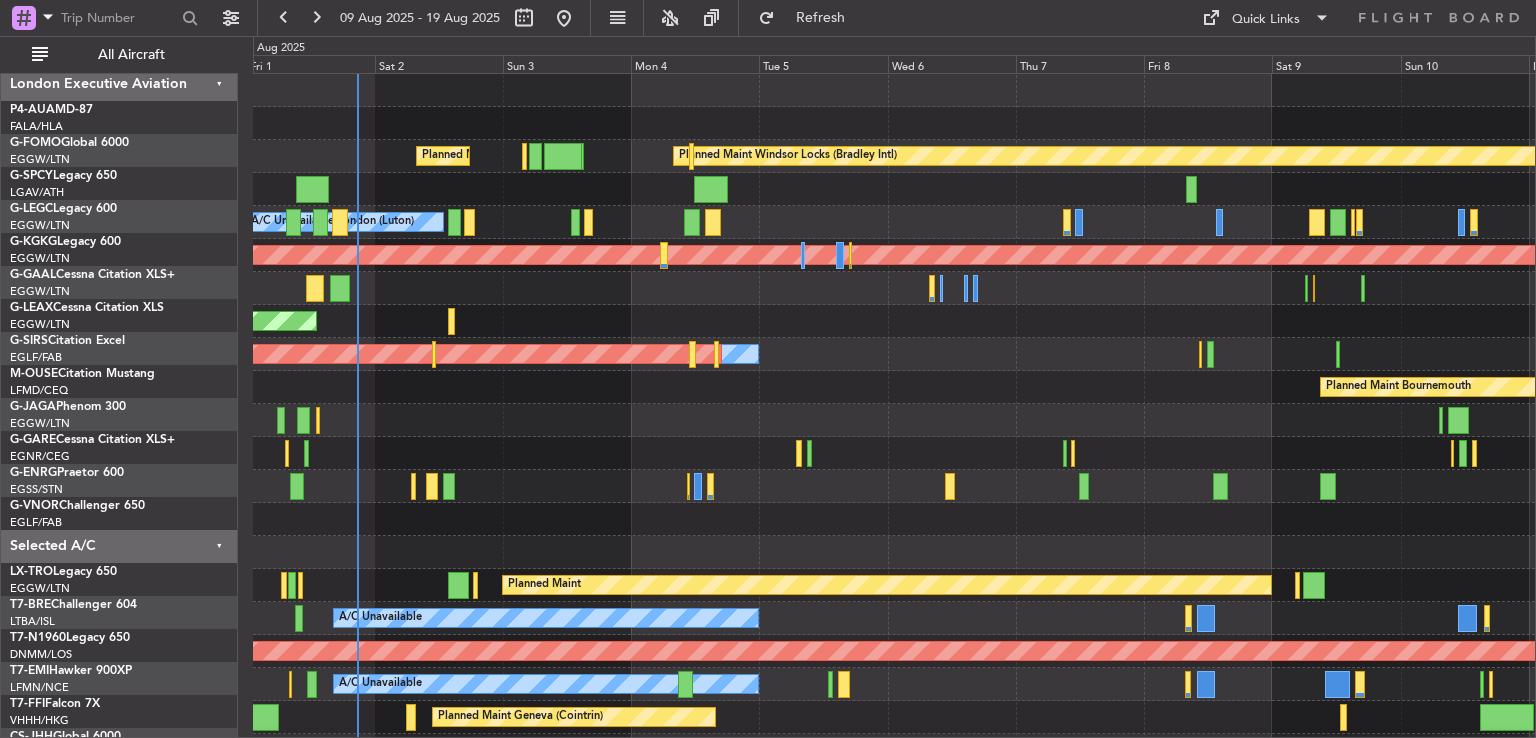 scroll, scrollTop: 0, scrollLeft: 0, axis: both 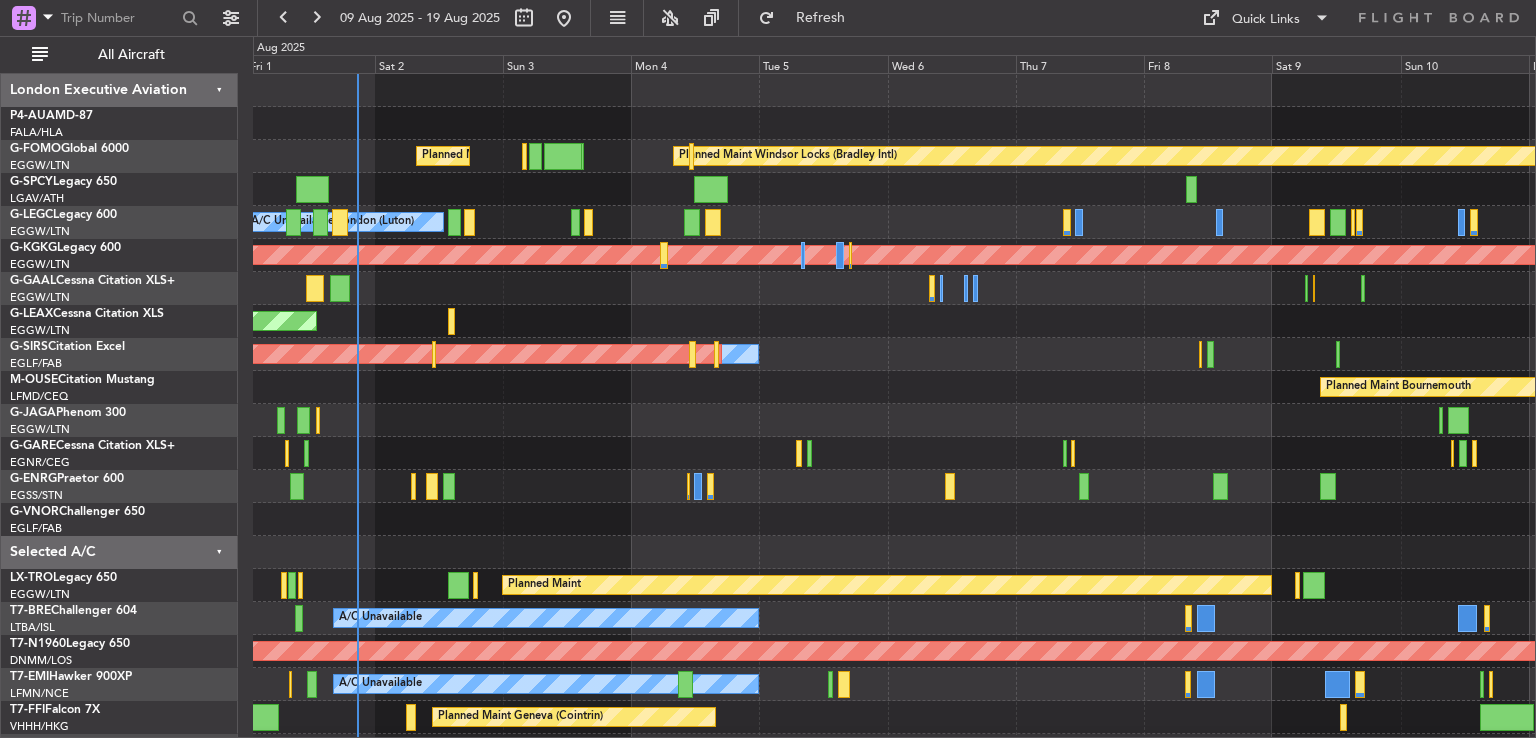click on "Planned Maint [CITY] ([AIRPORT])
Planned Maint [CITY] ([AIRPORT])
A/C Unavailable [CITY] ([AIRPORT])
A/C Unavailable [CITY] ([AIRPORT])
A/C Unavailable [CITY] ([AIRPORT])
A/C Unavailable [CITY] ([AIRPORT])
AOG Maint [CITY] ([AIRPORT])
Planned Maint [CITY] ([AIRPORT])
A/C Unavailable
Planned Maint [CITY] ([AIRPORT])
Planned Maint [CITY]
Unplanned Maint [CITY] ([AIRPORT])
A/C Unavailable
Planned Maint [CITY] ([AIRPORT])
Planned Maint [CITY] ([AIRPORT])
A/C Unavailable
Cleaning
Planned Maint [CITY] ([AIRPORT])
Planned Maint [CITY]
Planned Maint [CITY] ([AIRPORT])" 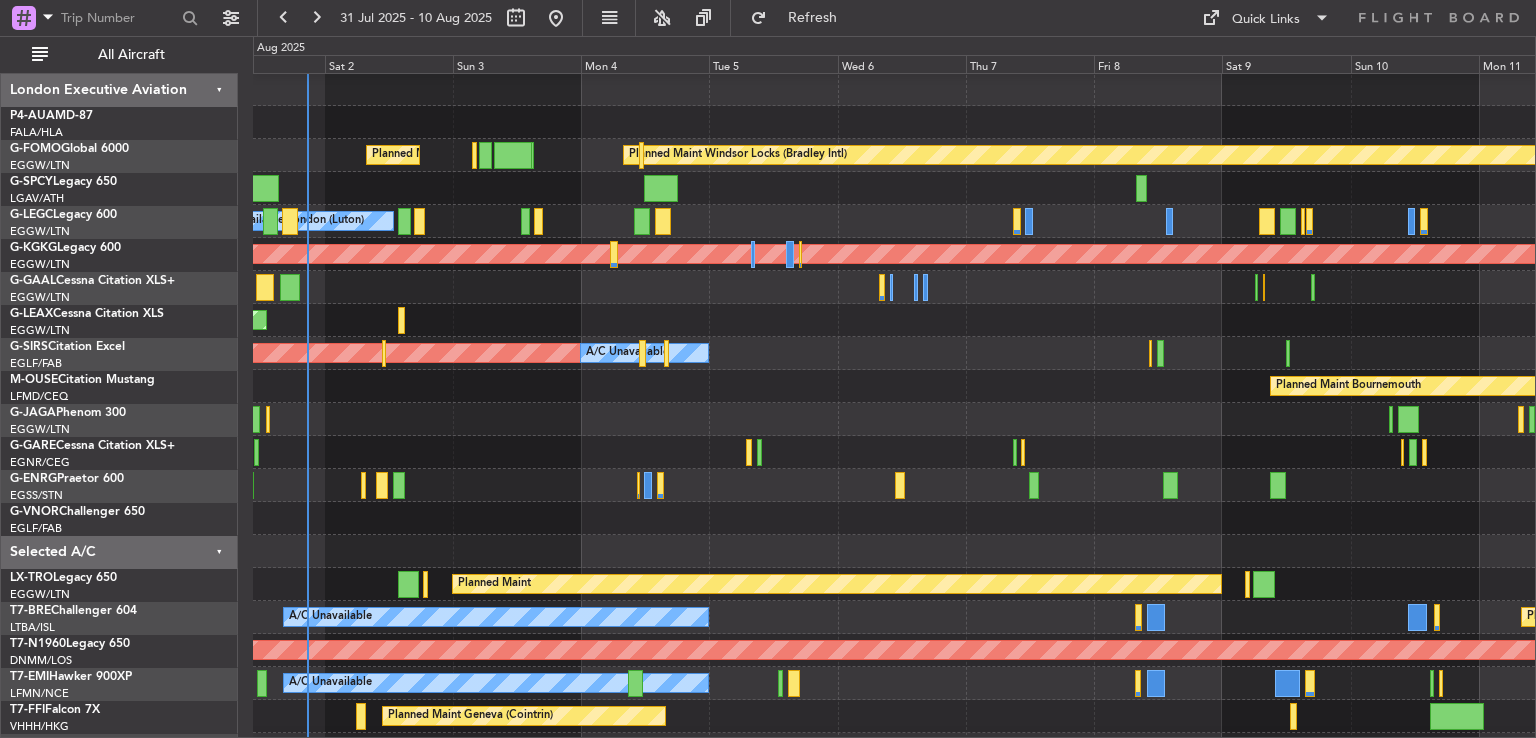 scroll, scrollTop: 0, scrollLeft: 0, axis: both 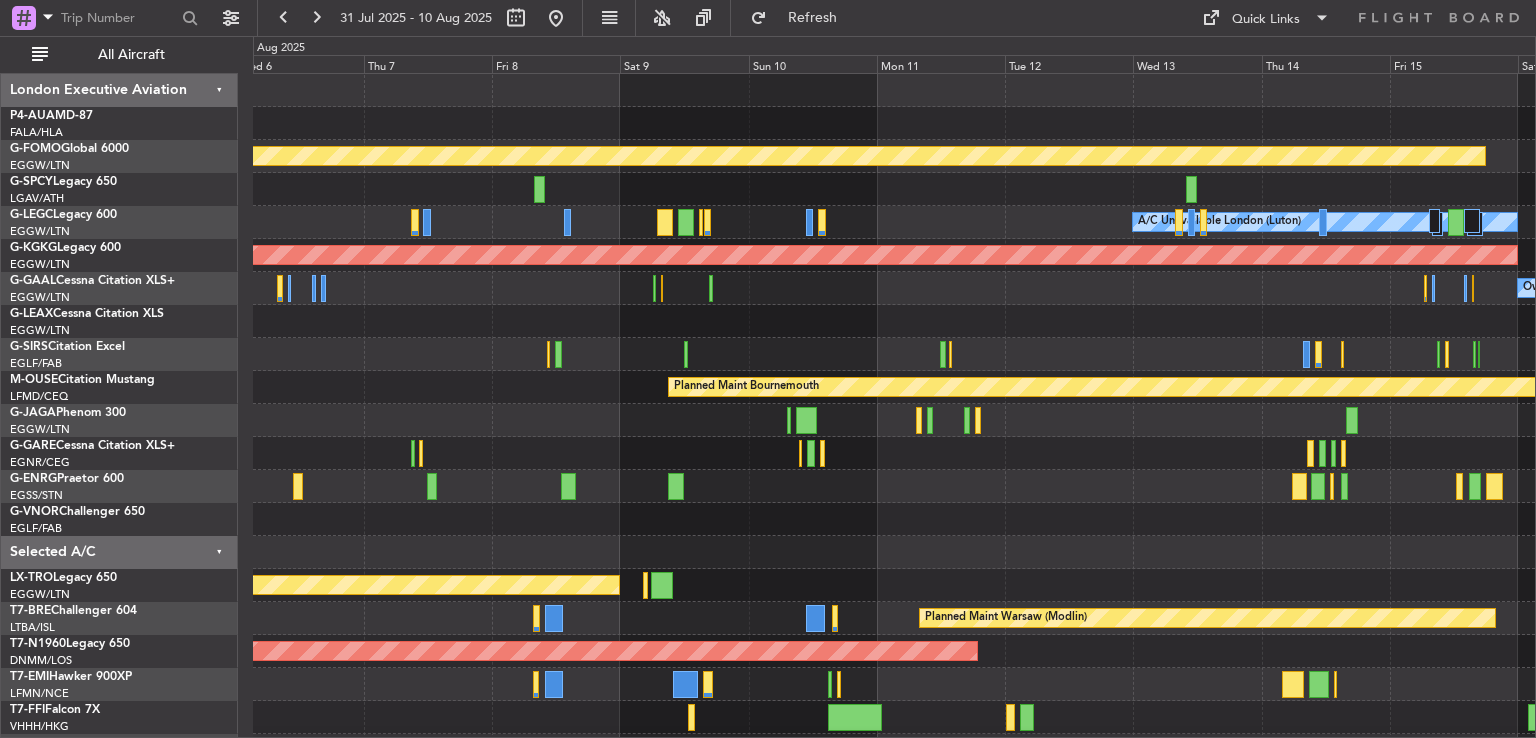 click on "Planned Maint Windsor Locks (Bradley Intl)
A/C Unavailable London (Luton)
AOG Maint Istanbul (Ataturk)
Owner London (Luton)
A/C Unavailable
Planned Maint Oxford (Kidlington)
Planned Maint Bournemouth
Planned Maint
Planned Maint Warsaw (Modlin)
A/C Unavailable
Planned Maint London (Stansted)
A/C Unavailable
Planned Maint Geneva (Cointrin)
Planned Maint Paris (Le Bourget)" 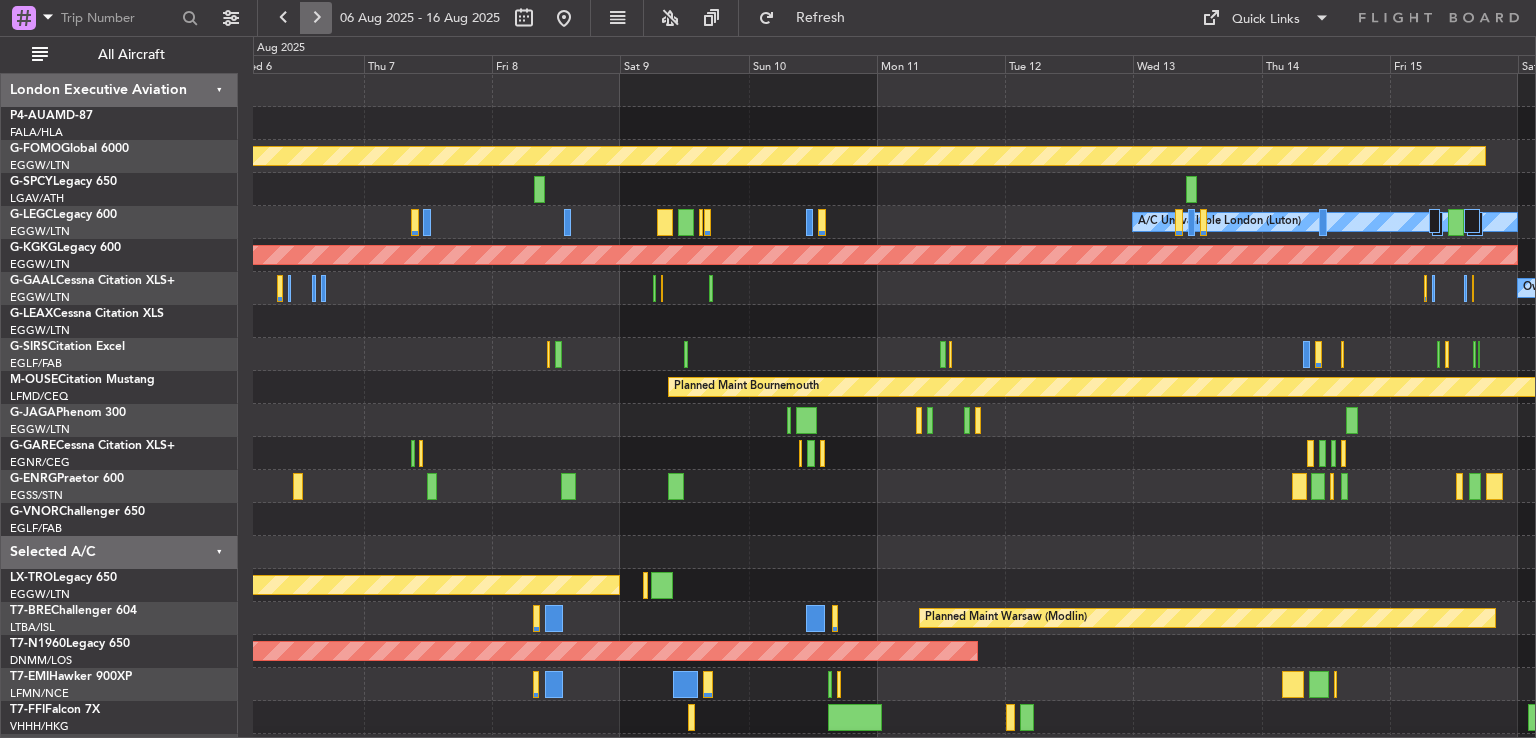 click at bounding box center [316, 18] 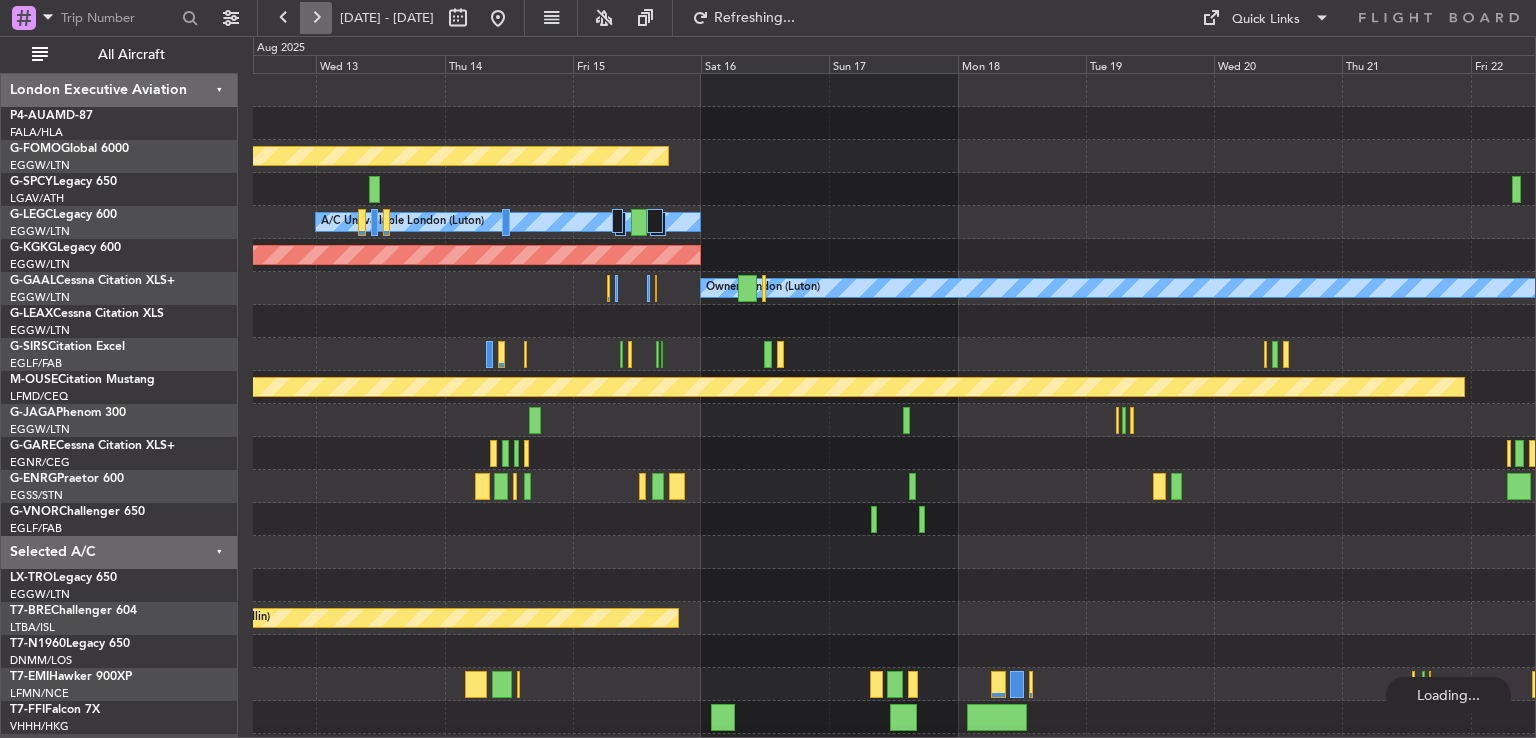 click at bounding box center [316, 18] 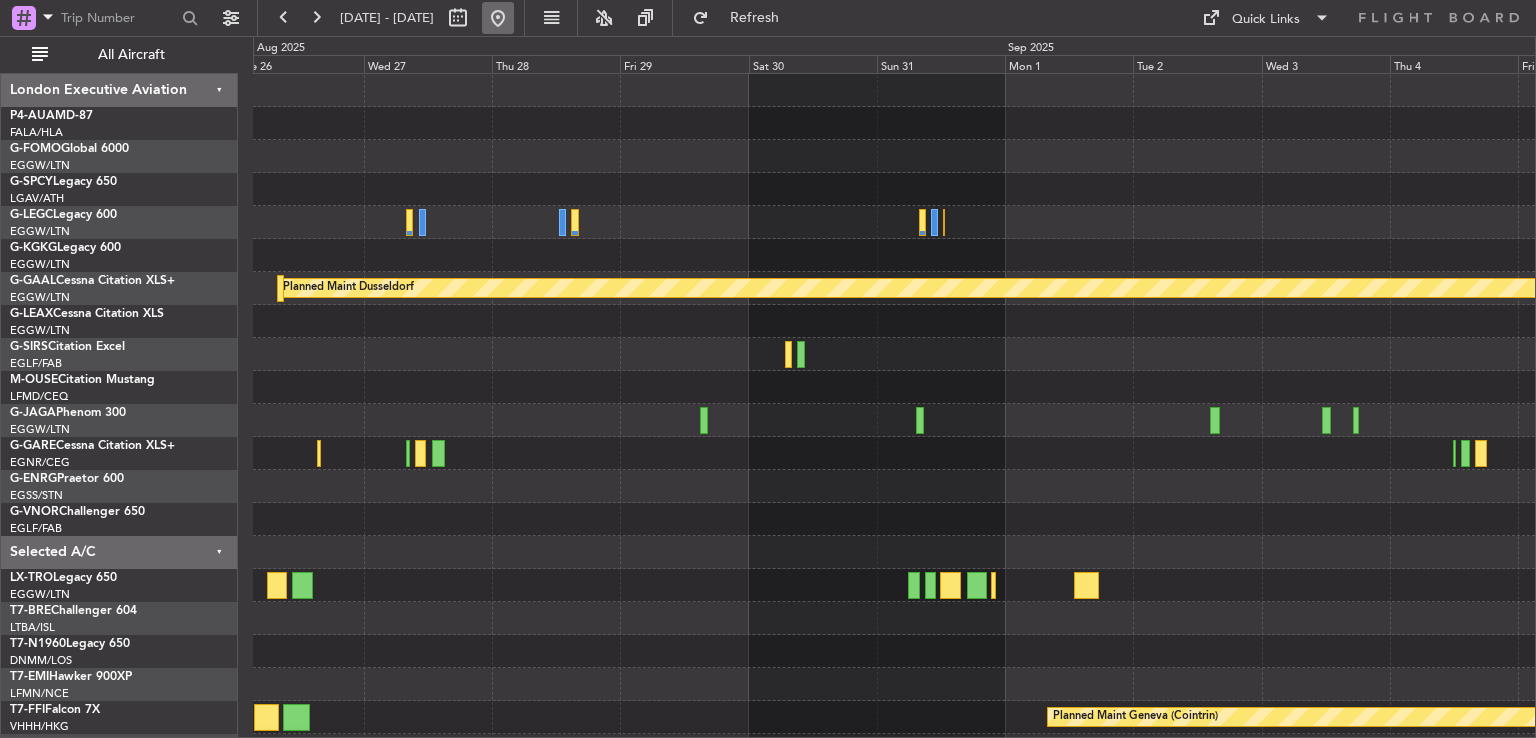 click at bounding box center [498, 18] 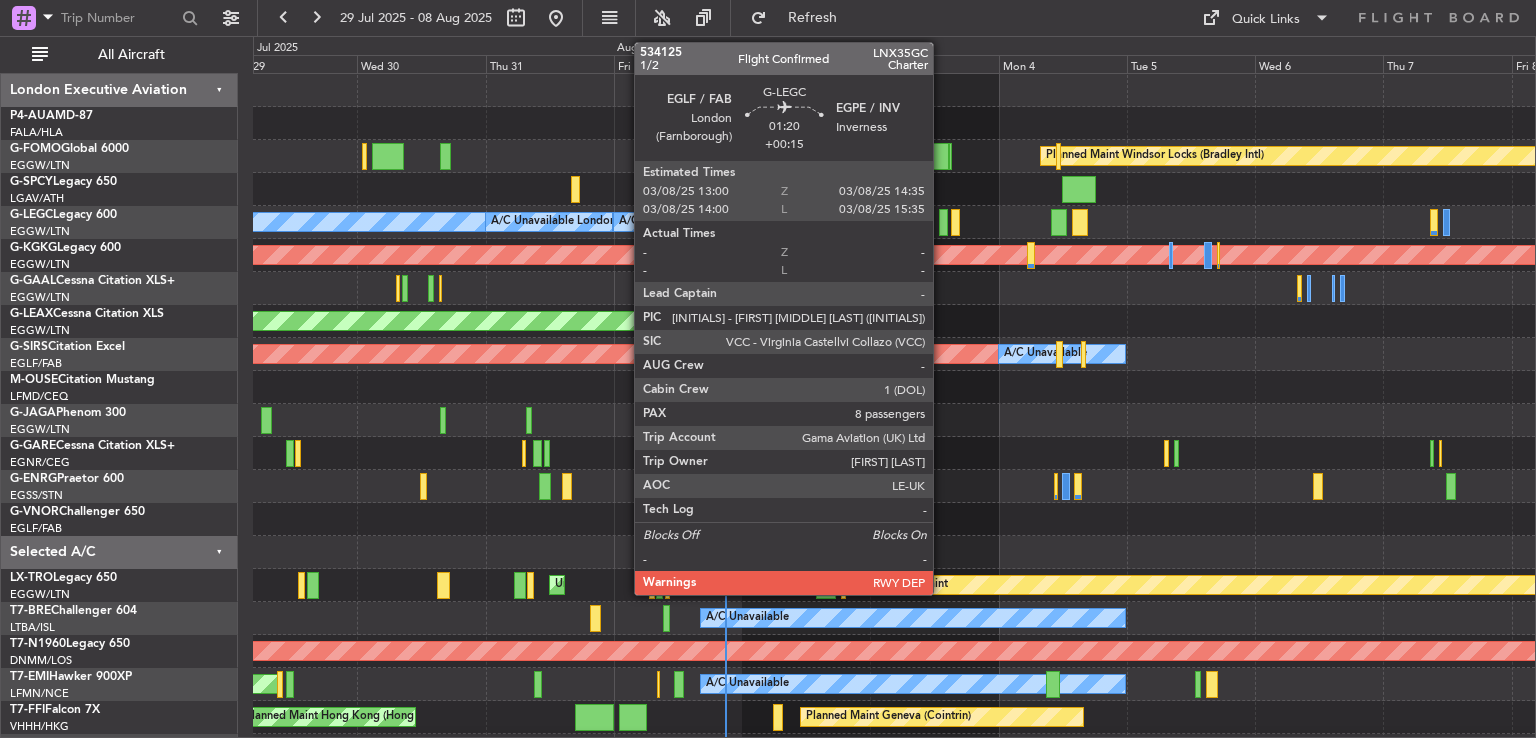 click 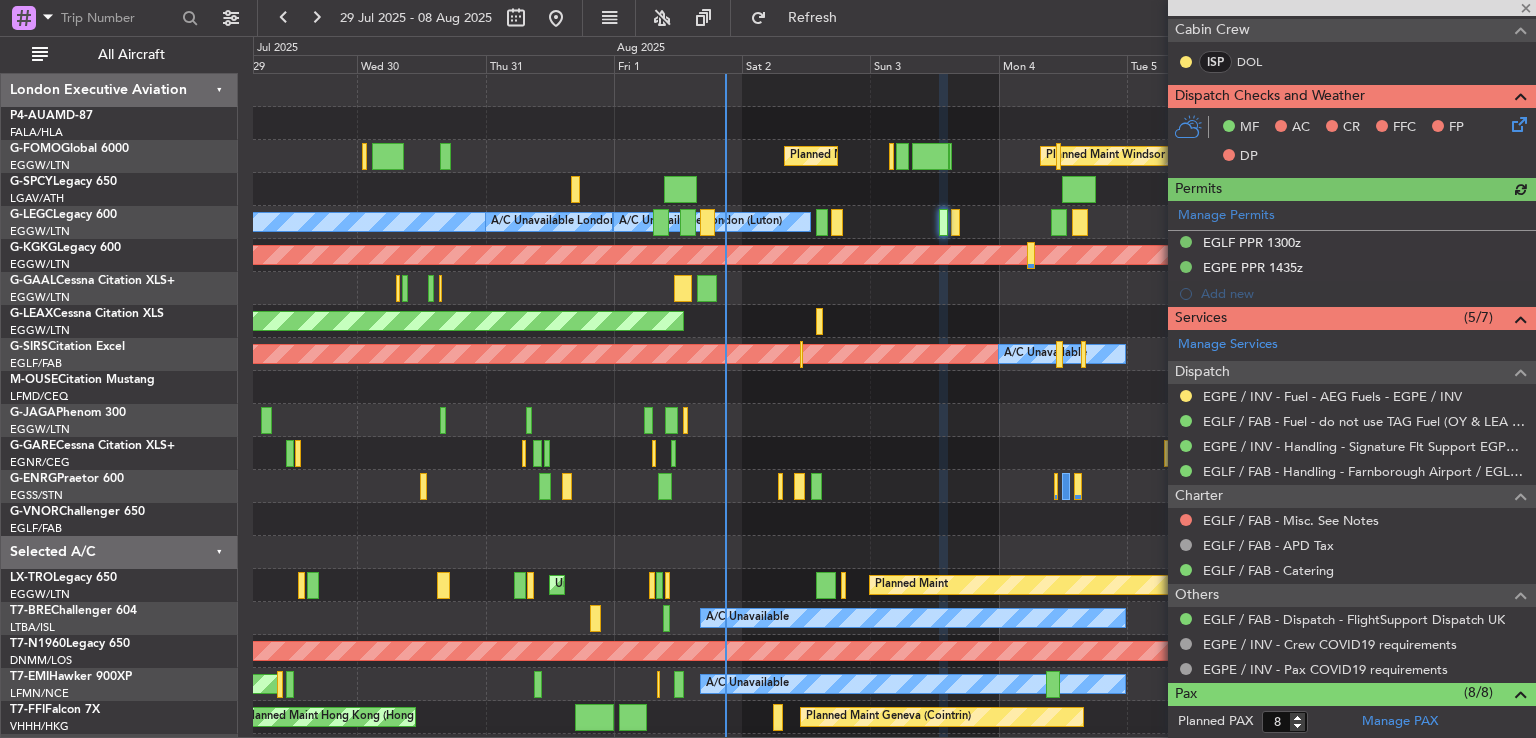 scroll, scrollTop: 430, scrollLeft: 0, axis: vertical 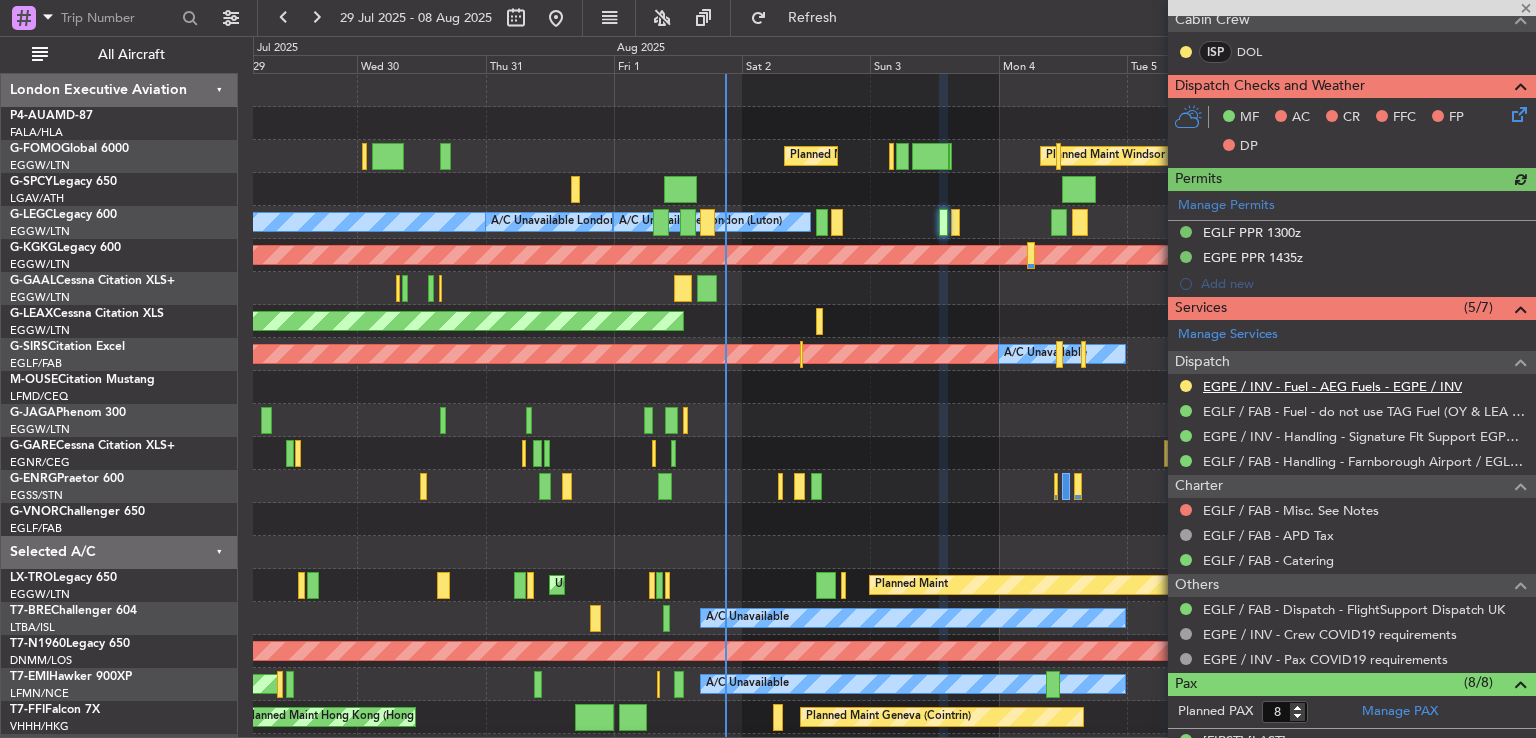 click on "EGPE / INV - Fuel - AEG Fuels - EGPE / INV" at bounding box center [1332, 386] 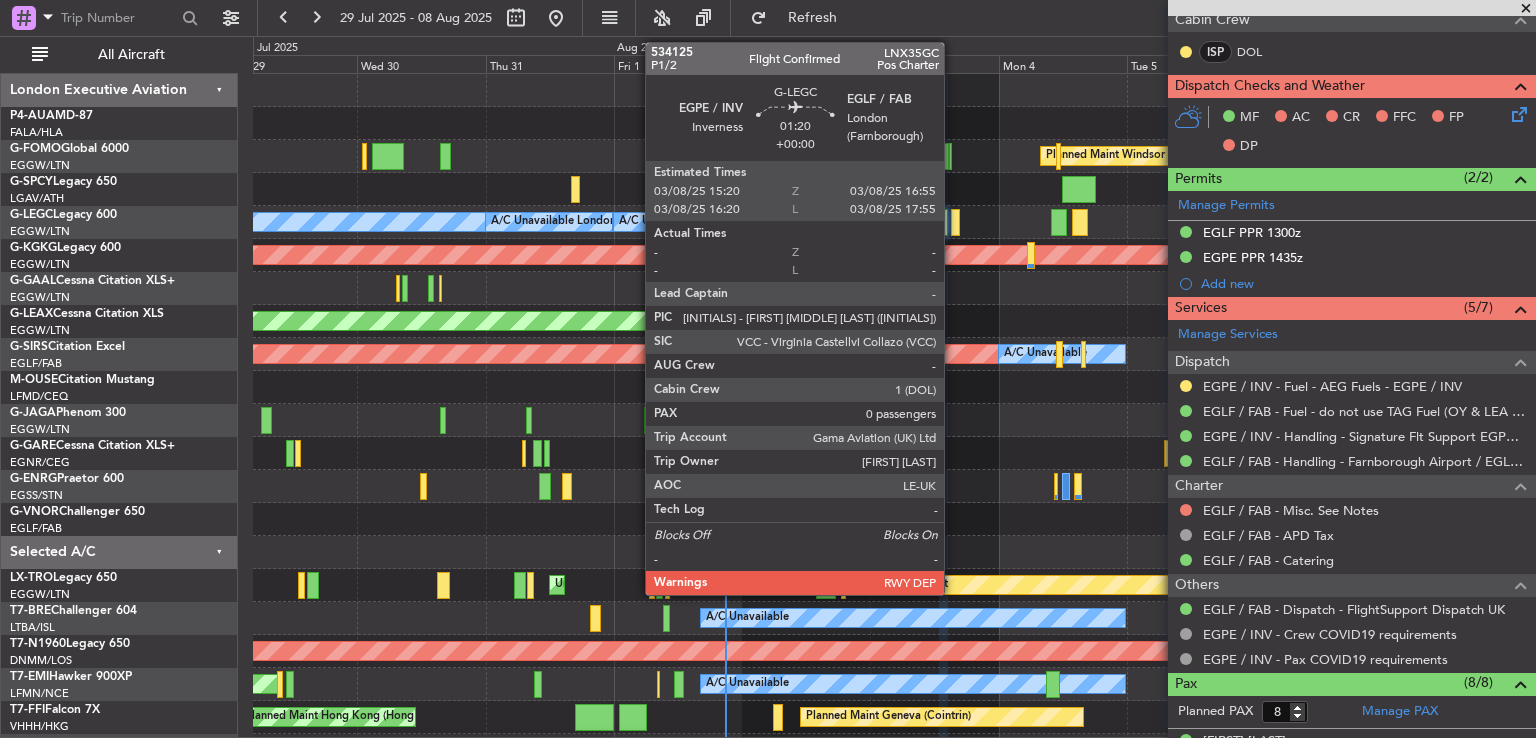 click 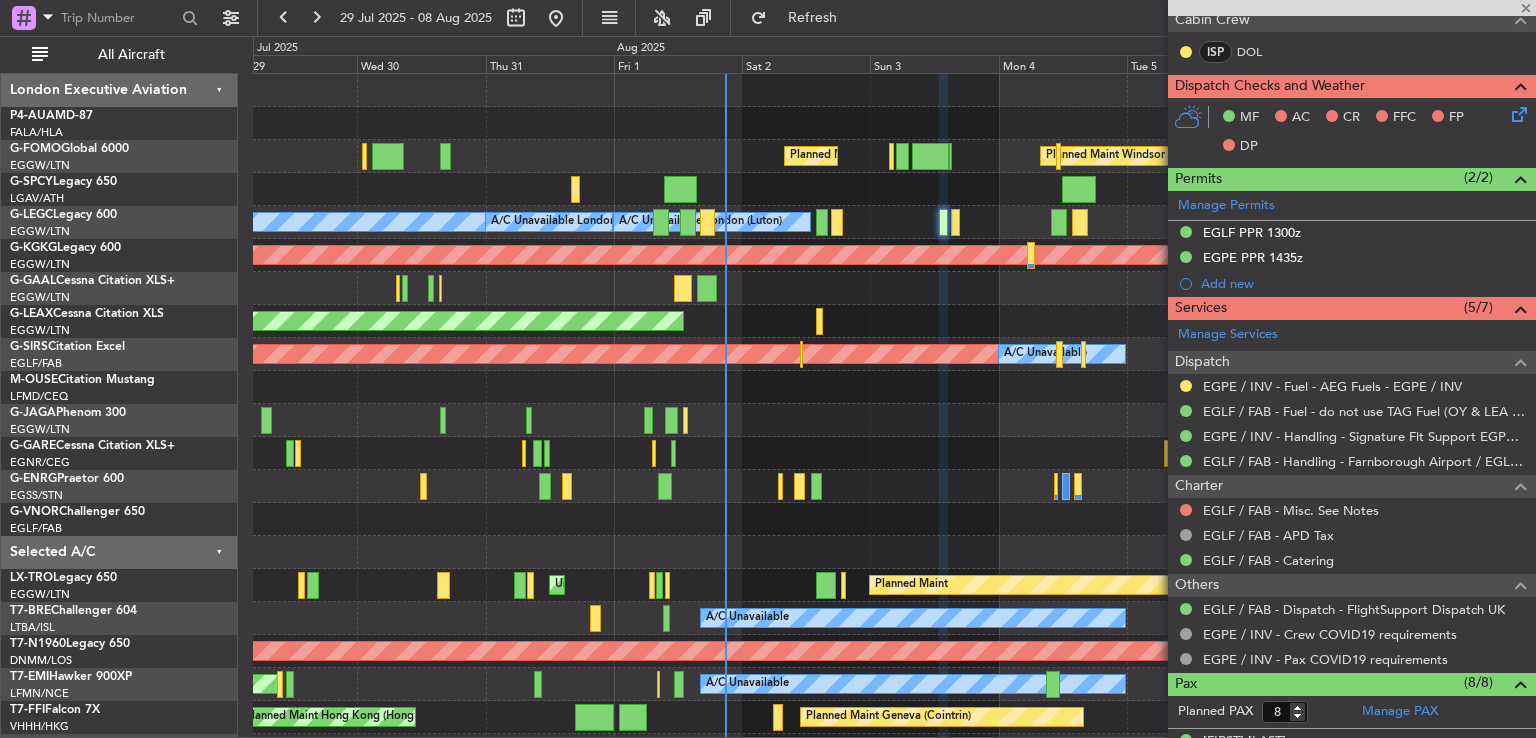 type 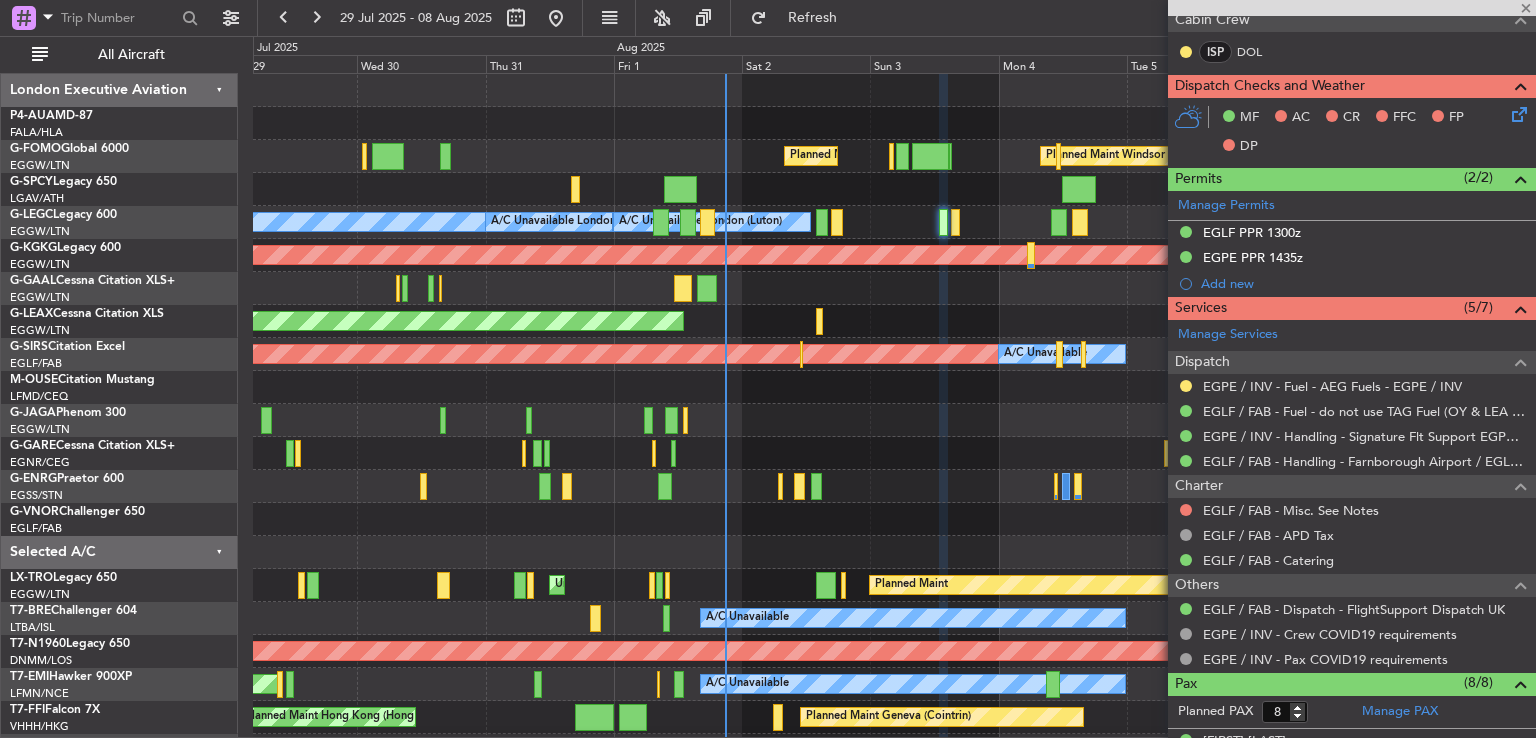 type on "0" 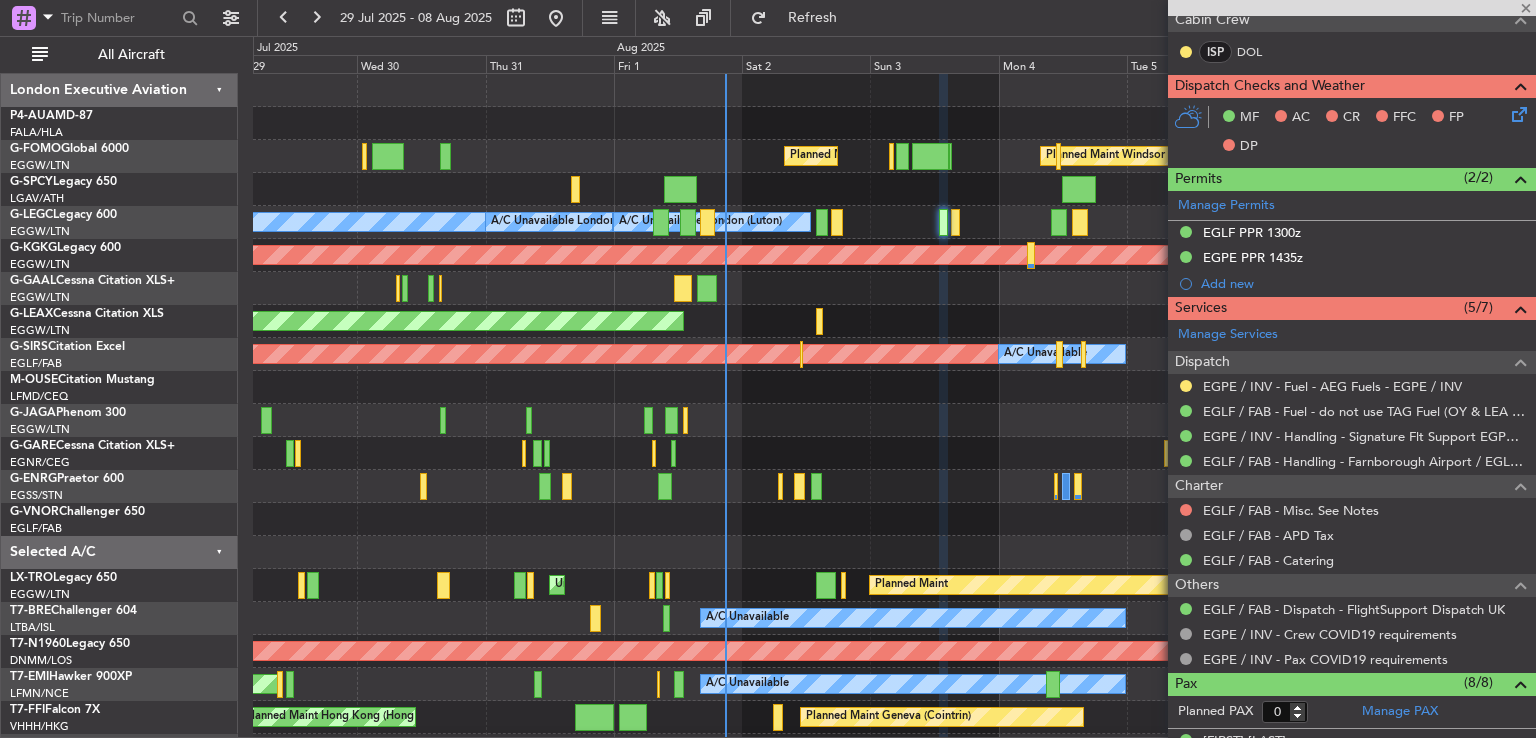 scroll, scrollTop: 0, scrollLeft: 0, axis: both 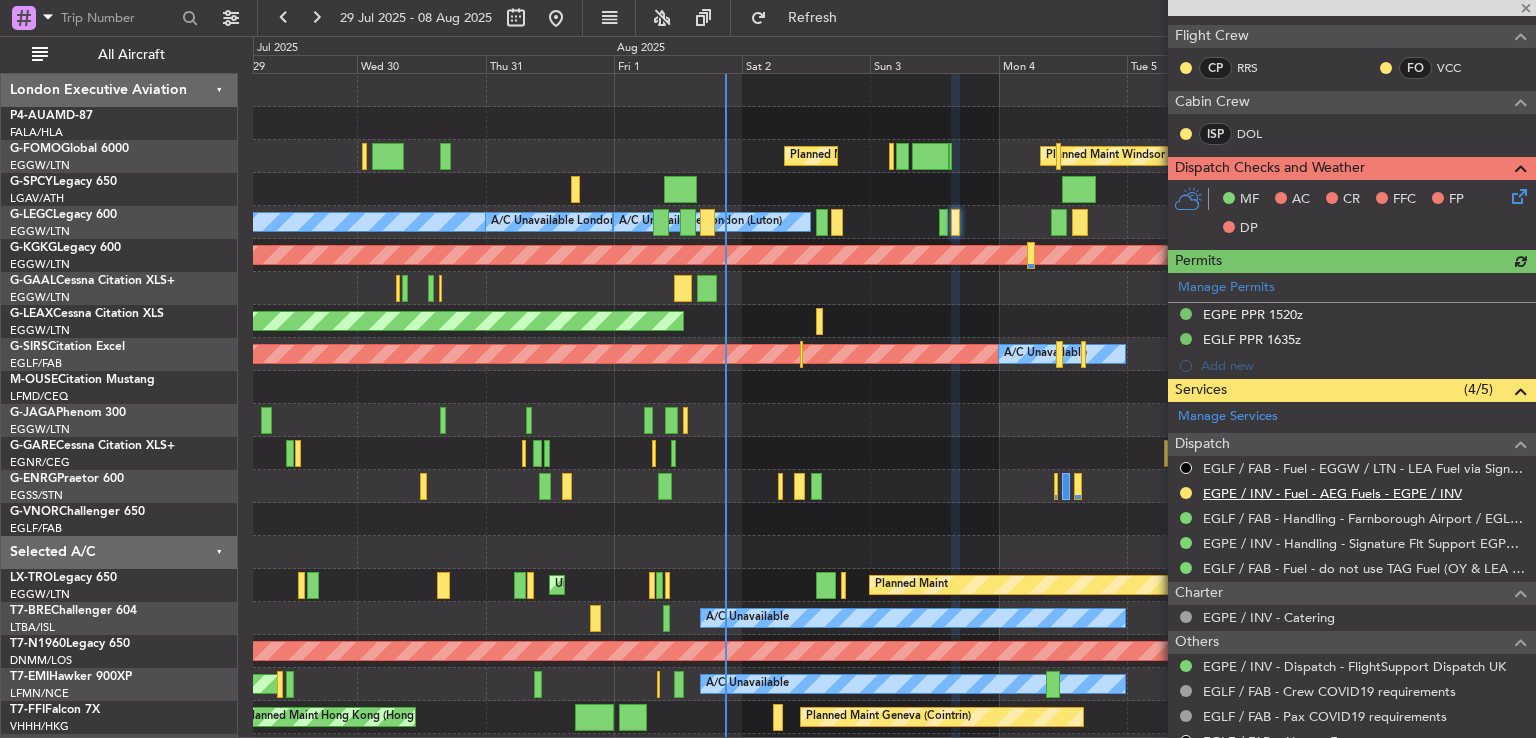 click on "EGPE / INV - Fuel - AEG Fuels - EGPE / INV" at bounding box center [1332, 493] 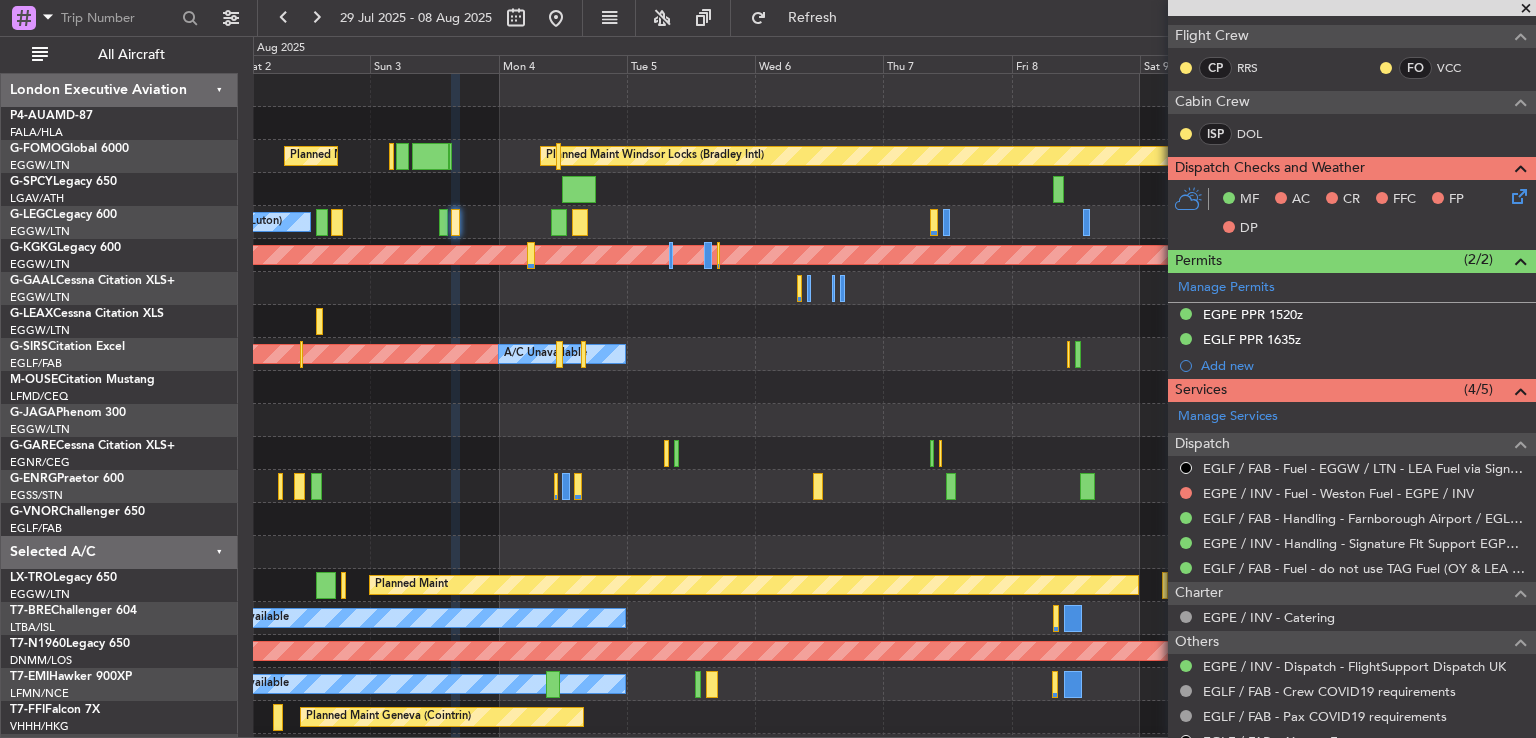 click on "Planned Maint [CITY] ([AIRPORT])
Planned Maint [CITY] ([AIRPORT])
A/C Unavailable [CITY] ([AIRPORT])
A/C Unavailable [CITY] ([AIRPORT])
A/C Unavailable [CITY] ([AIRPORT])
A/C Unavailable [CITY] ([AIRPORT])
AOG Maint [CITY] ([AIRPORT])
Planned Maint [CITY] ([AIRPORT])
Planned Maint [CITY] ([AIRPORT])
A/C Unavailable
Planned Maint [CITY] ([AIRPORT])
Planned Maint
Unplanned Maint [CITY] ([AIRPORT])
A/C Unavailable
Planned Maint [CITY] ([AIRPORT])
Planned Maint [CITY] ([AIRPORT])
A/C Unavailable
Cleaning
Planned Maint [CITY] ([AIRPORT])
Planned Maint [CITY]
Planned Maint [CITY] ([AIRPORT])" 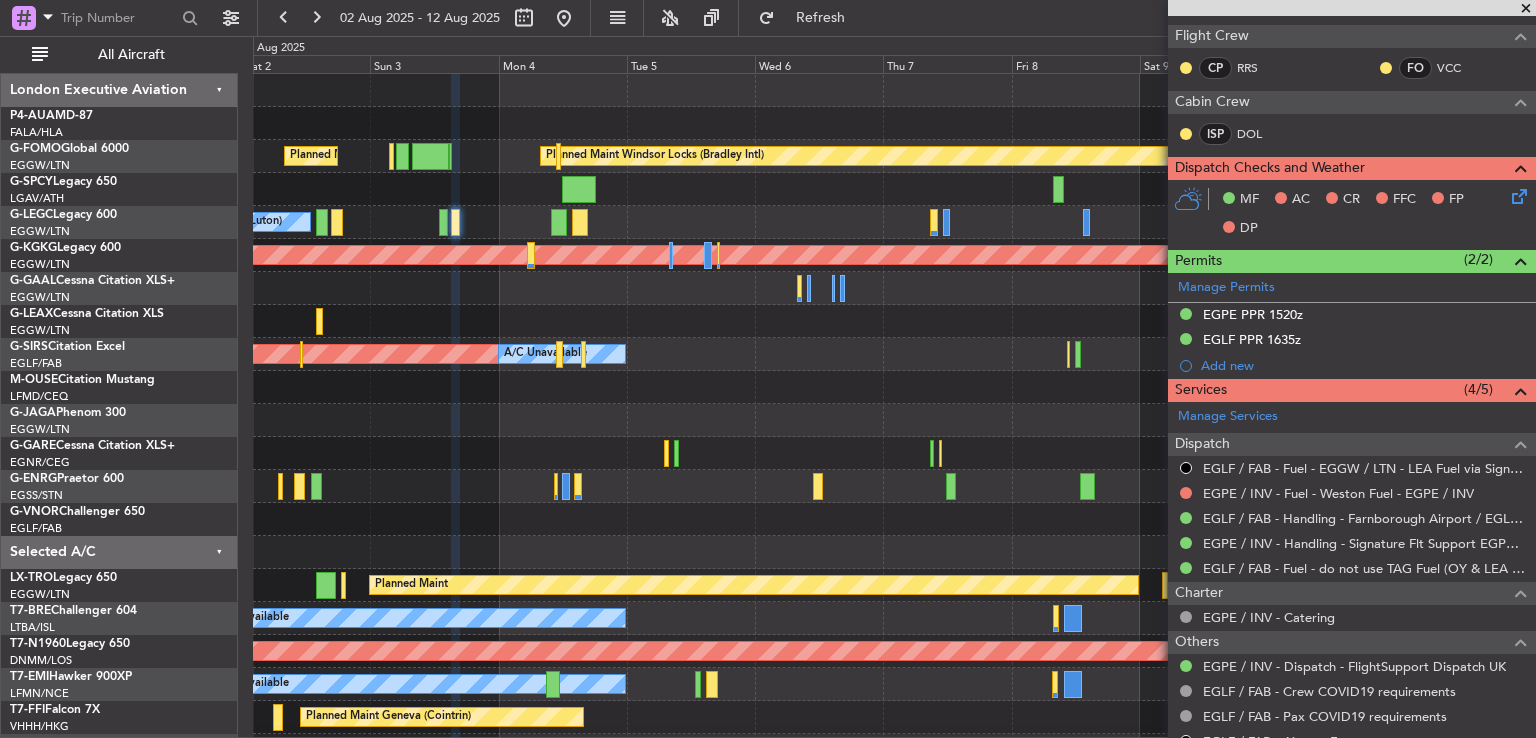 click at bounding box center (1526, 9) 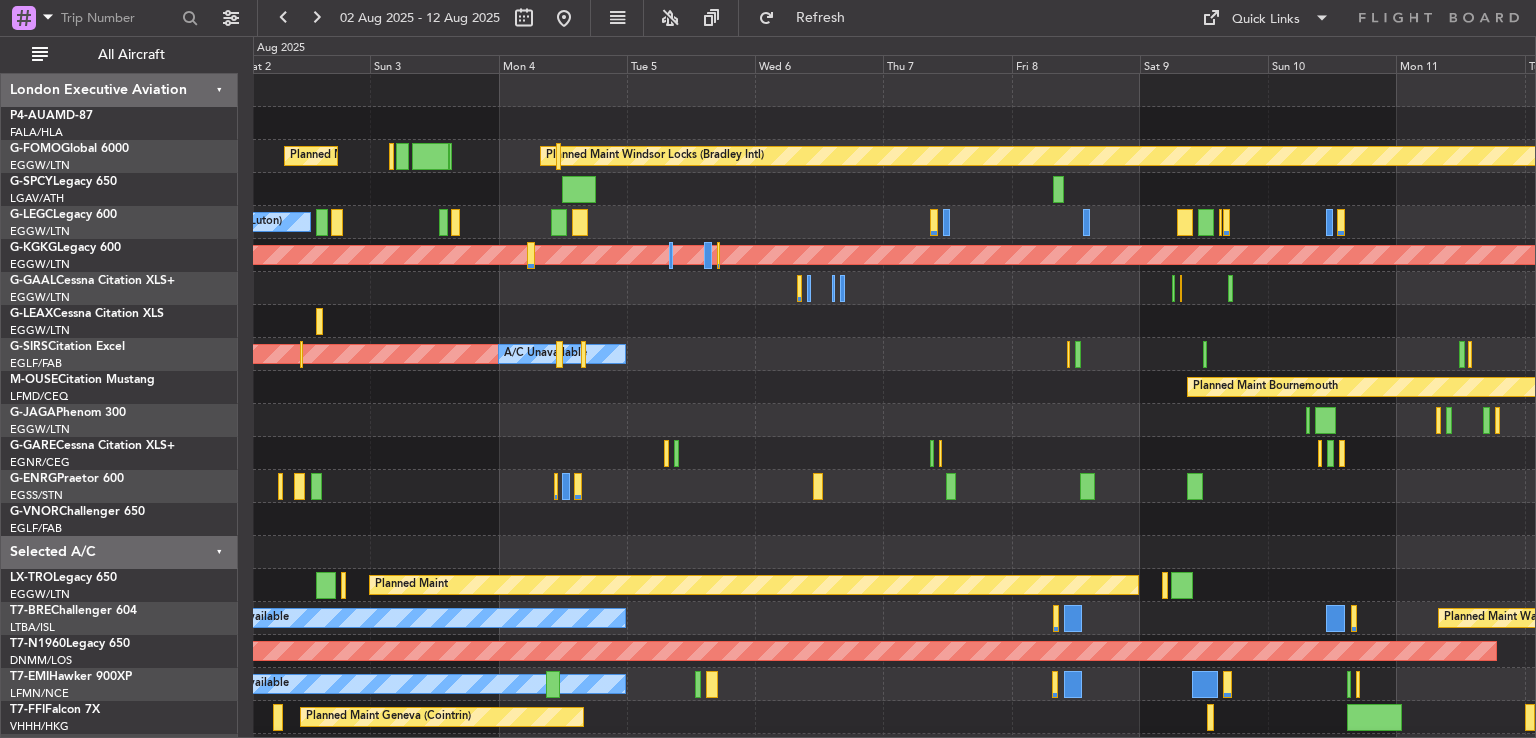 scroll, scrollTop: 0, scrollLeft: 0, axis: both 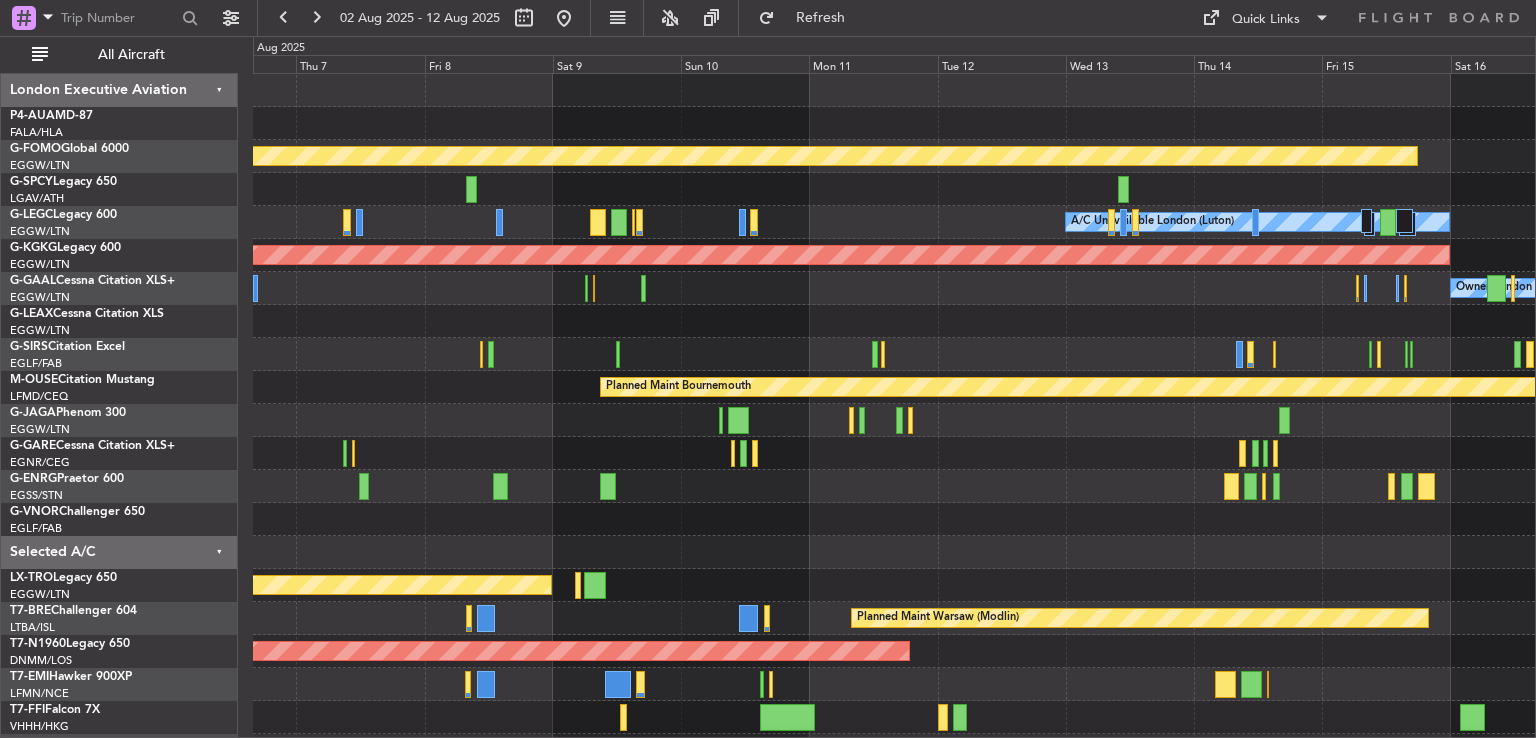 click on "Planned Maint Windsor Locks (Bradley Intl)
A/C Unavailable London (Luton)
AOG Maint Istanbul (Ataturk)
Owner London (Luton)
A/C Unavailable
Planned Maint Oxford (Kidlington)
Planned Maint Bournemouth
Planned Maint
Planned Maint Warsaw (Modlin)
A/C Unavailable
Planned Maint London (Stansted)
A/C Unavailable
Planned Maint Geneva (Cointrin)
Planned Maint Paris (Le Bourget)" 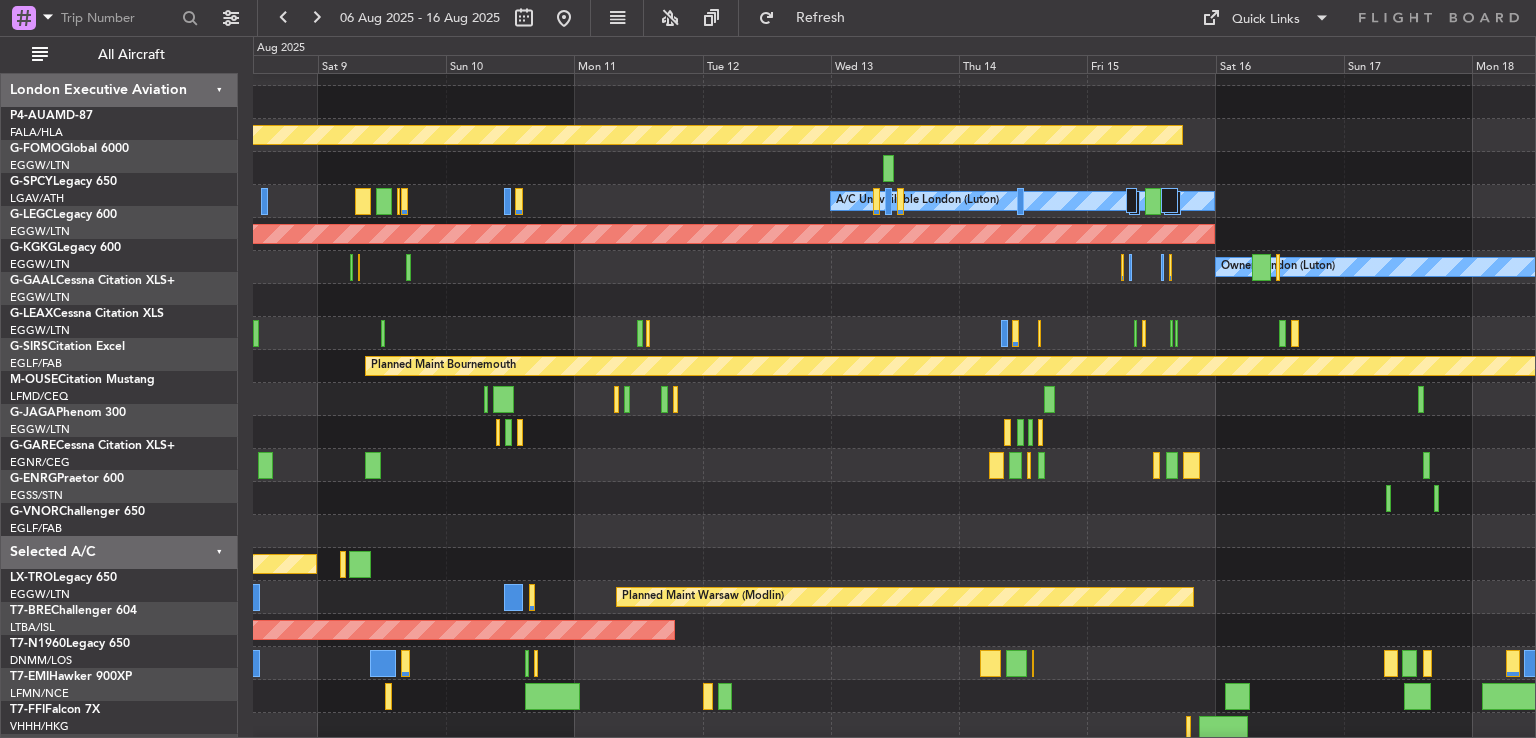 scroll, scrollTop: 20, scrollLeft: 0, axis: vertical 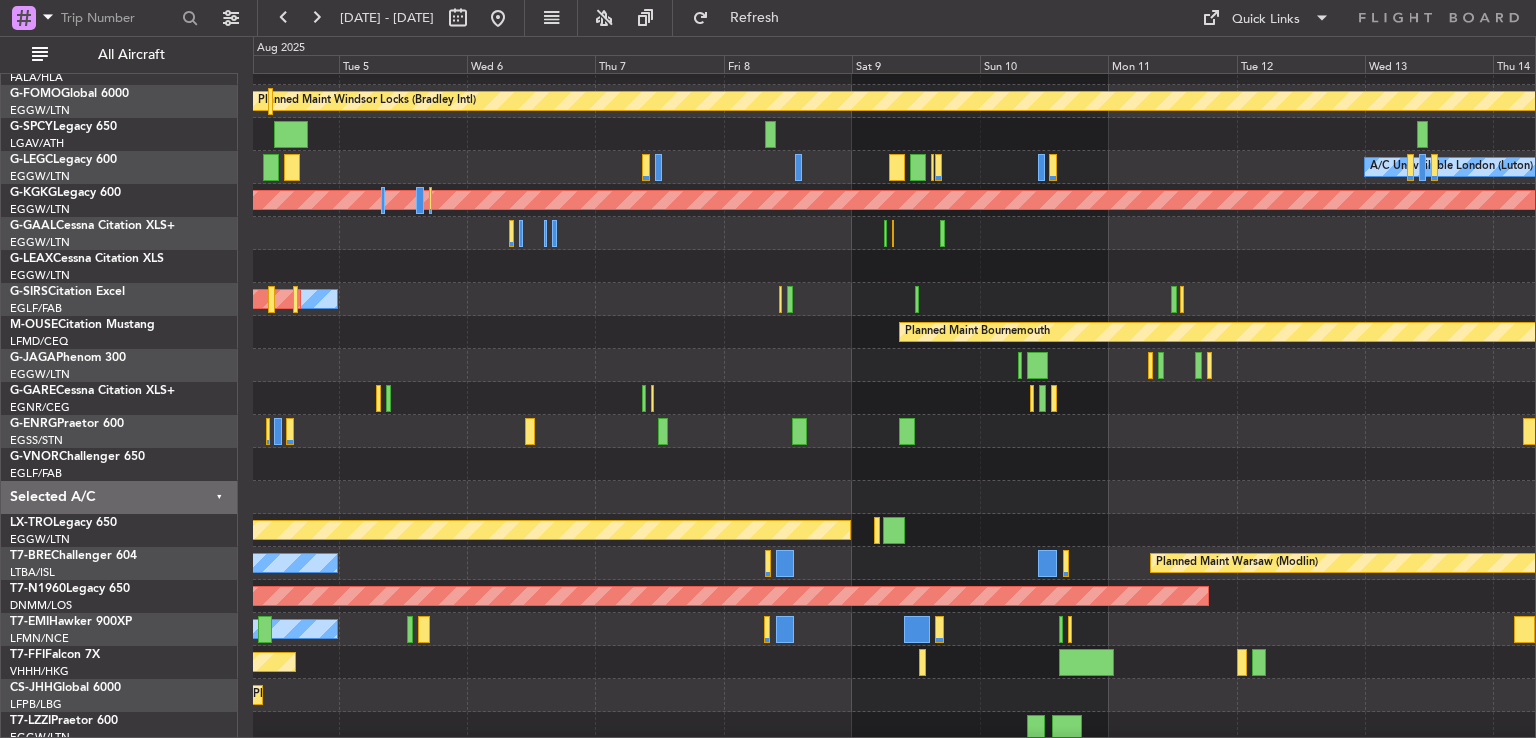click 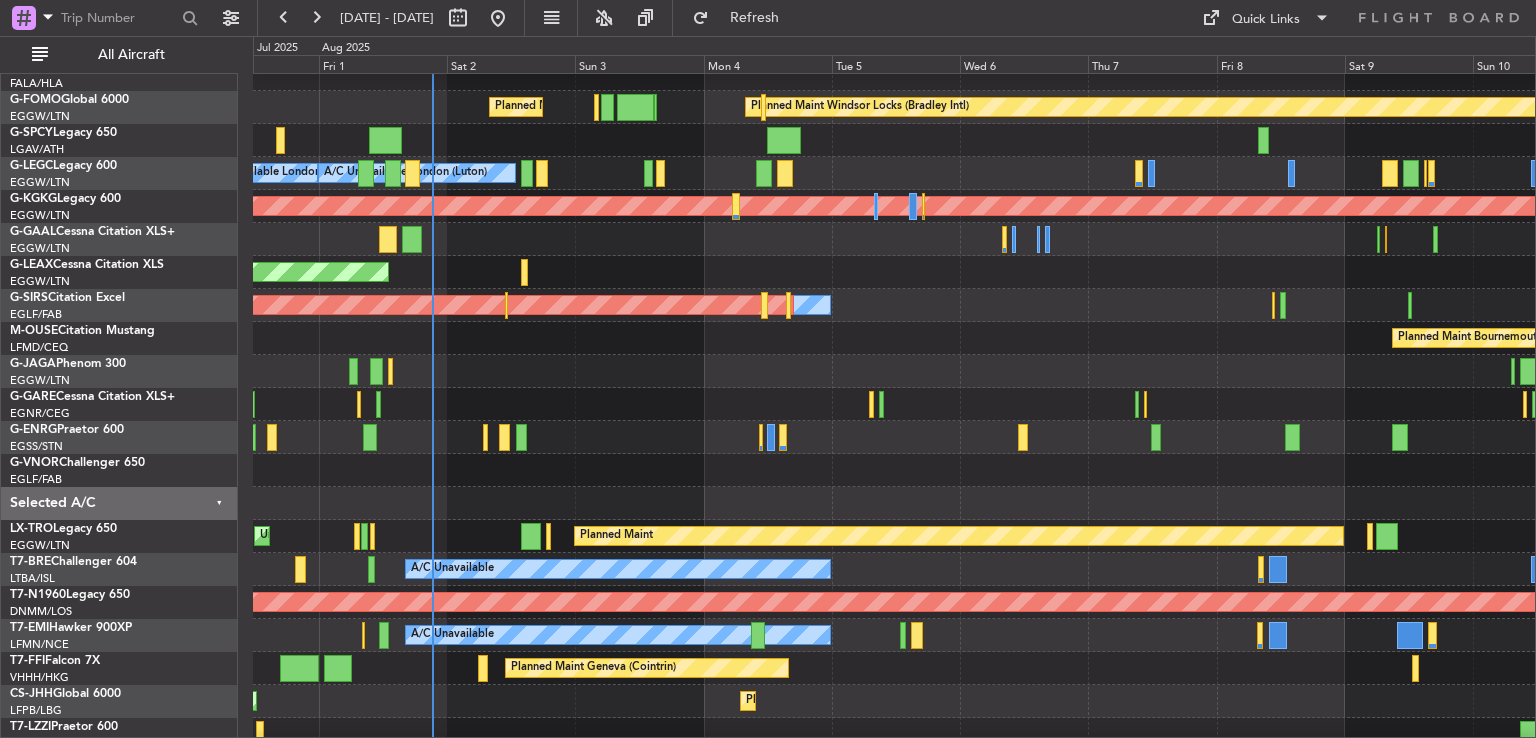 click on "Planned Maint [CITY] ([AIRPORT])
Planned Maint [CITY] ([AIRPORT])" 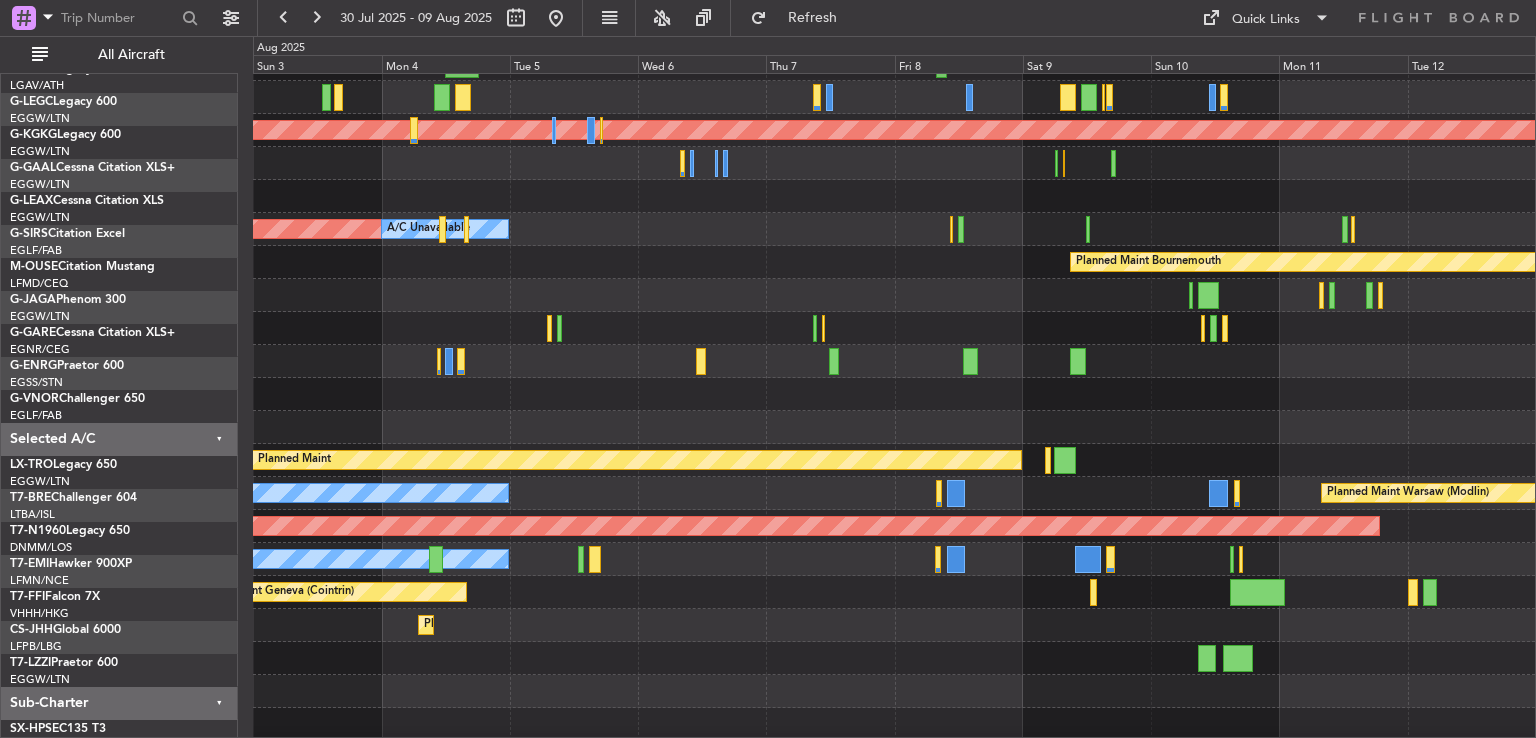 scroll, scrollTop: 124, scrollLeft: 0, axis: vertical 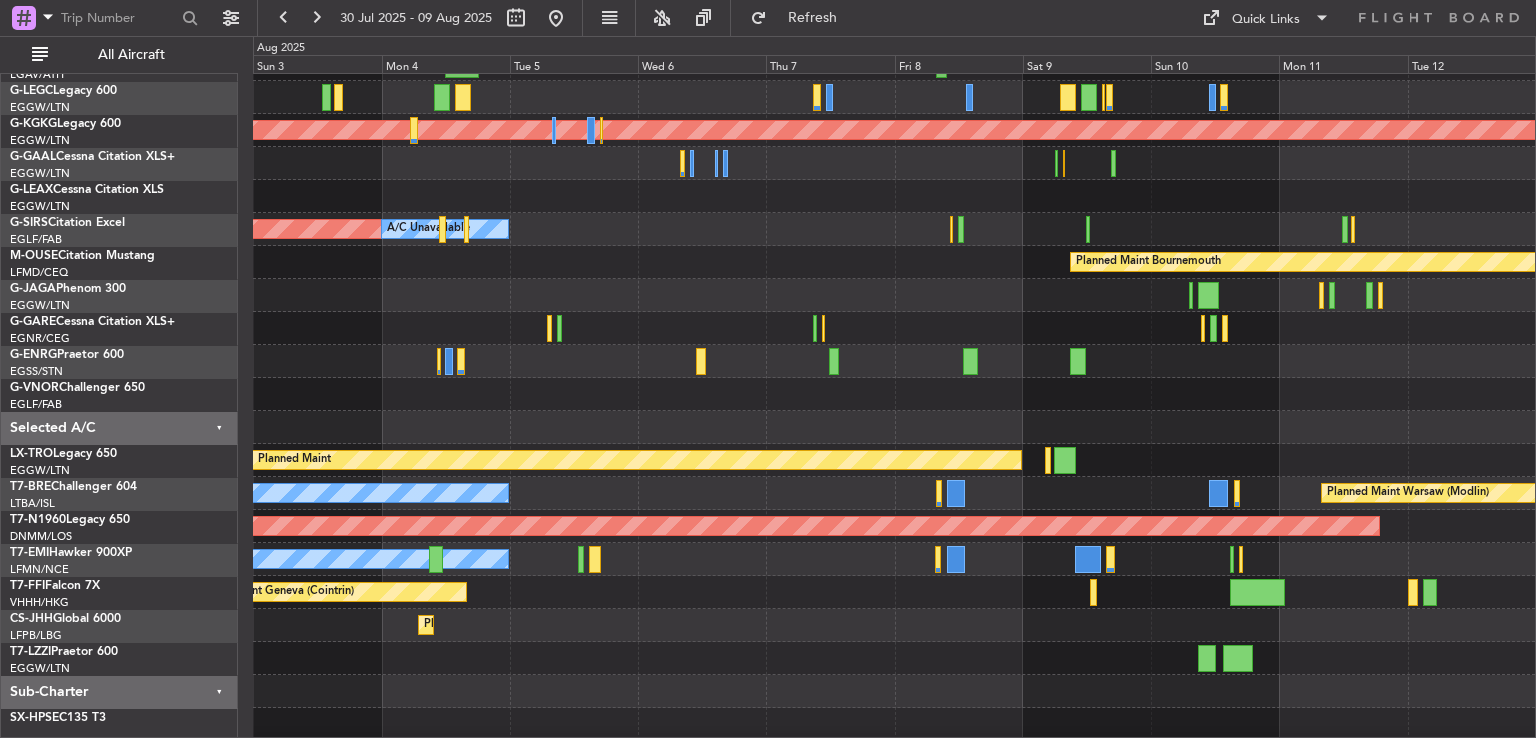 click 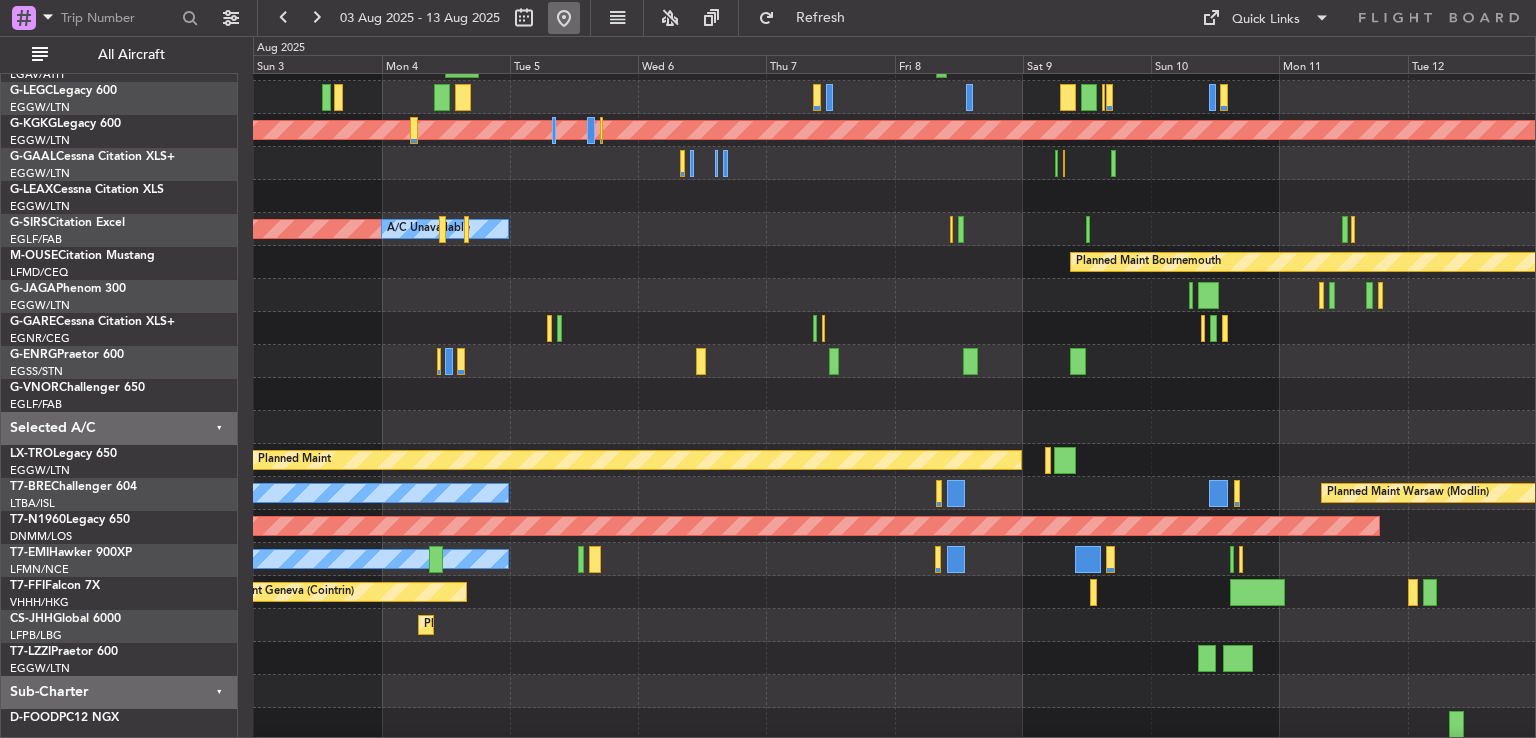 click at bounding box center (564, 18) 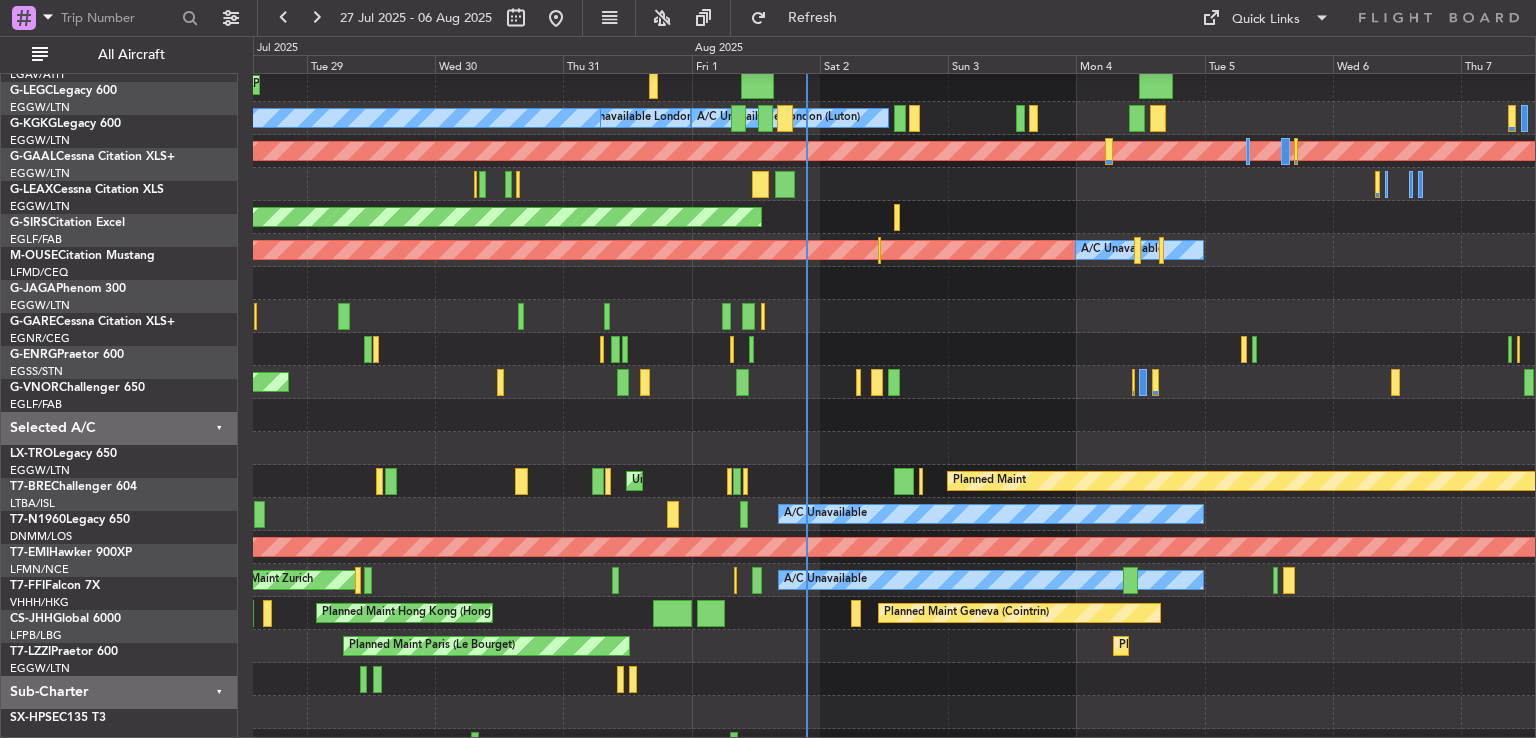 scroll, scrollTop: 104, scrollLeft: 0, axis: vertical 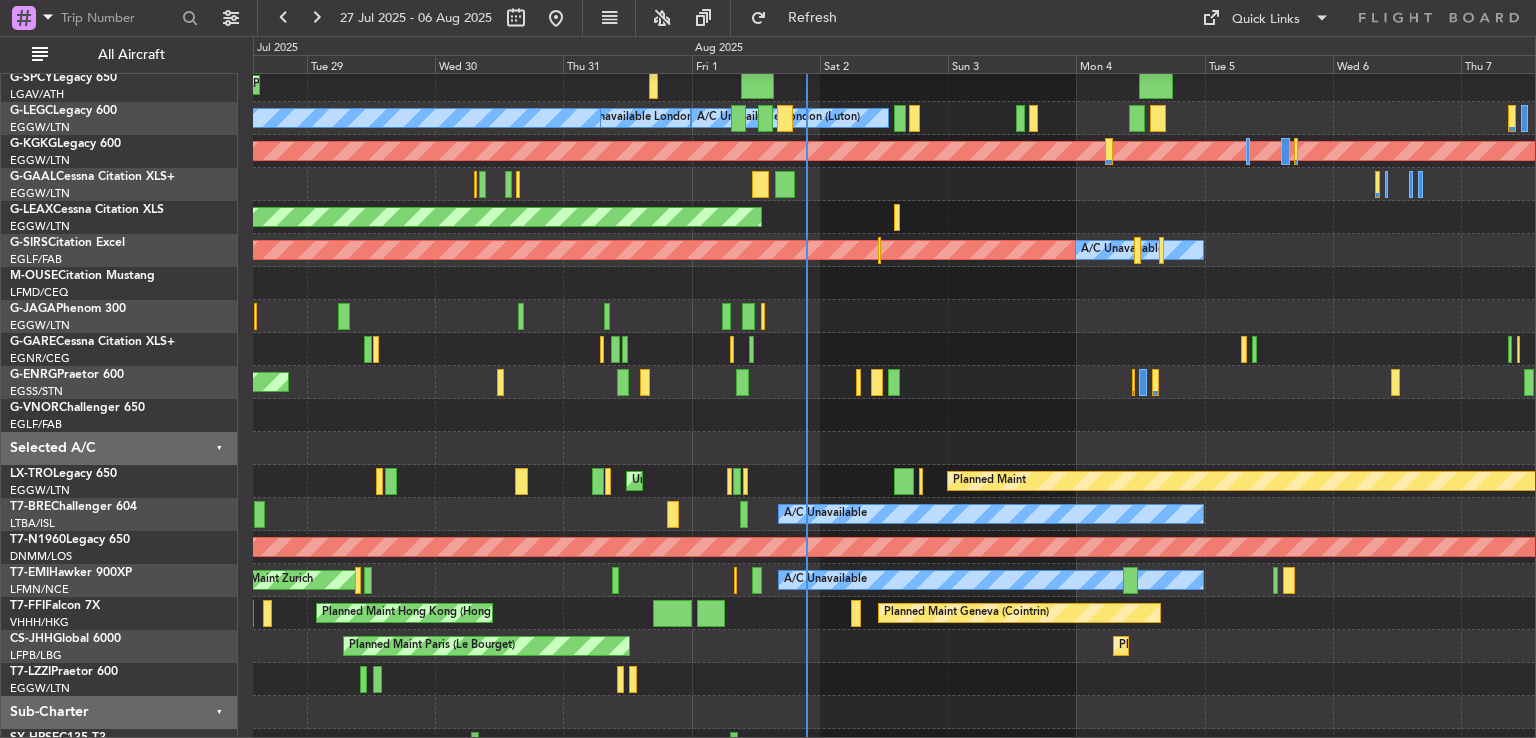 click on "AOG Maint Paris (Le Bourget)" 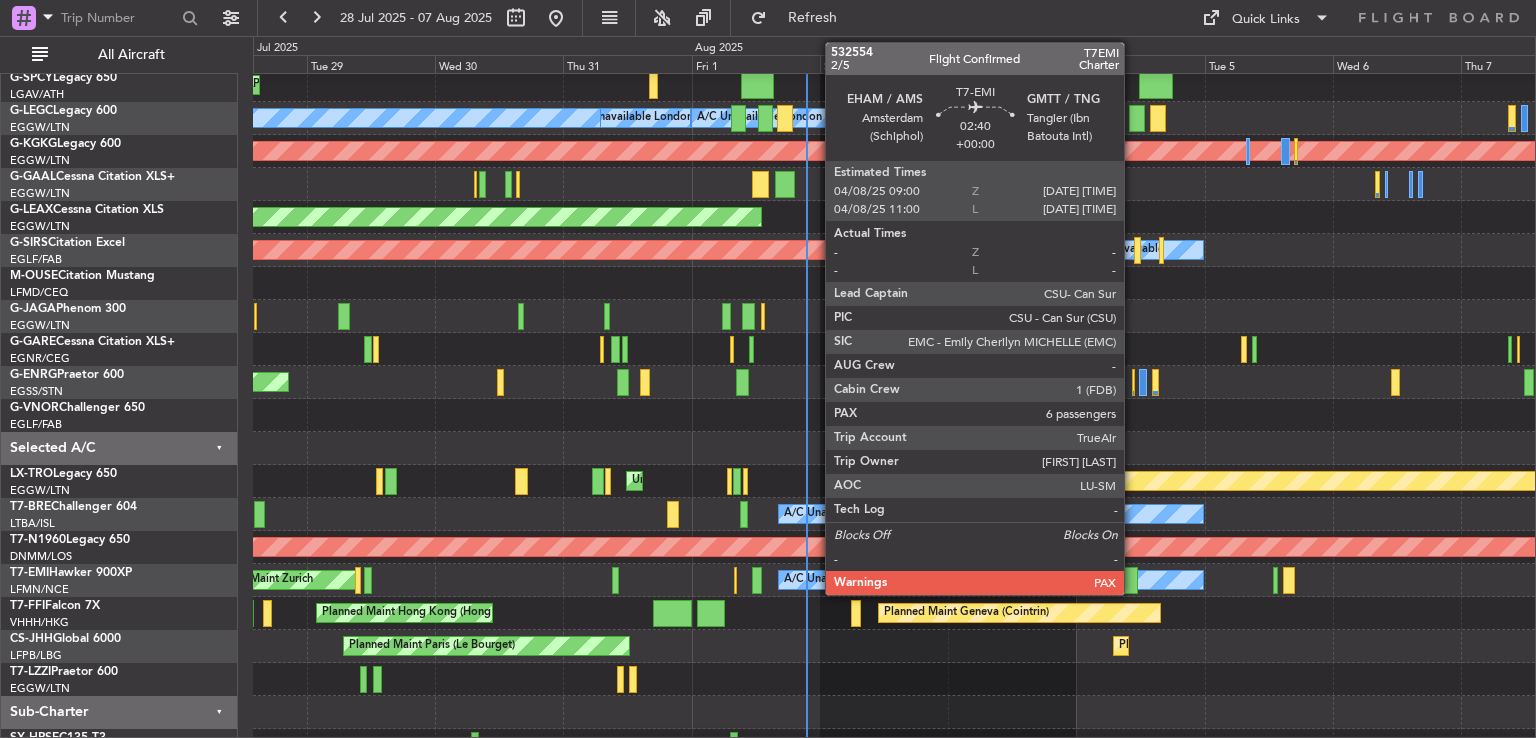click 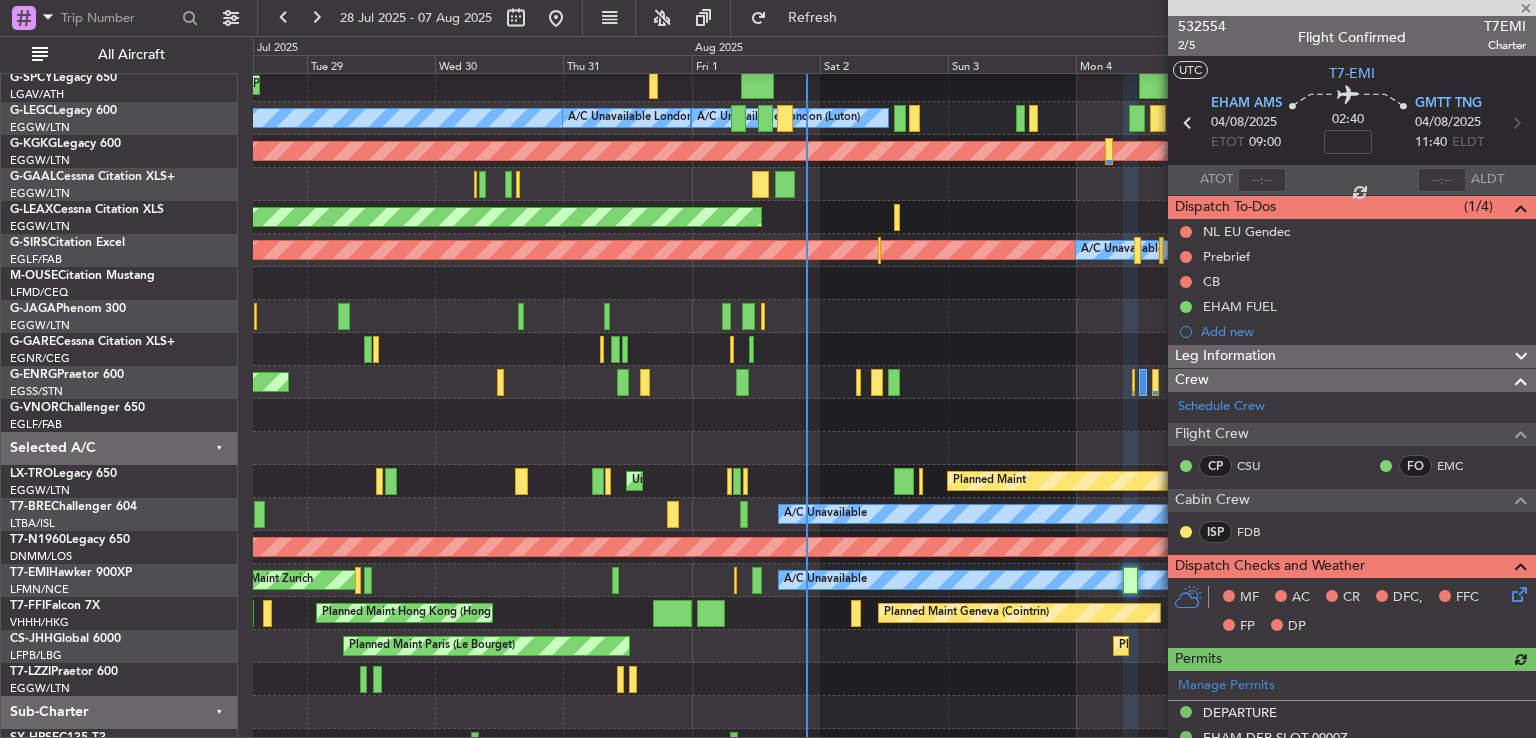 scroll, scrollTop: 763, scrollLeft: 0, axis: vertical 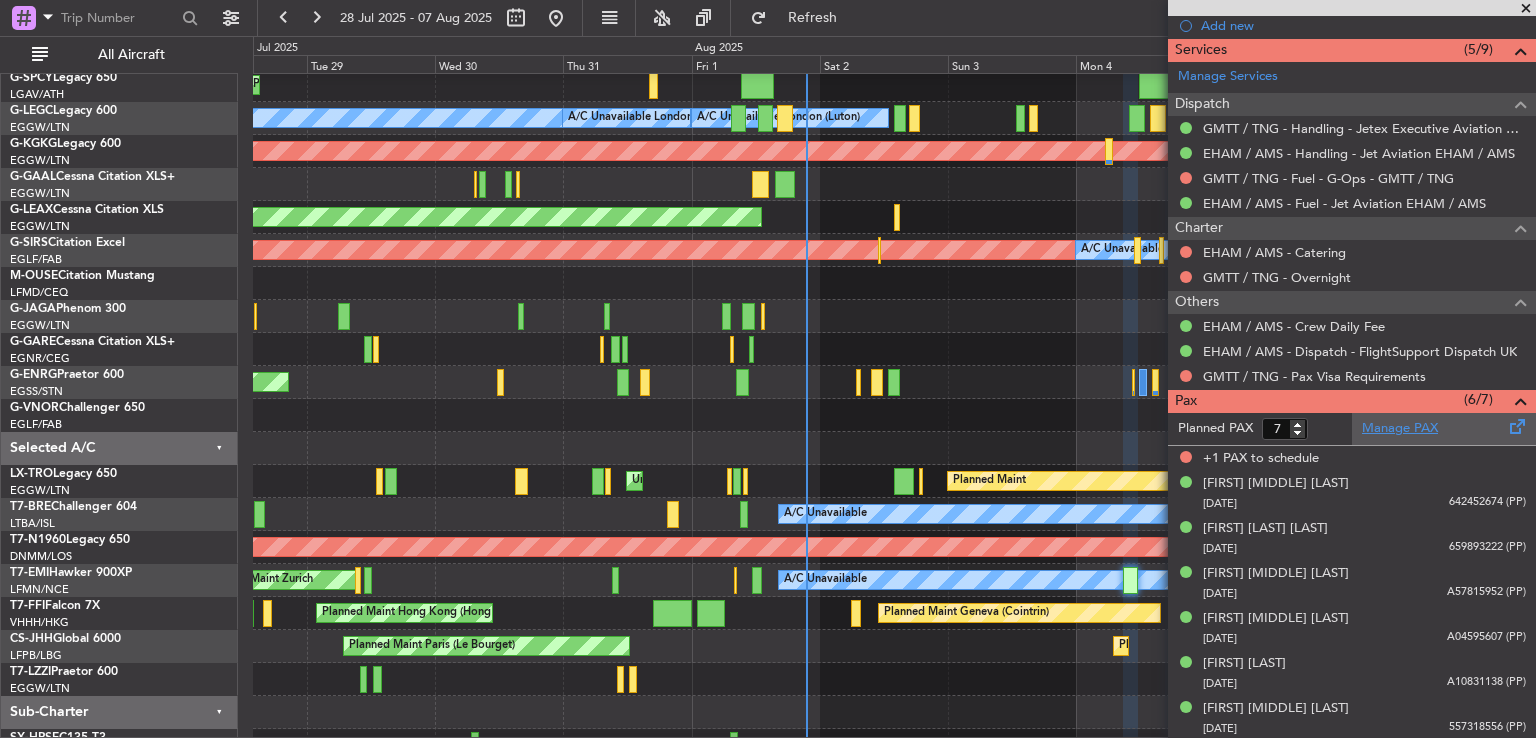 click on "Manage PAX" 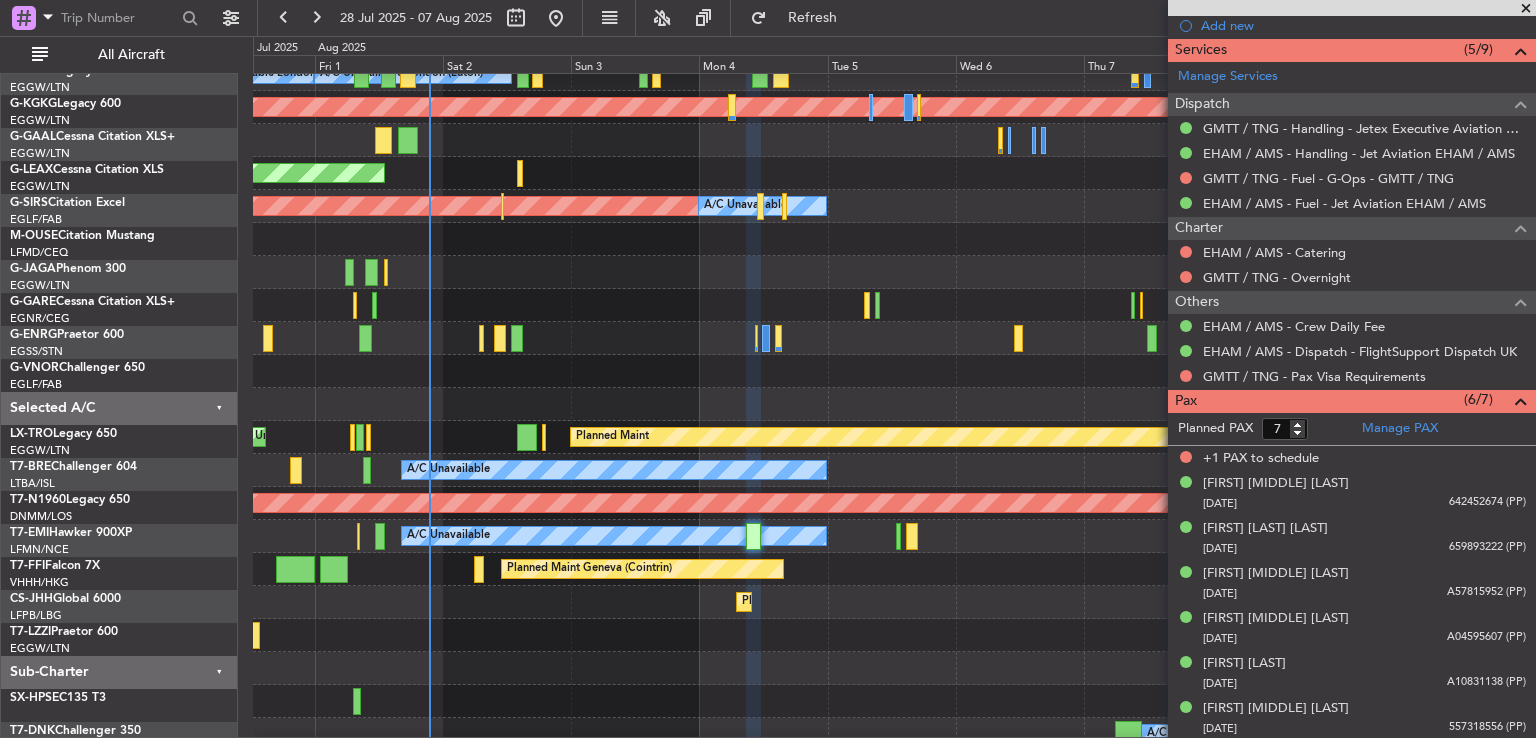 click on "Planned Maint [CITY] ([AIRPORT])
Planned Maint [CITY] ([AIRPORT])" 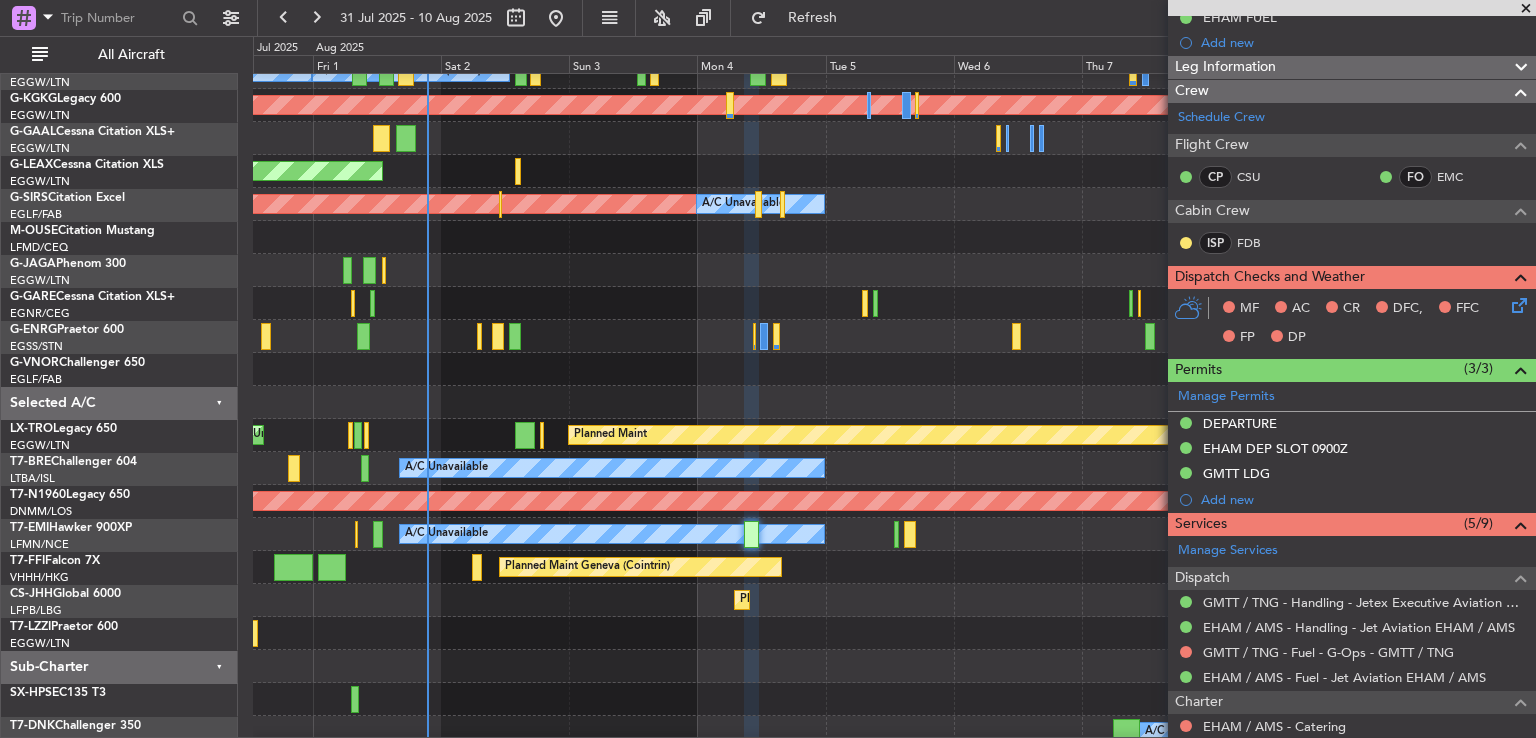 scroll, scrollTop: 0, scrollLeft: 0, axis: both 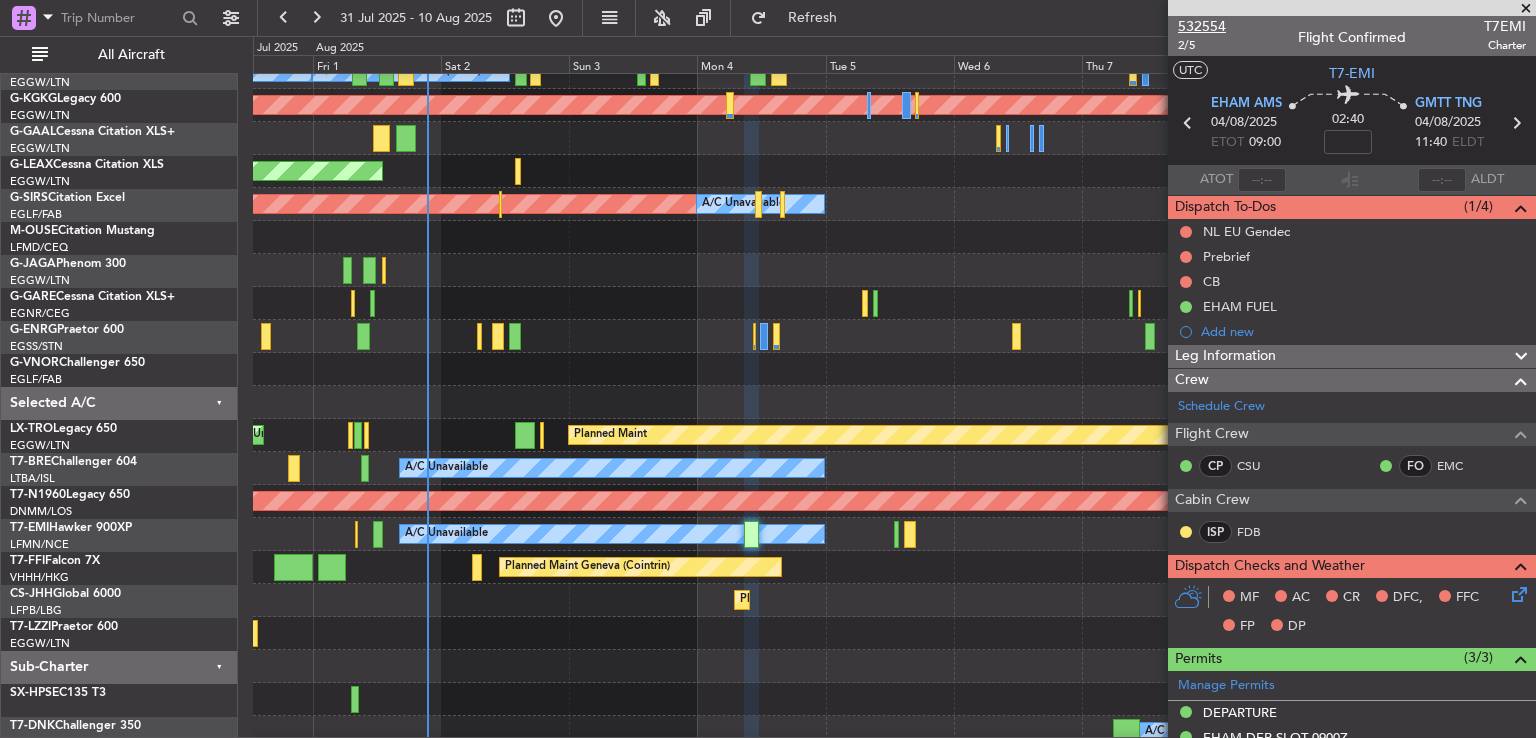 click on "532554" at bounding box center [1202, 26] 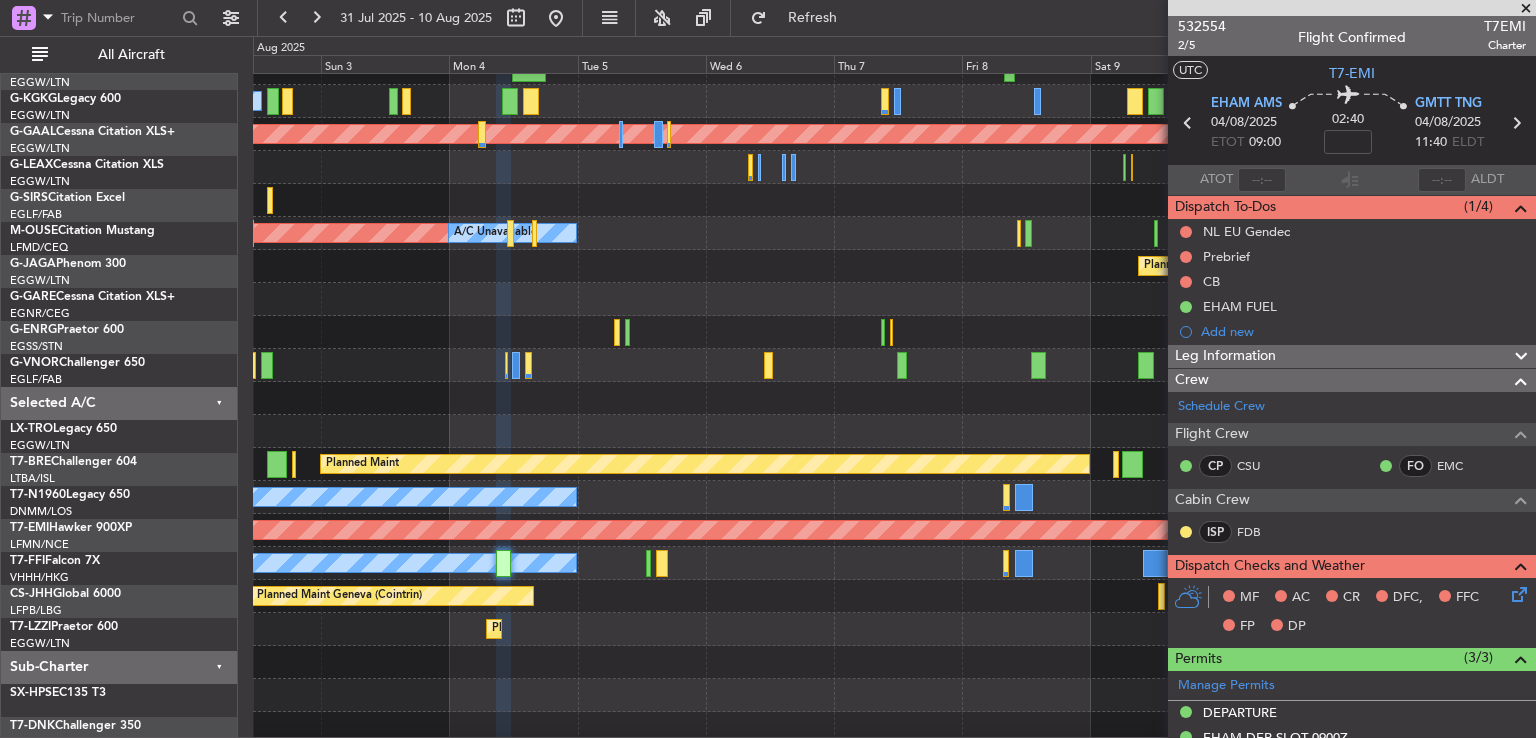 scroll, scrollTop: 121, scrollLeft: 0, axis: vertical 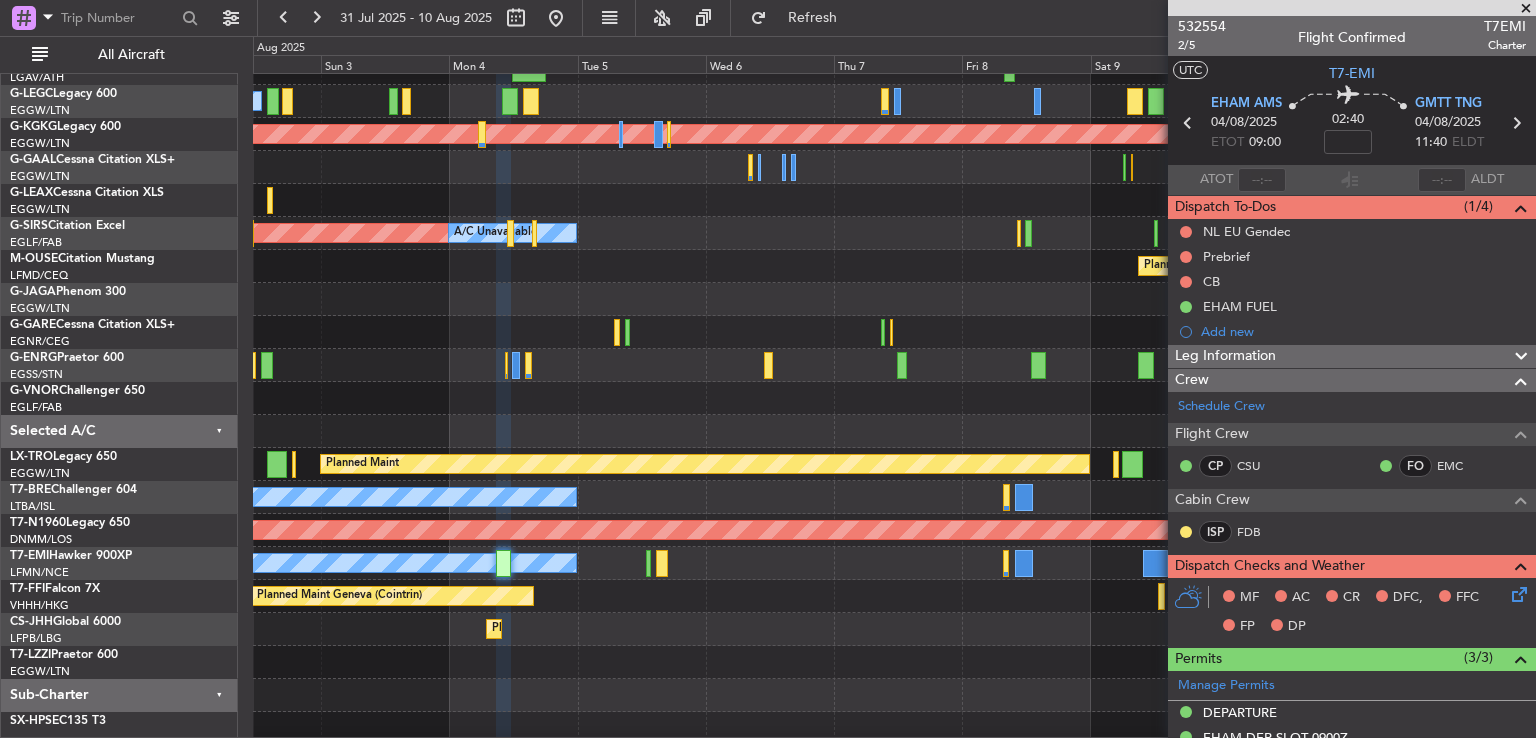 click 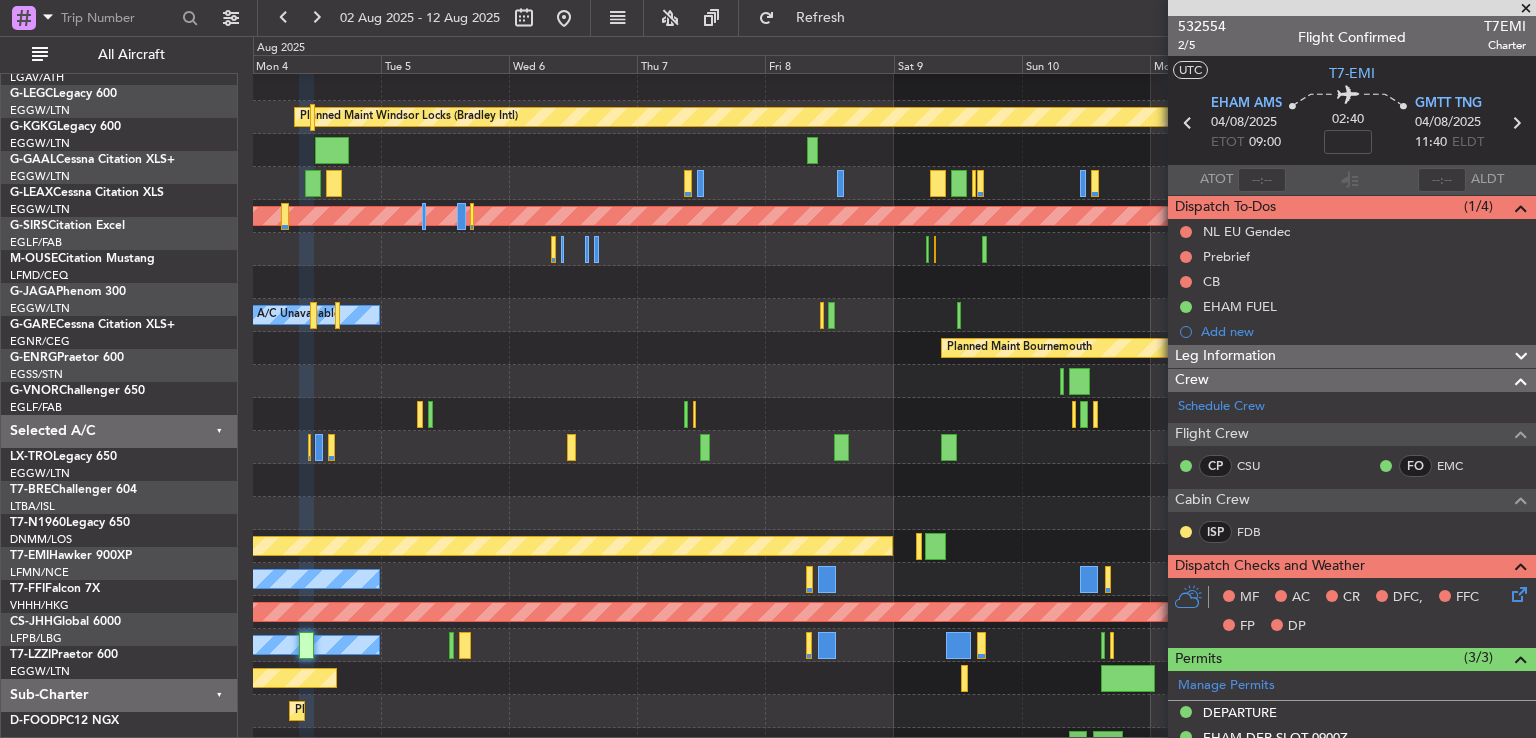scroll, scrollTop: 37, scrollLeft: 0, axis: vertical 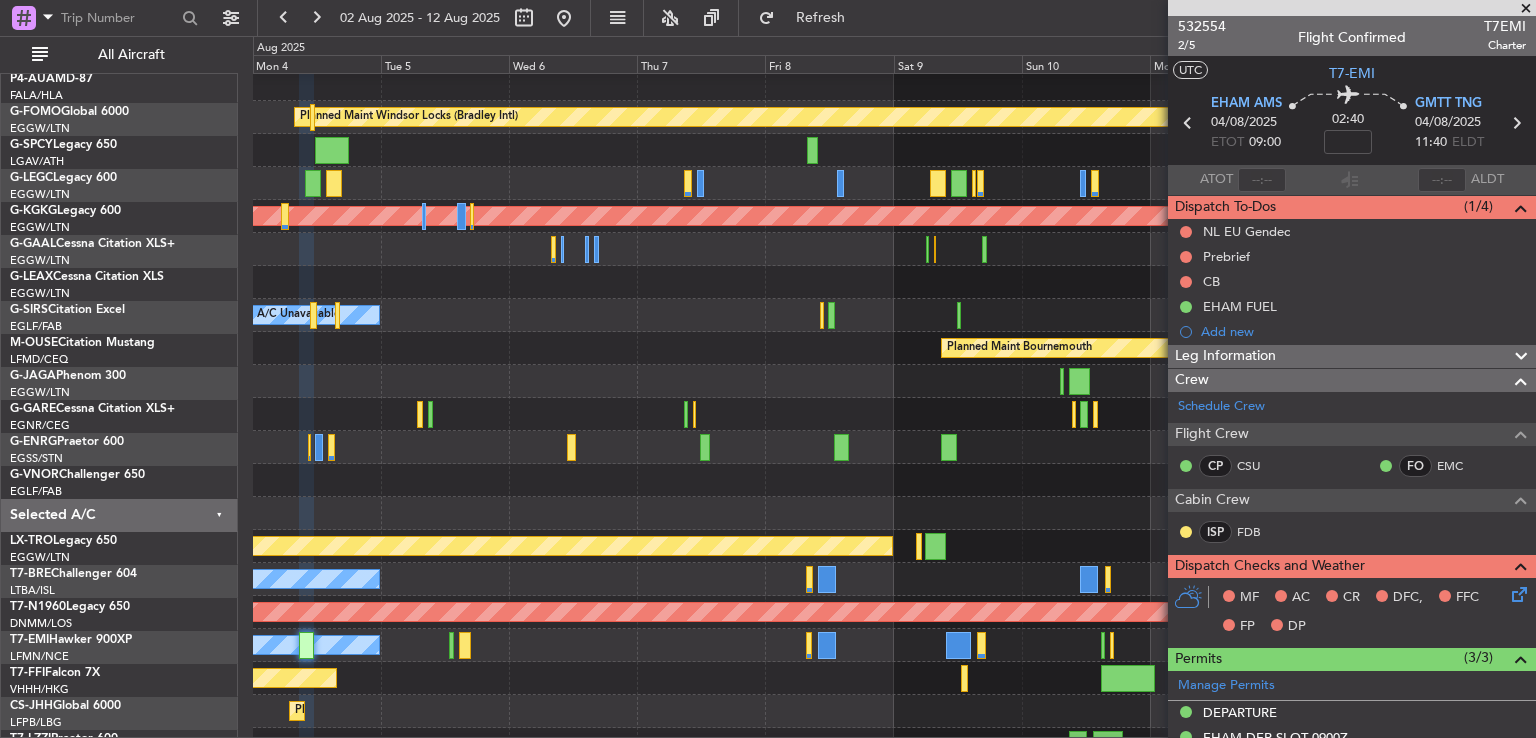click 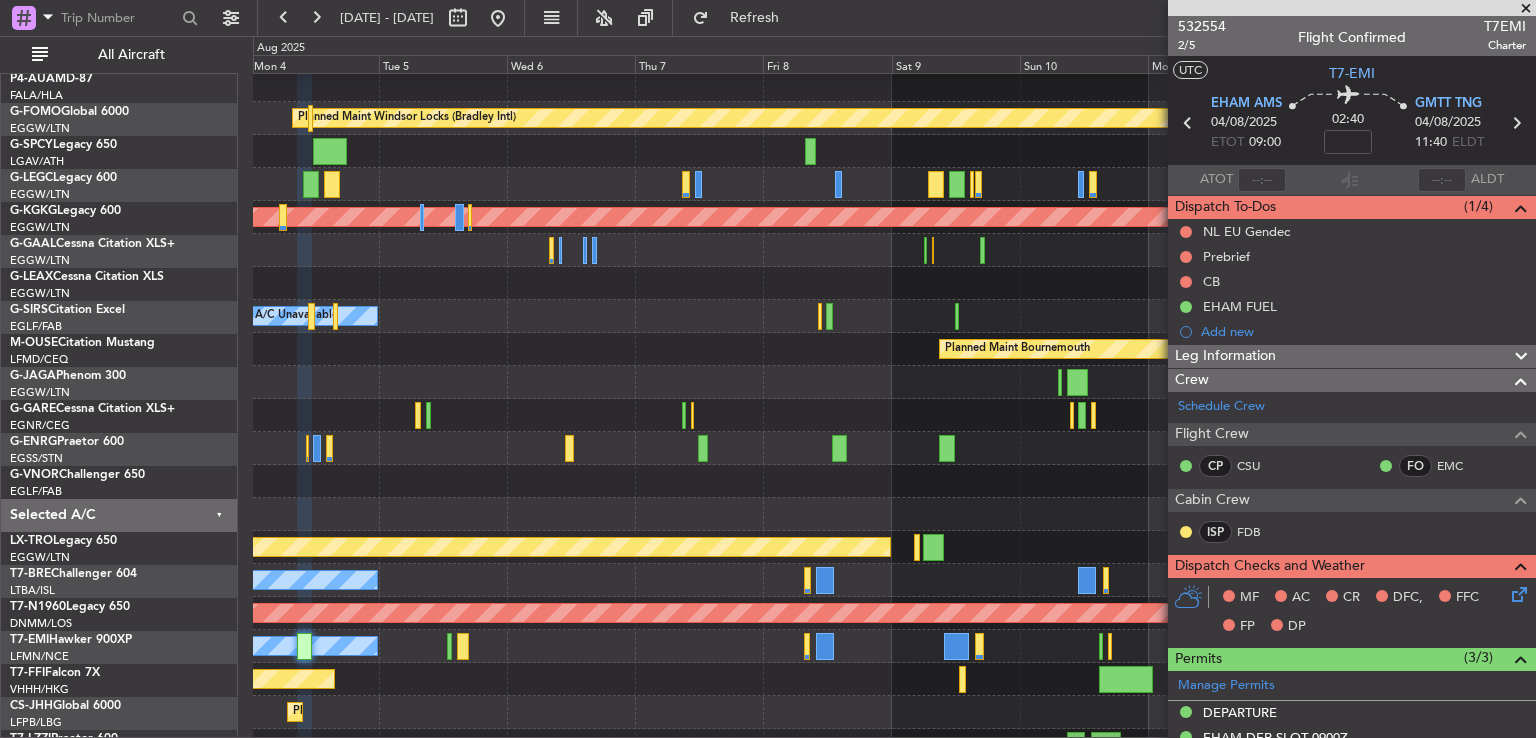 click at bounding box center [1526, 9] 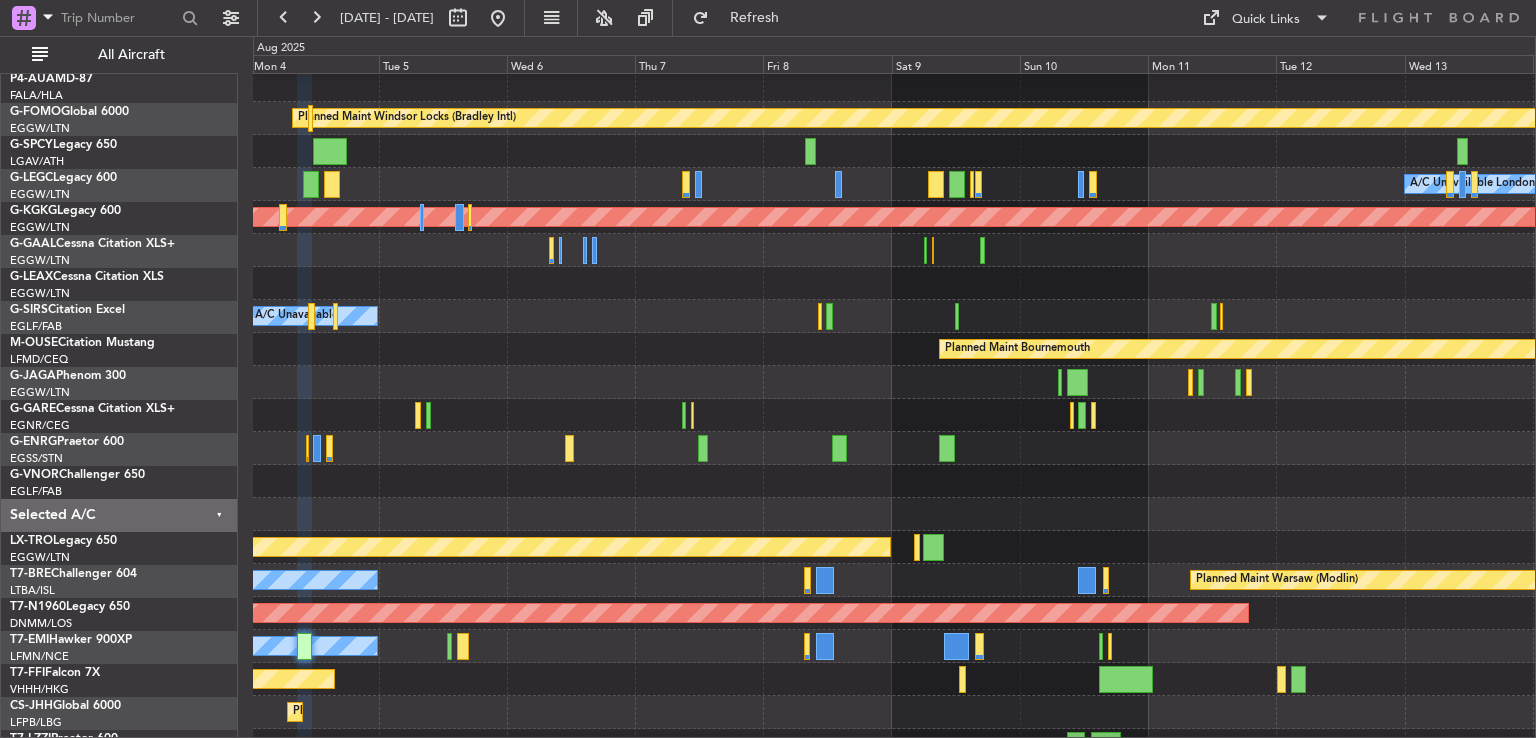 type on "0" 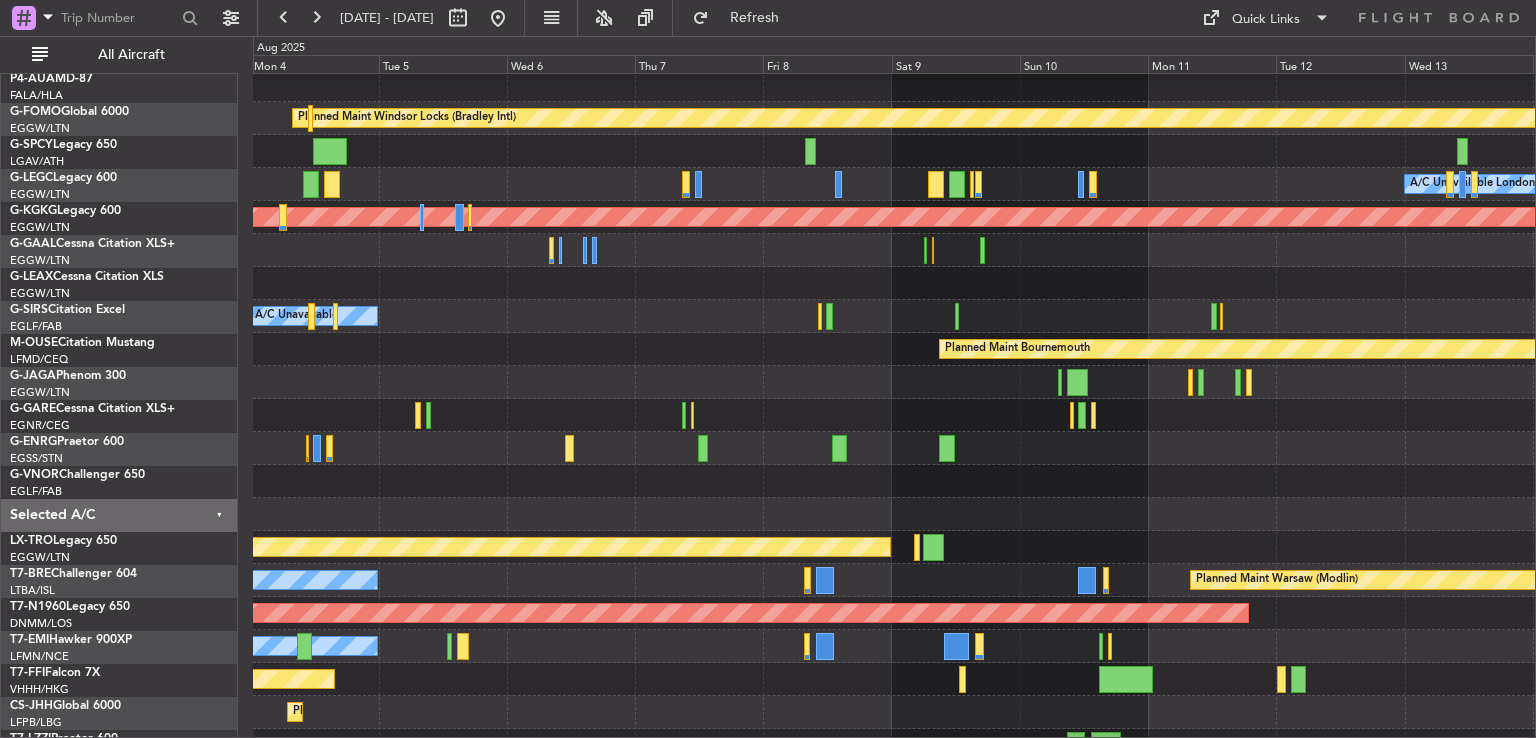 click at bounding box center [478, 18] 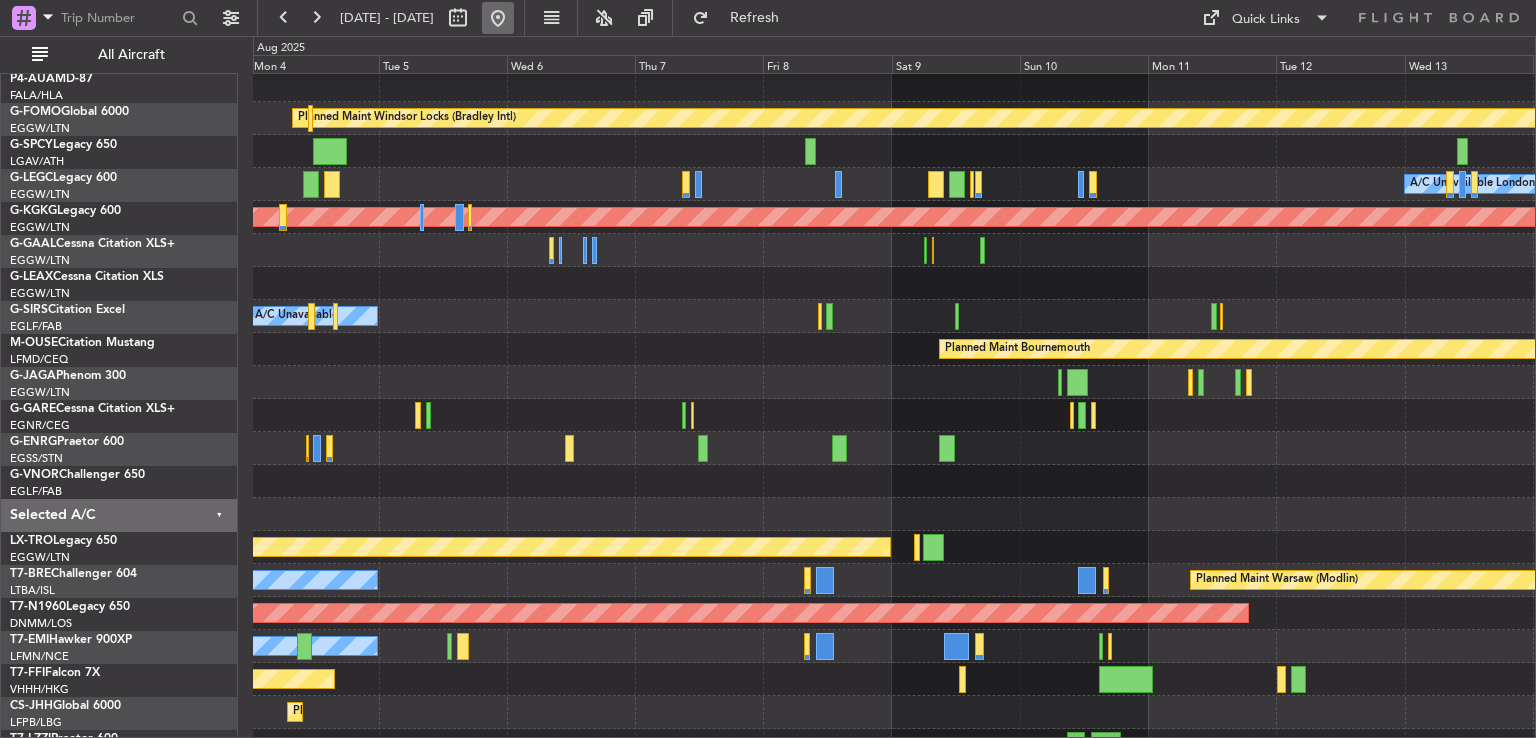 click at bounding box center [498, 18] 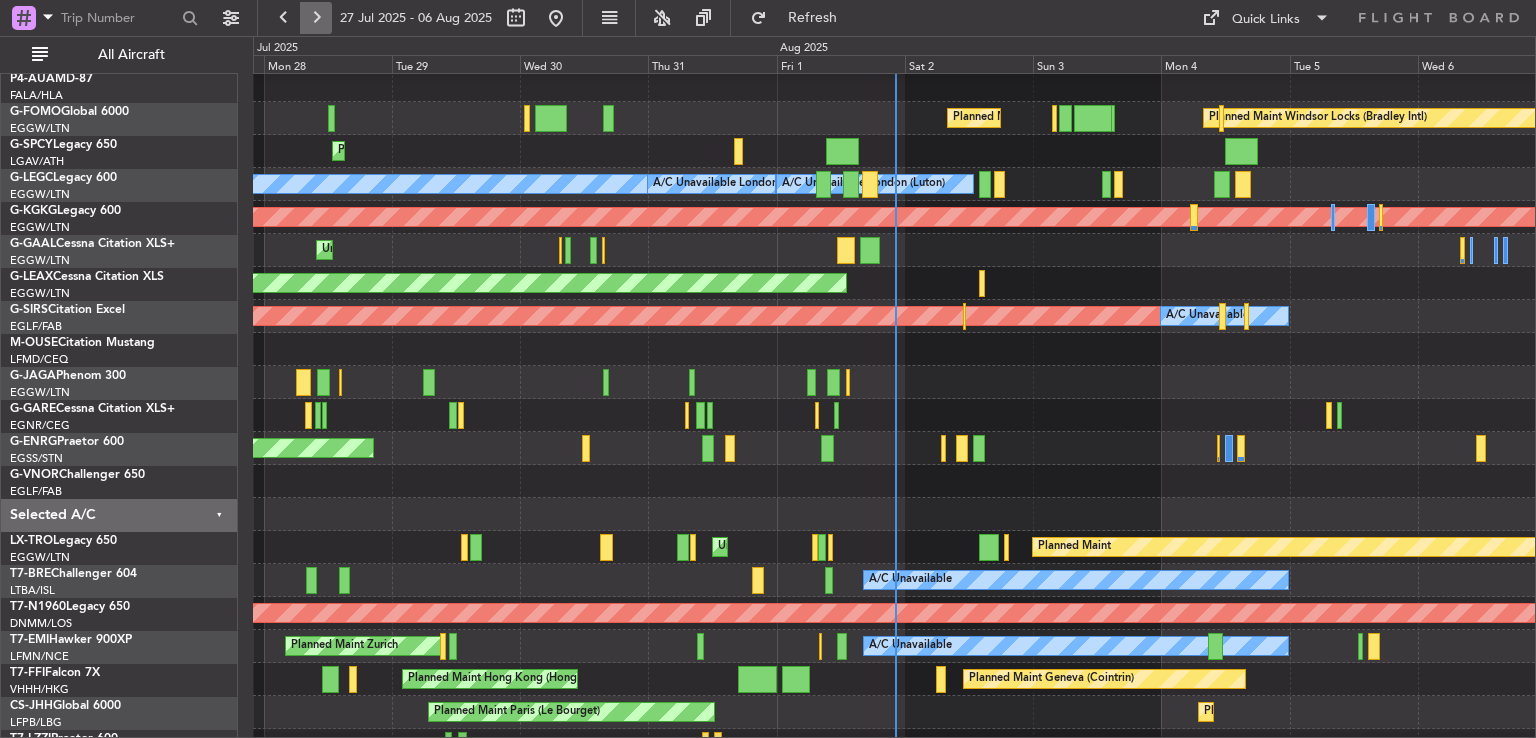 click at bounding box center (316, 18) 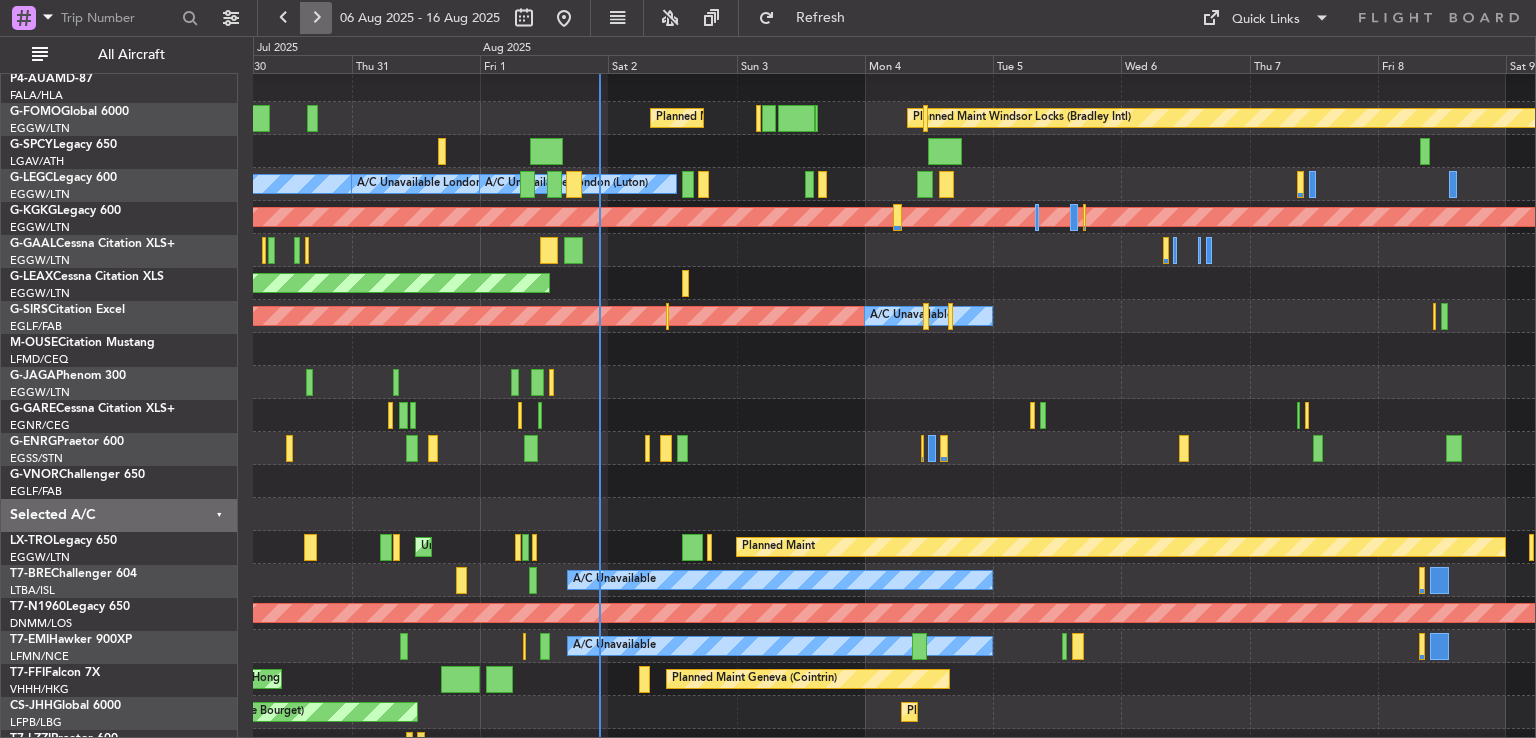 click at bounding box center (316, 18) 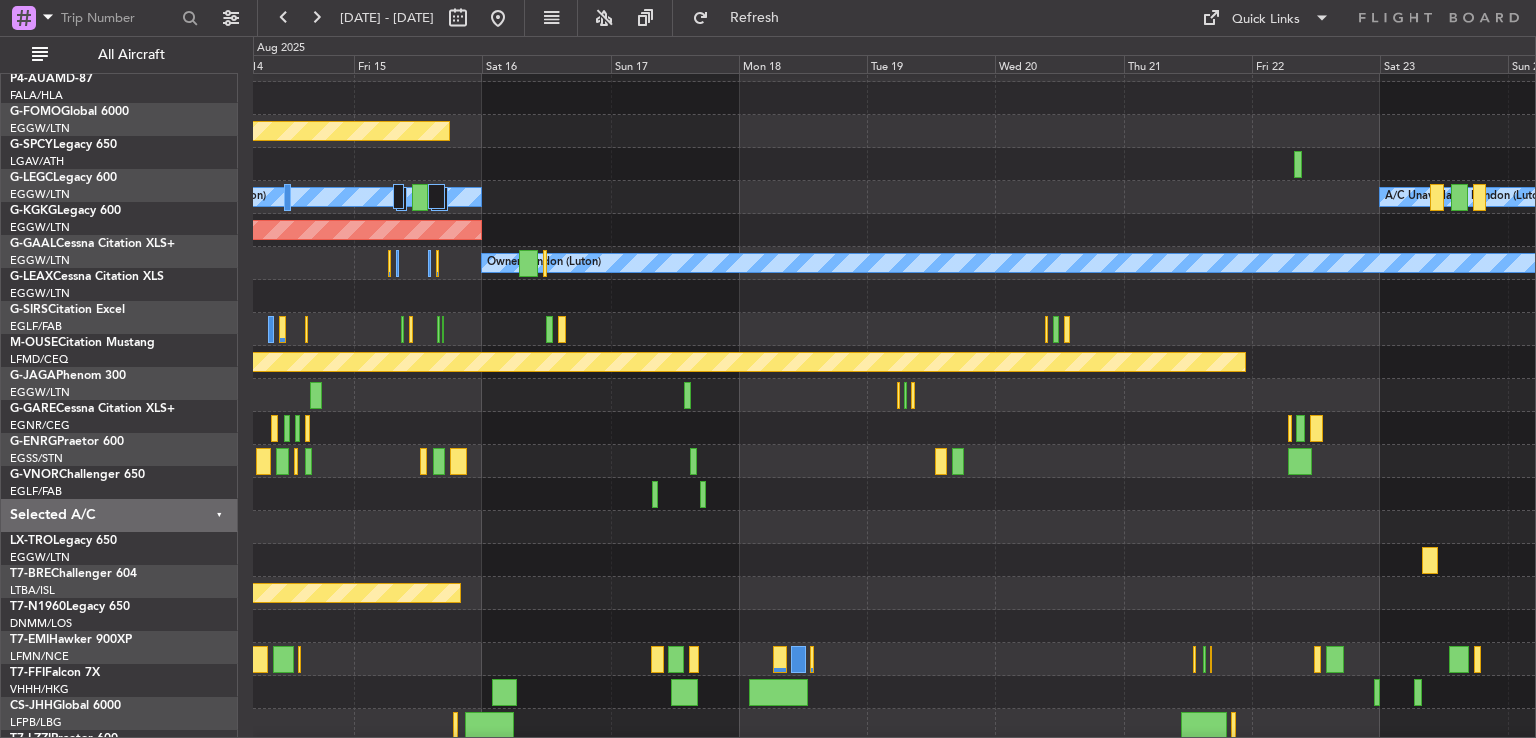scroll, scrollTop: 24, scrollLeft: 0, axis: vertical 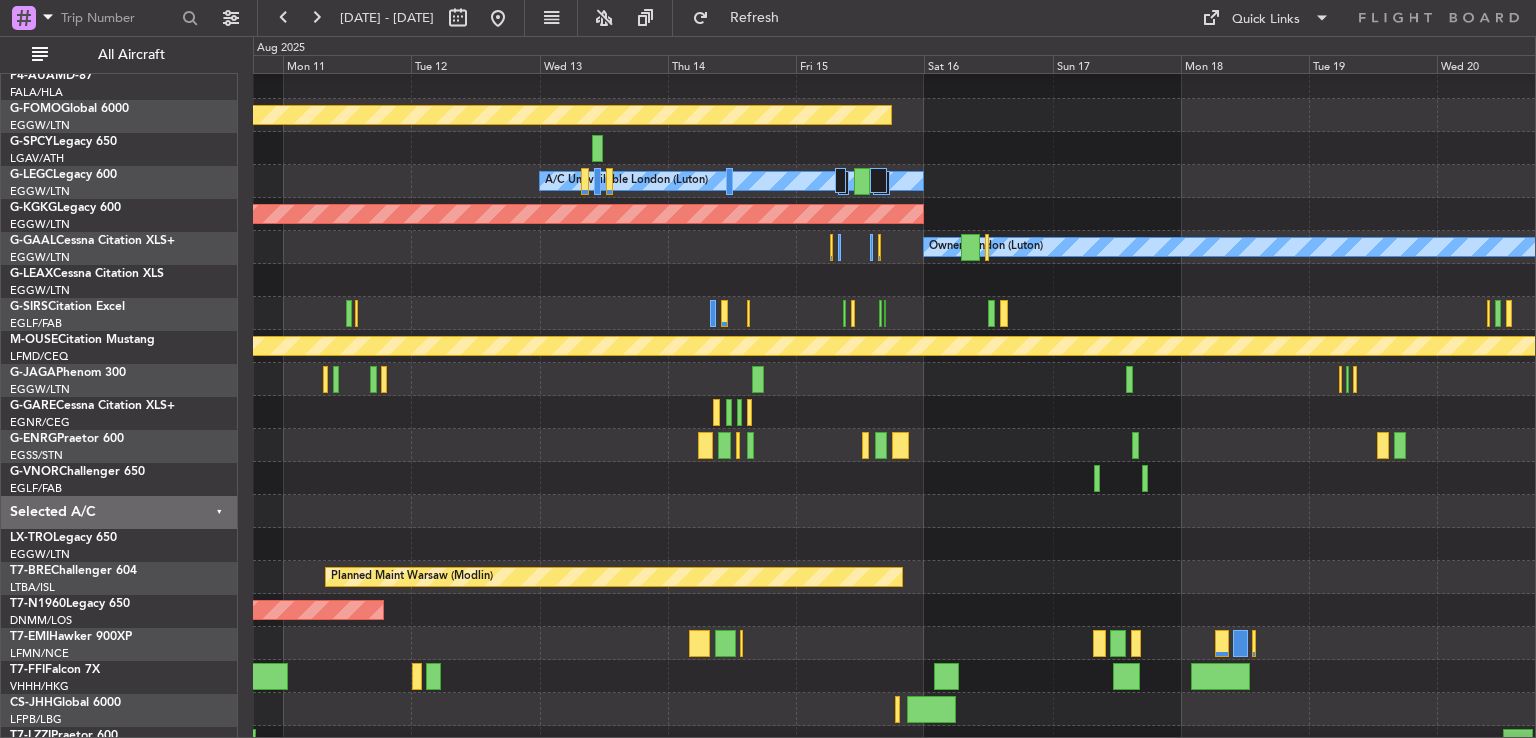 click 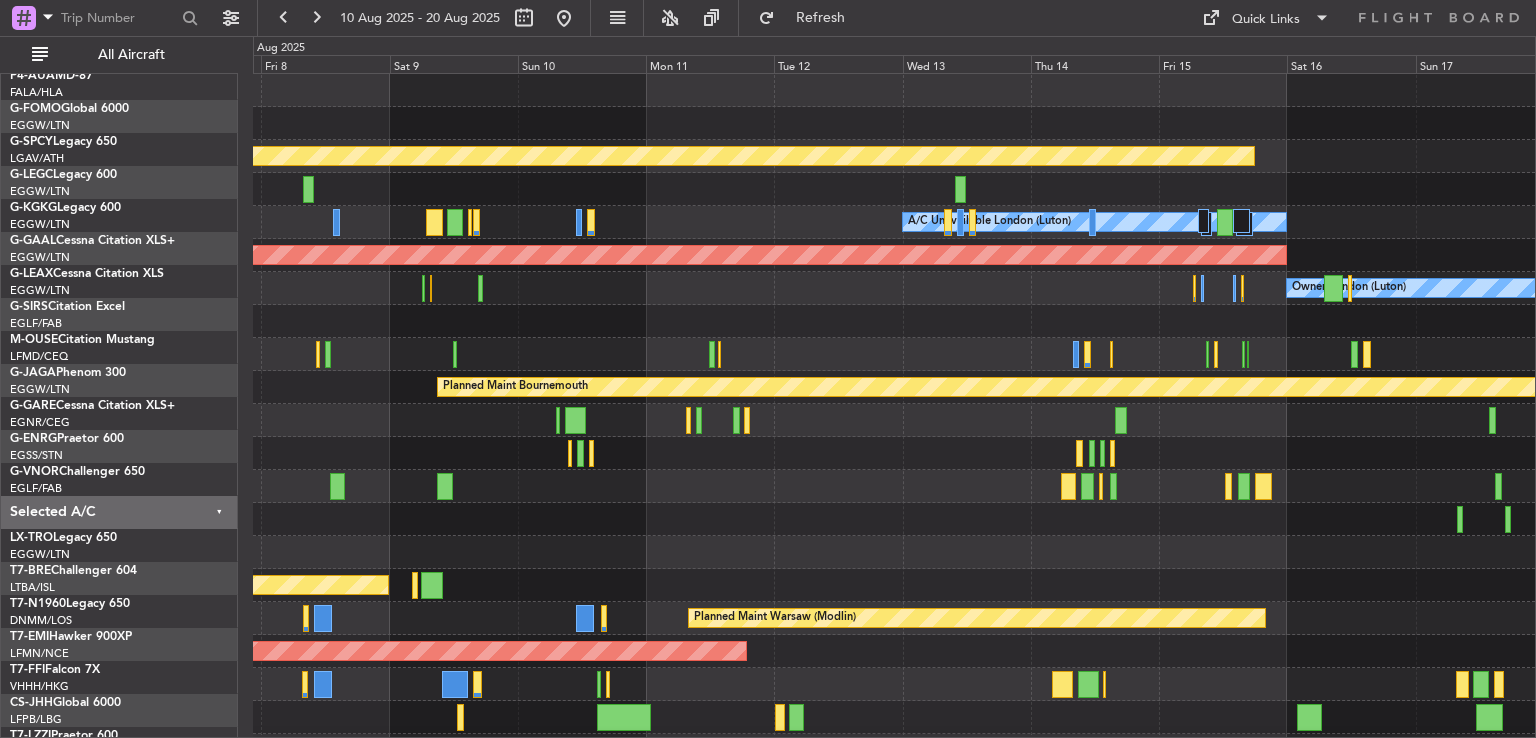 scroll, scrollTop: 0, scrollLeft: 0, axis: both 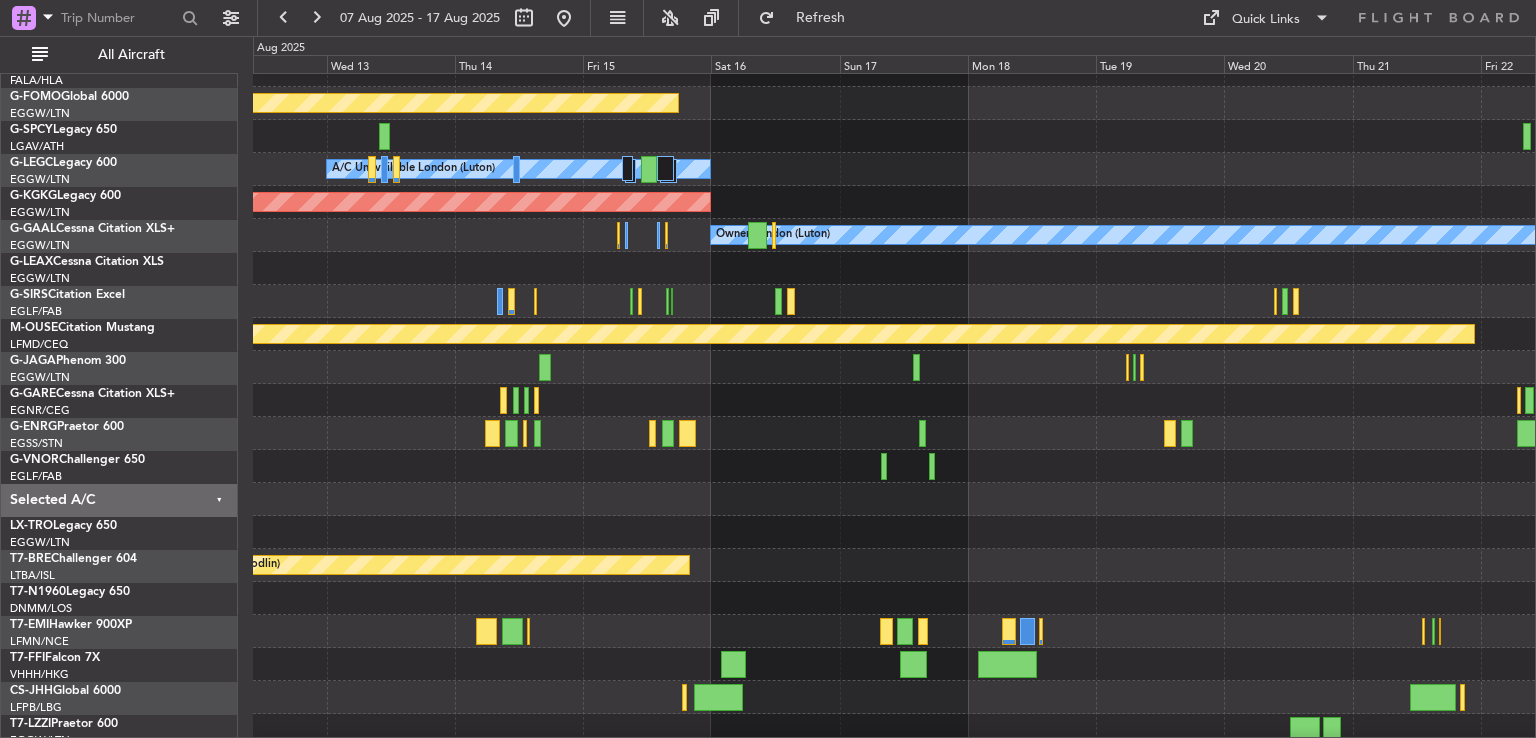 click 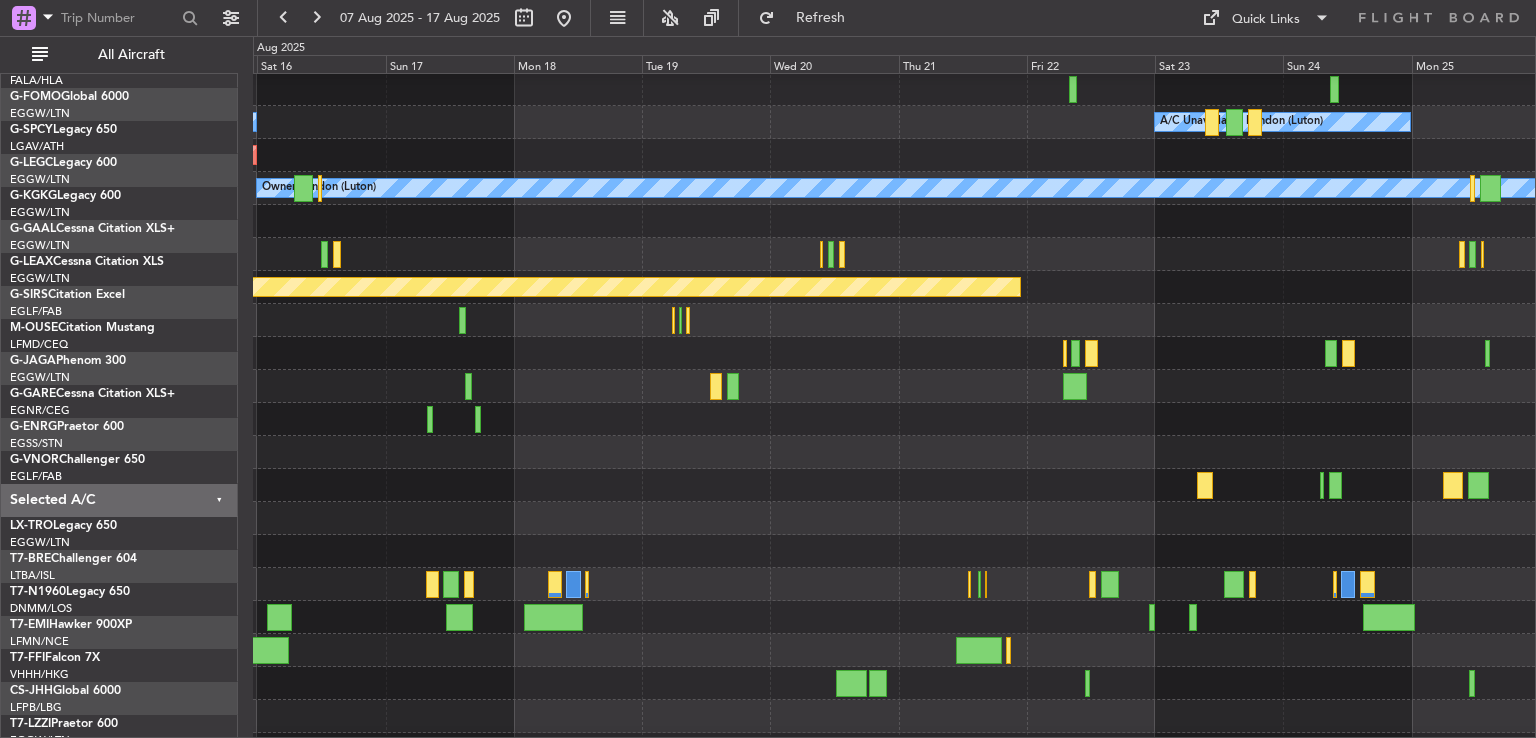 scroll, scrollTop: 93, scrollLeft: 0, axis: vertical 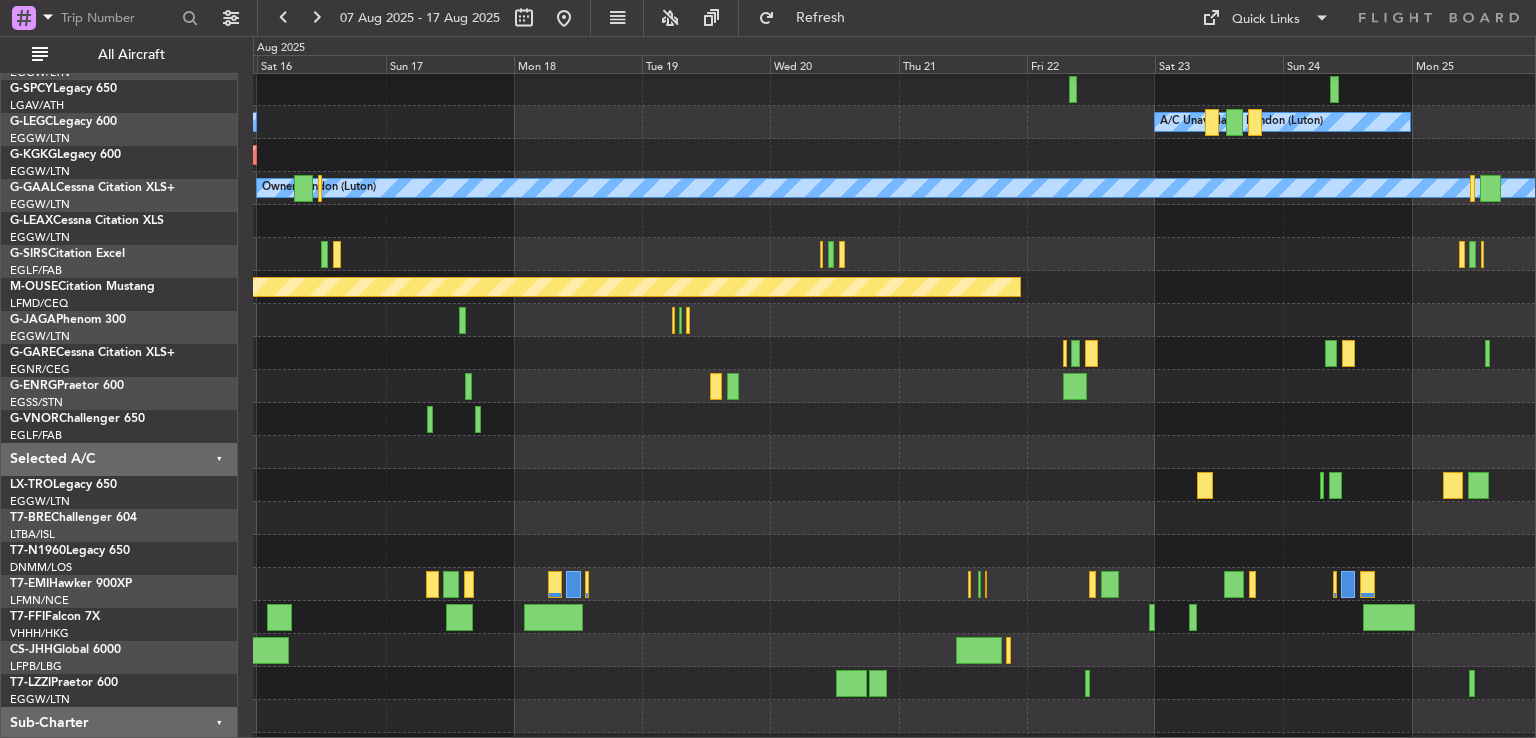 click 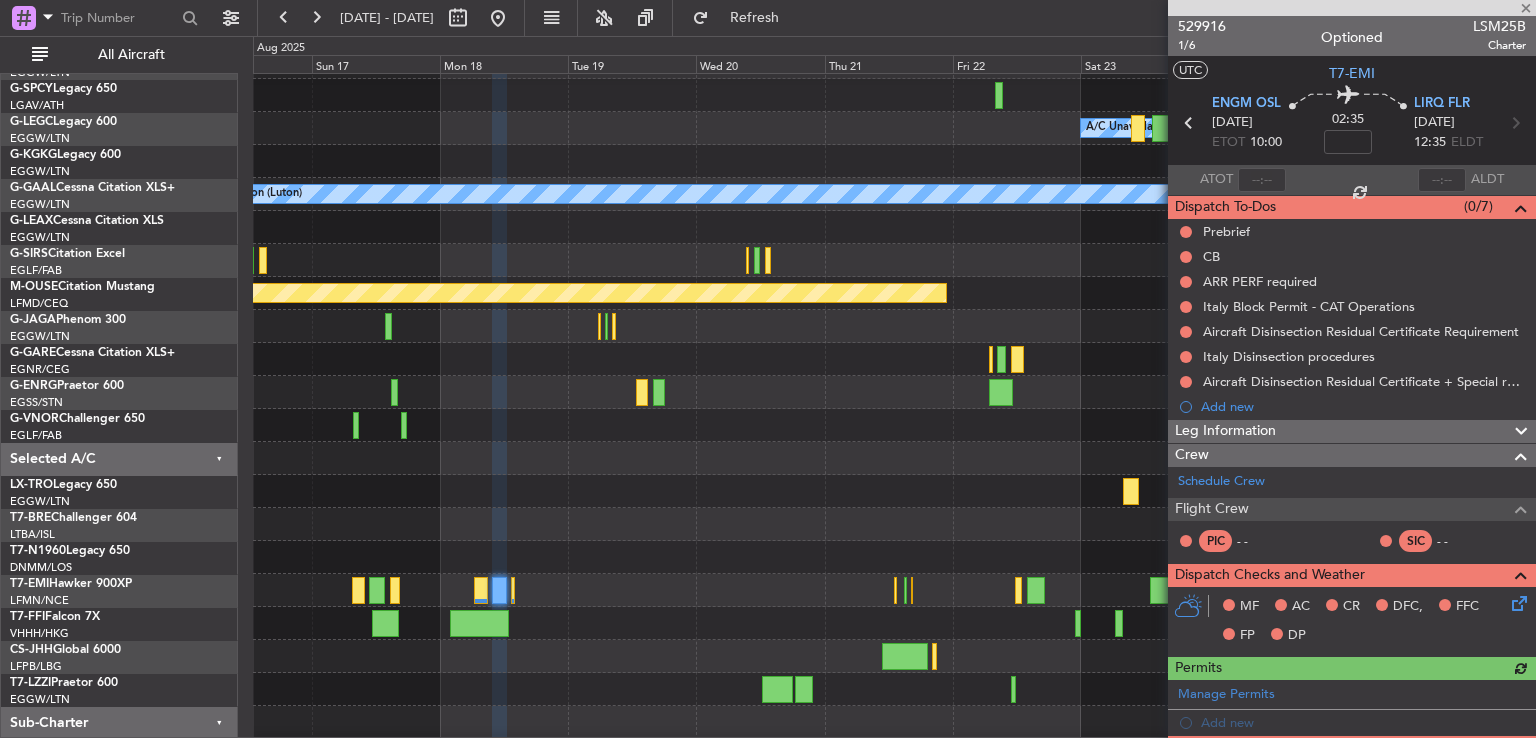 click at bounding box center (1352, 8) 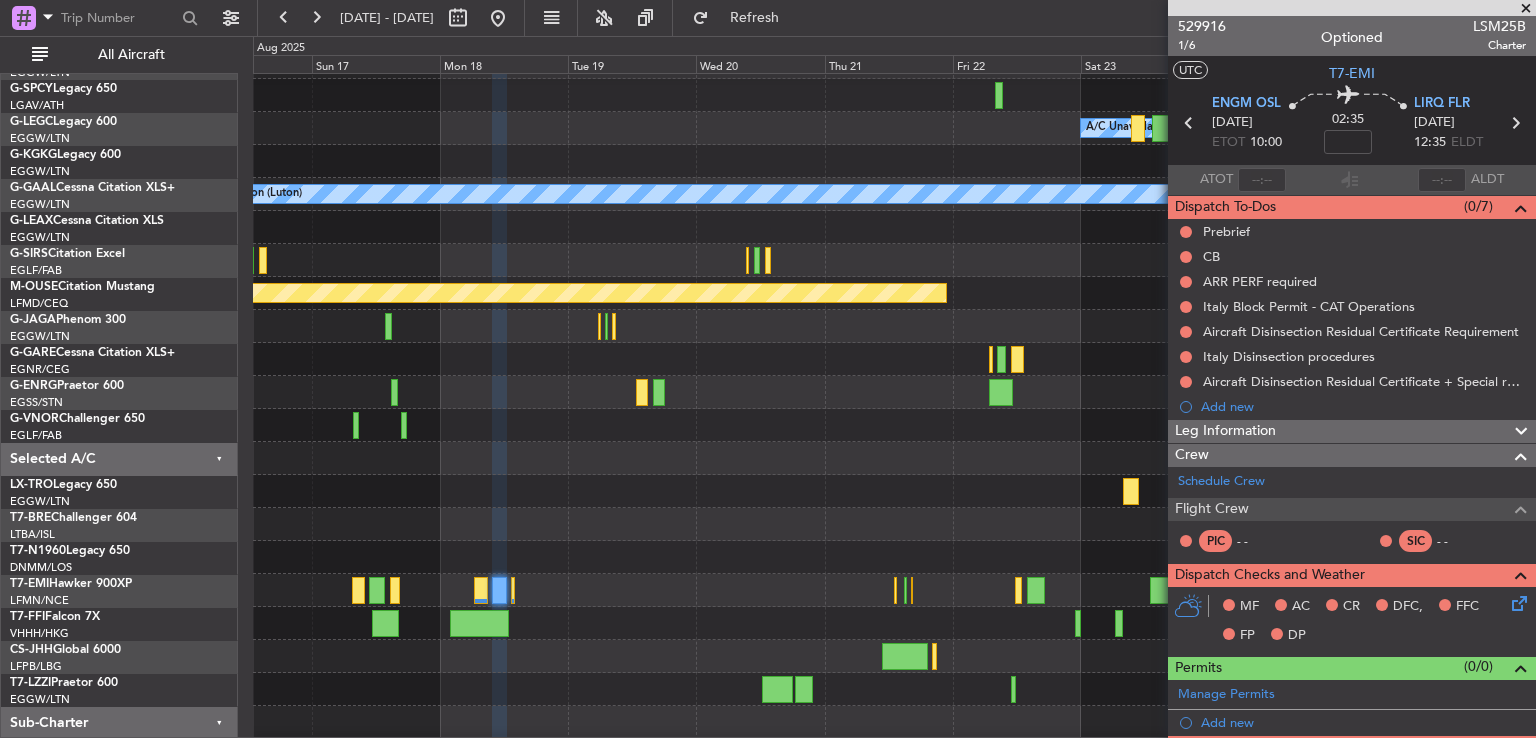 click at bounding box center (1526, 9) 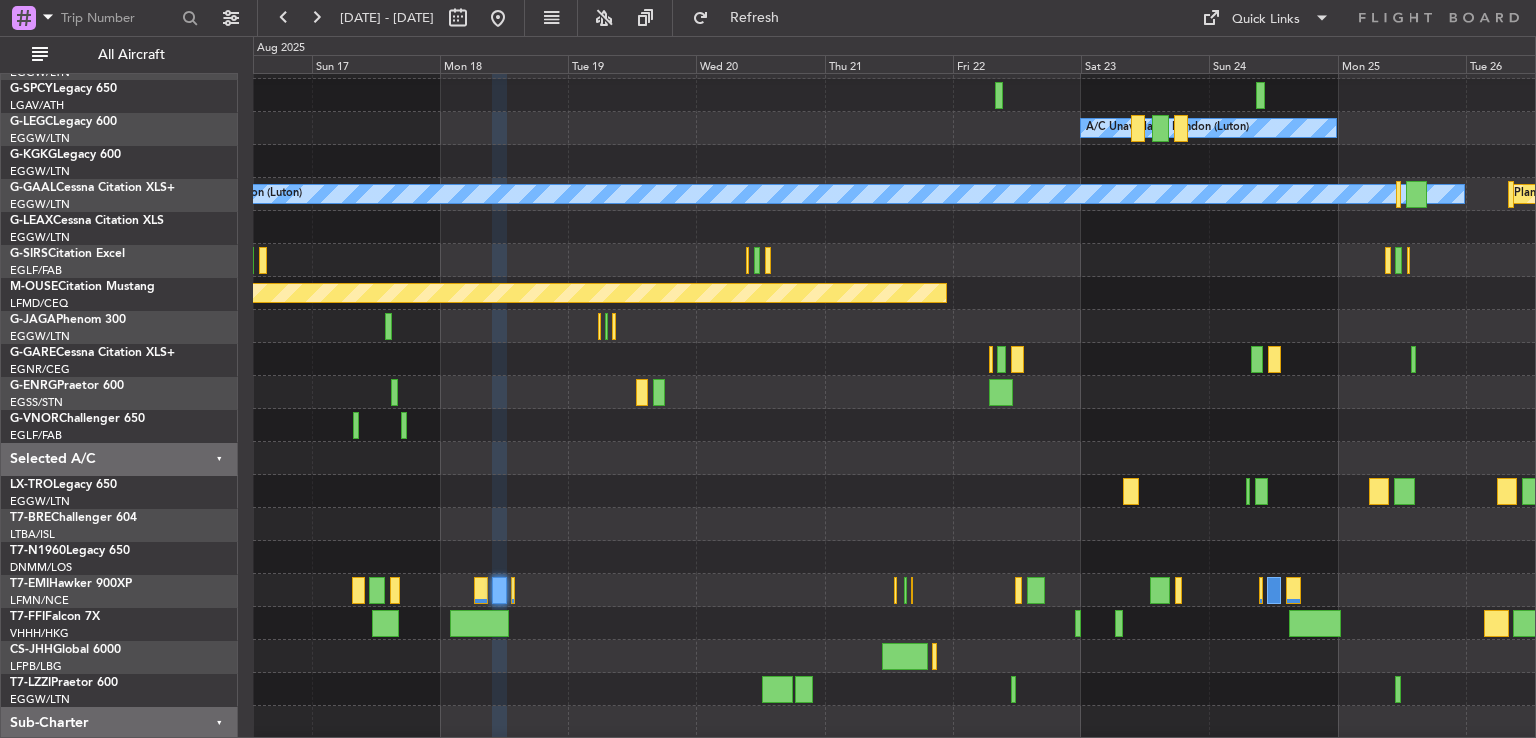 type on "0" 